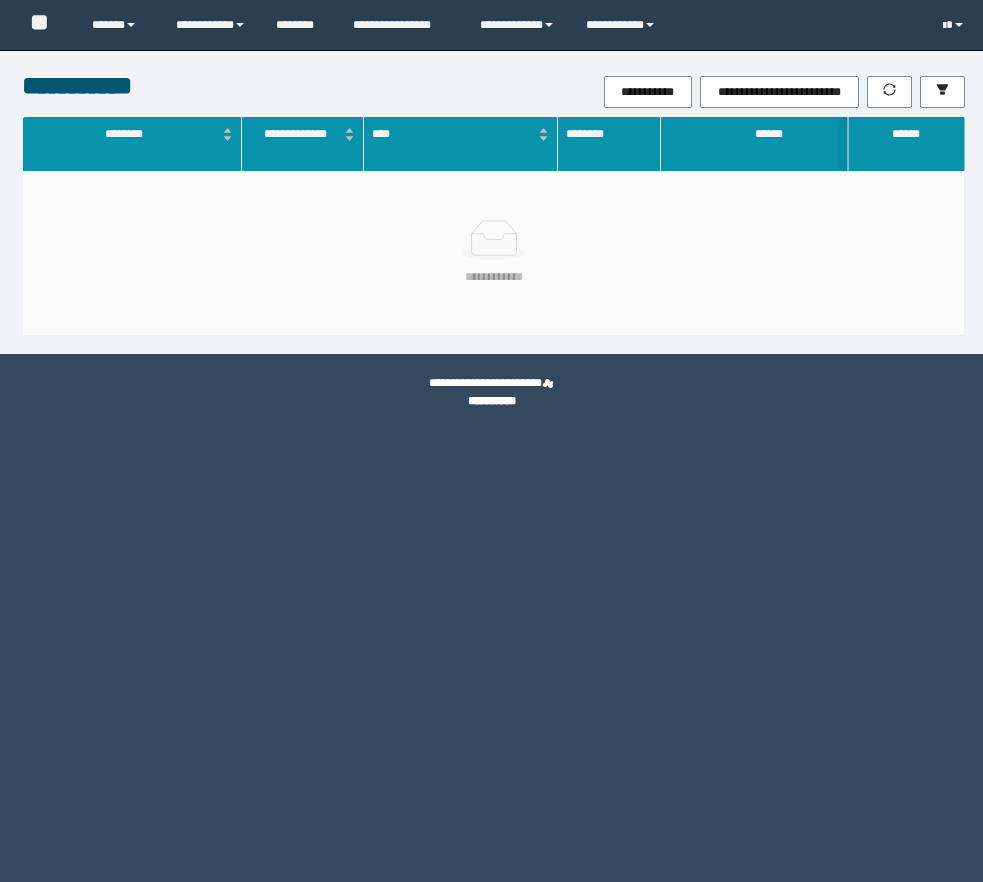 scroll, scrollTop: 0, scrollLeft: 0, axis: both 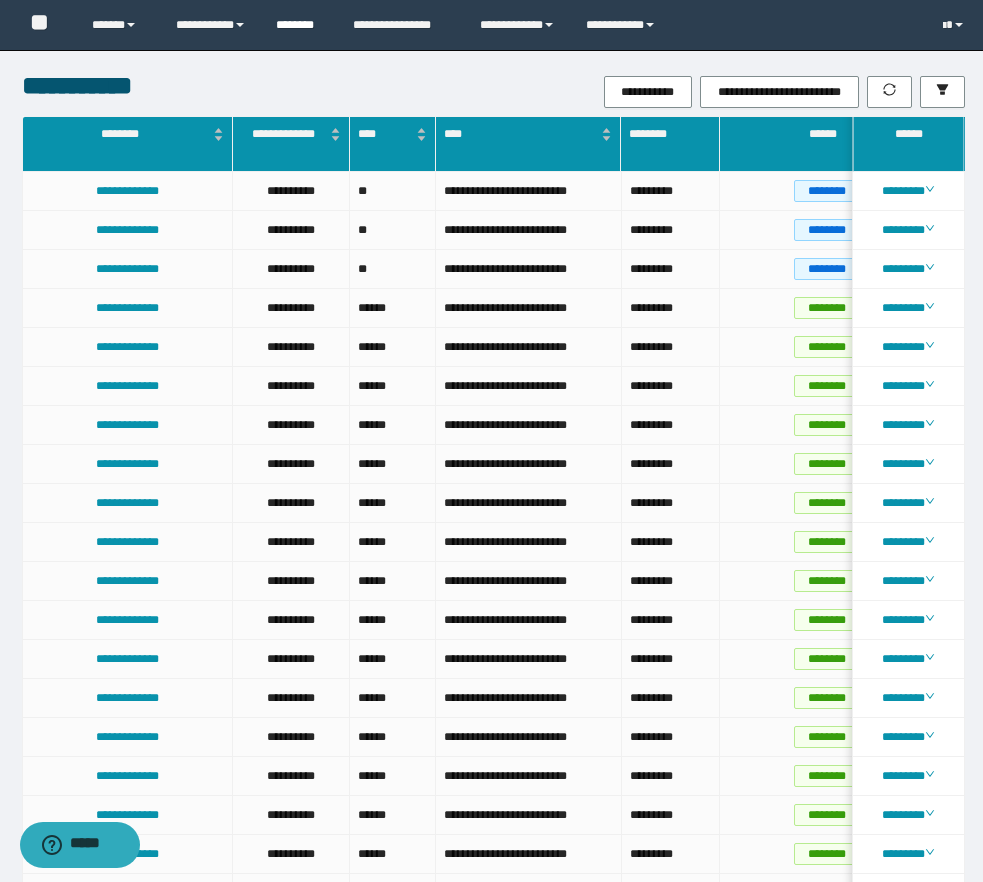click on "********" at bounding box center [299, 25] 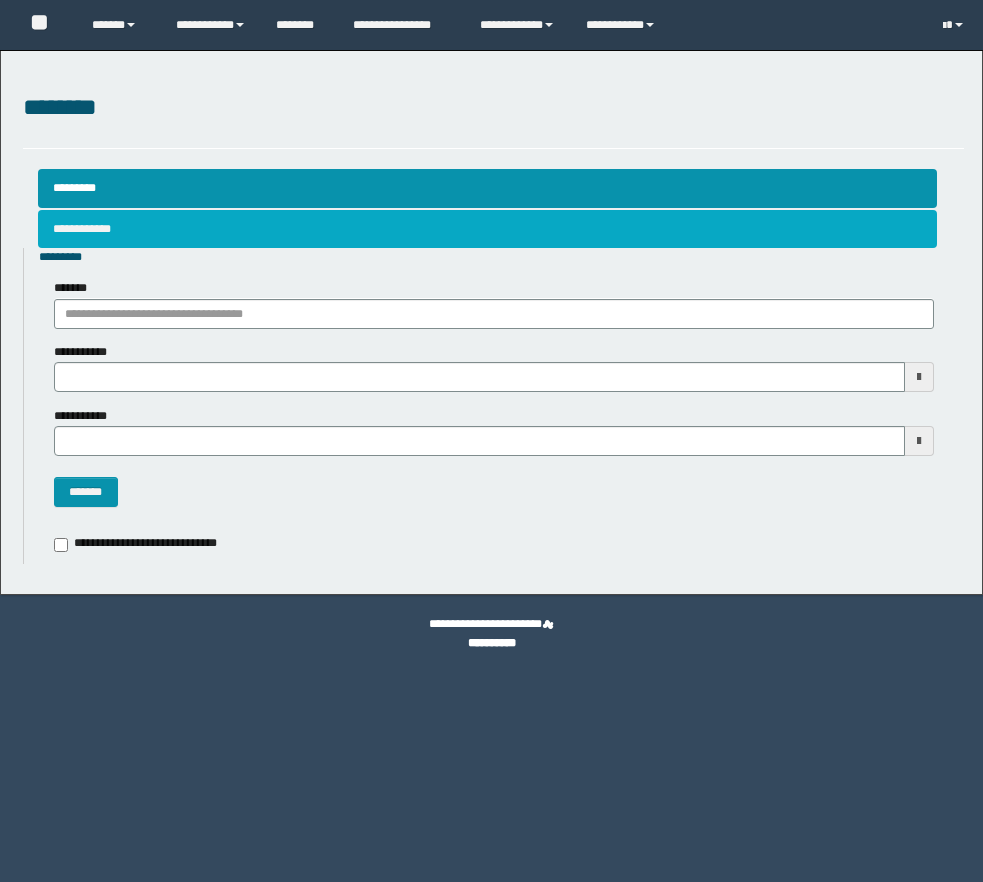 scroll, scrollTop: 0, scrollLeft: 0, axis: both 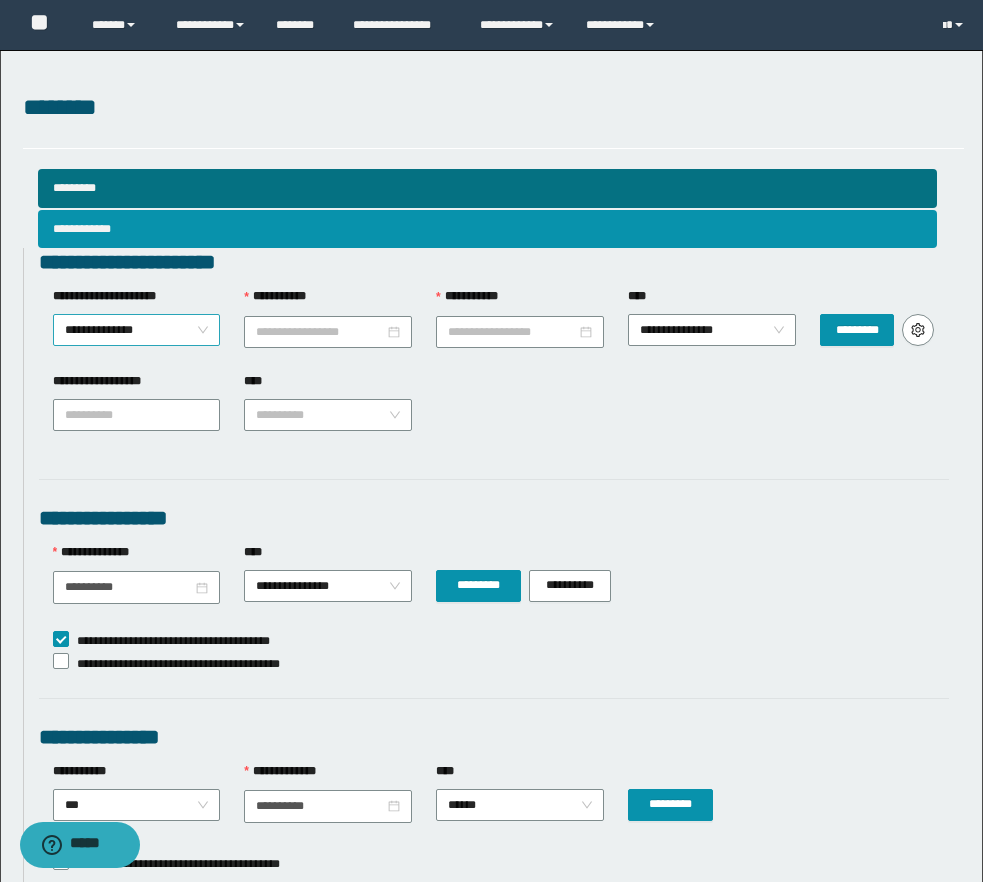 click on "**********" at bounding box center [137, 330] 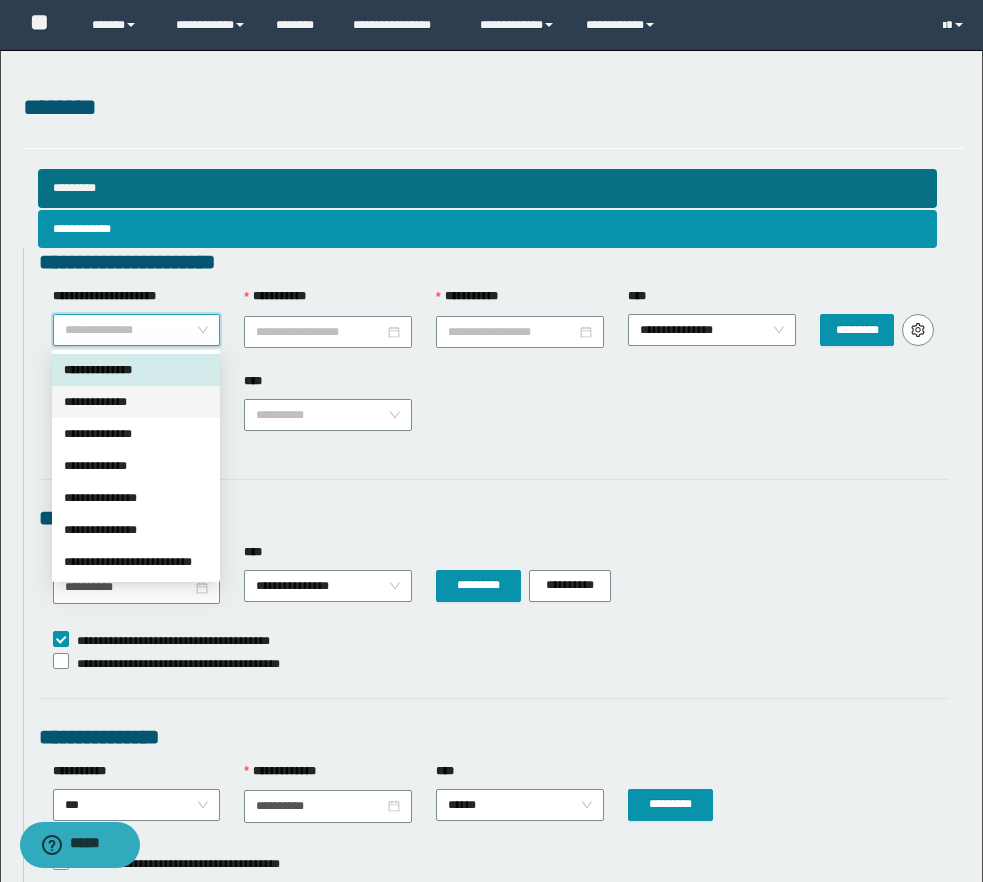 click on "**********" at bounding box center [136, 402] 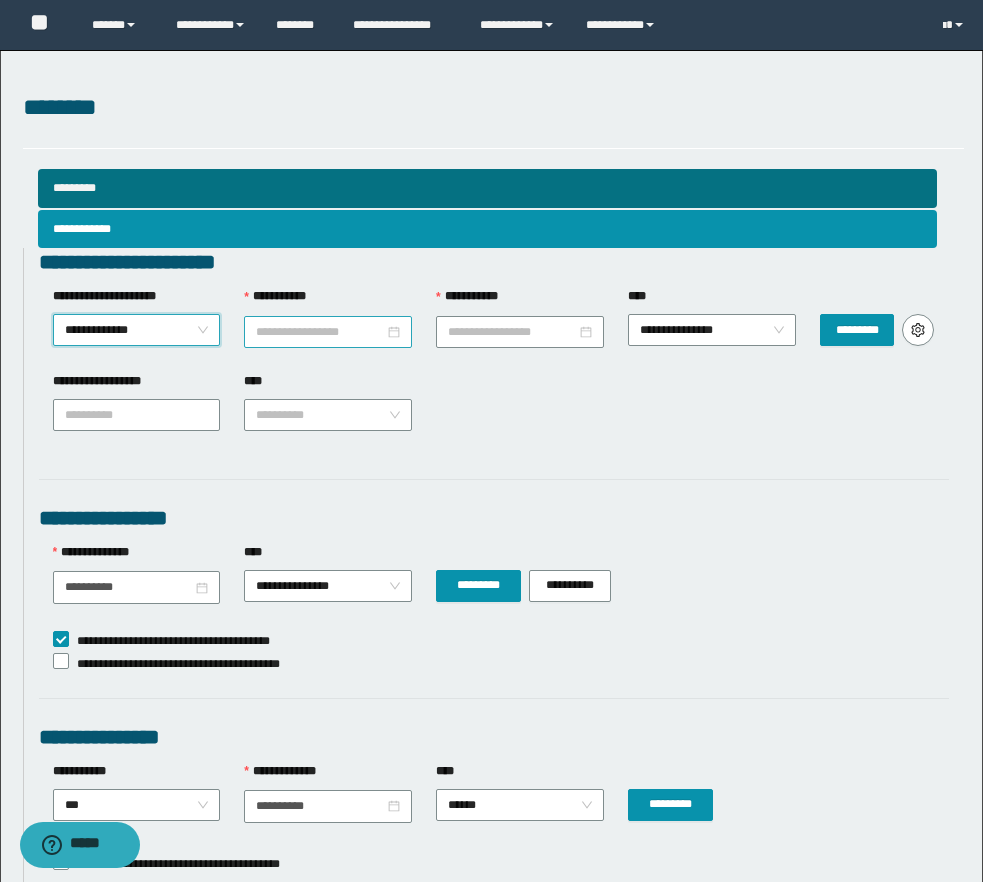 click on "**********" at bounding box center (320, 332) 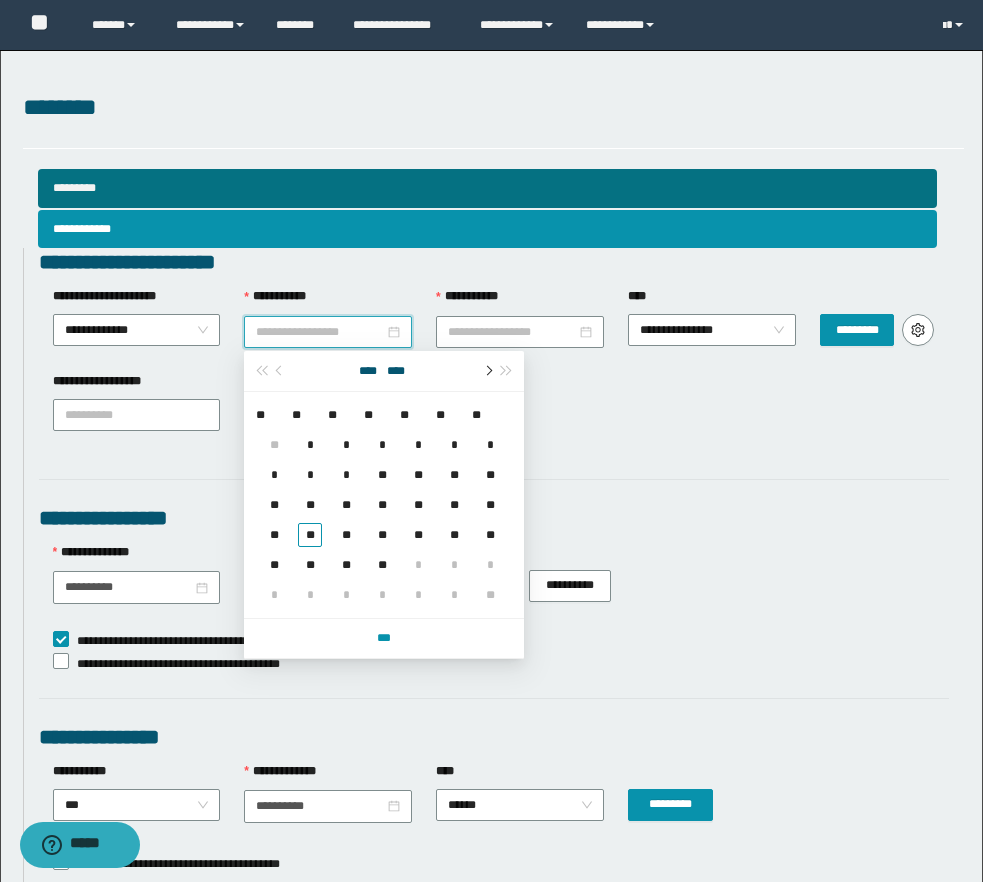 click at bounding box center (487, 371) 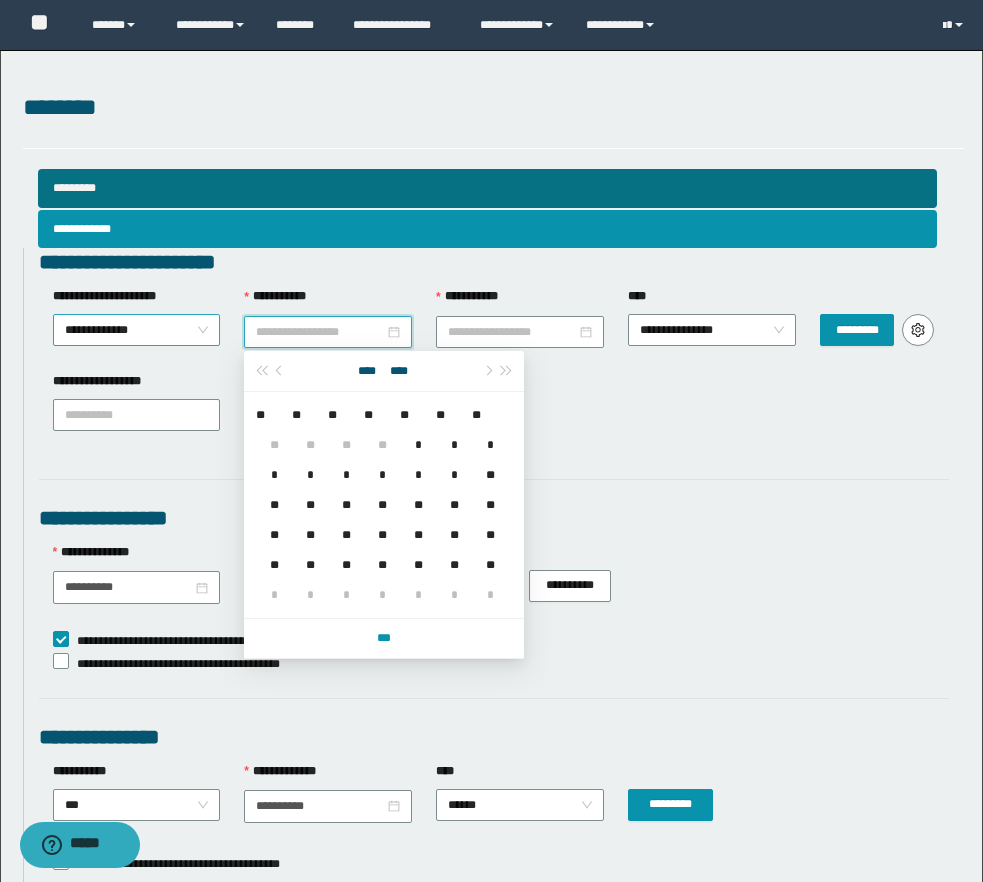 click on "**********" at bounding box center [137, 330] 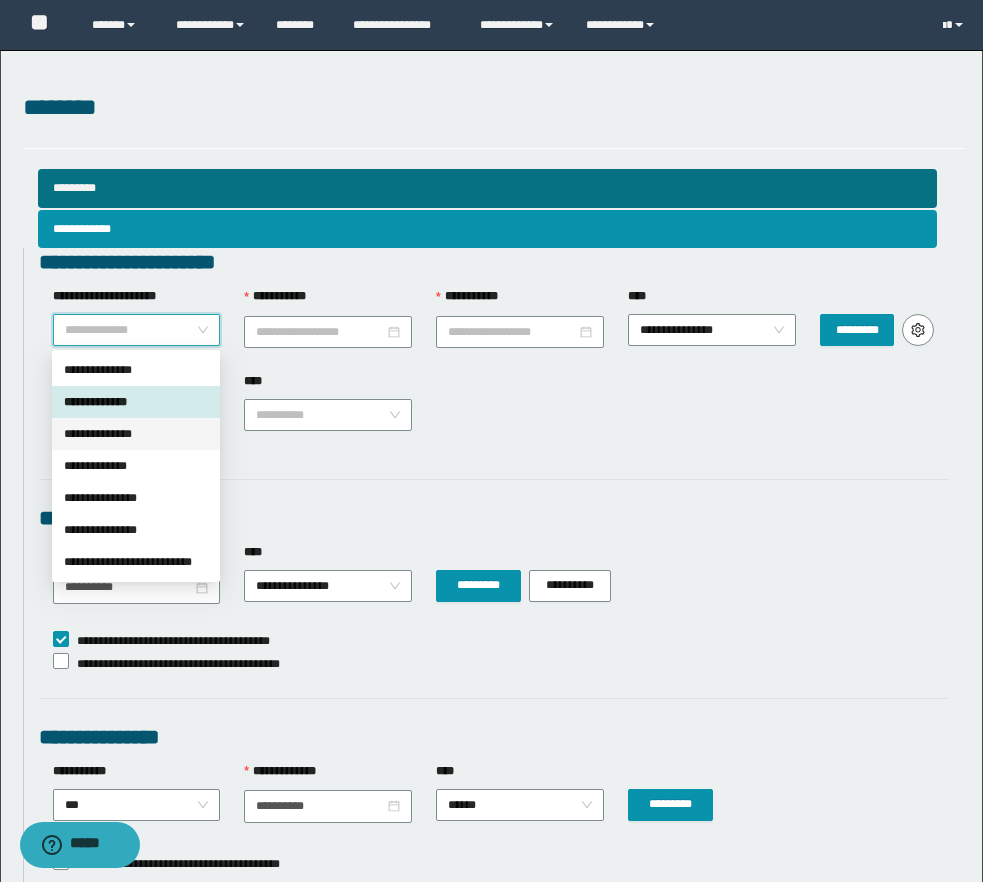 click on "**********" at bounding box center (136, 434) 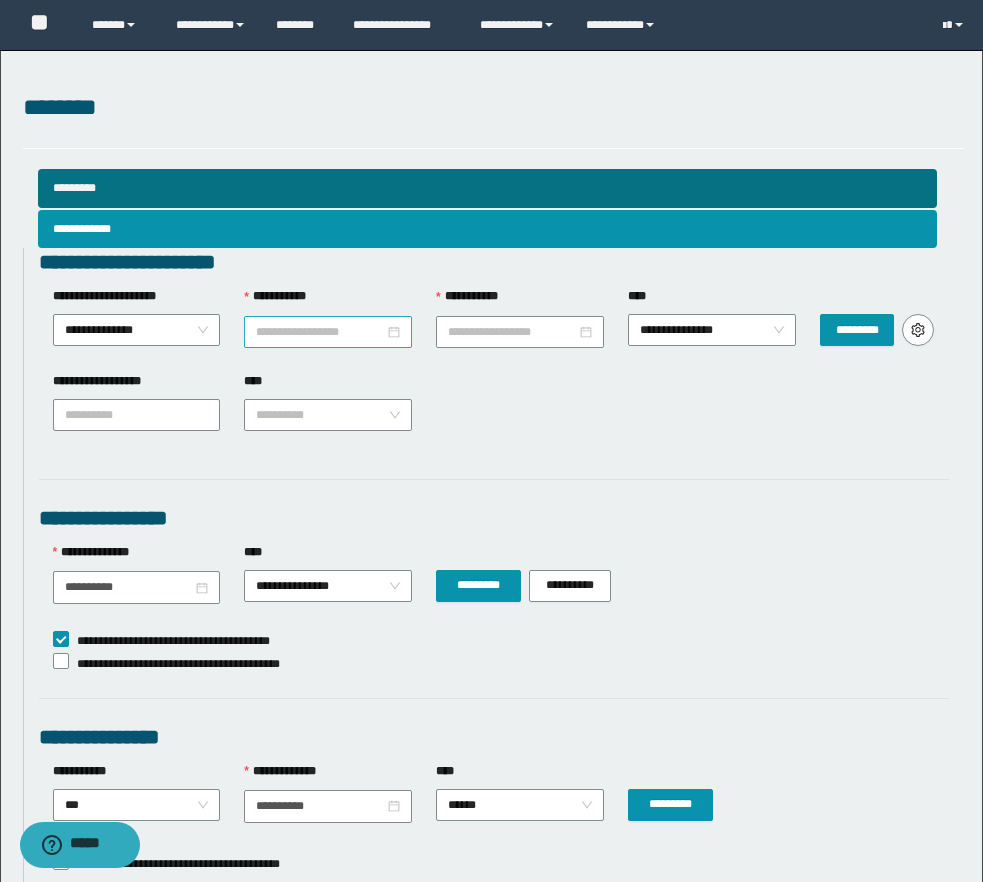 click at bounding box center (328, 332) 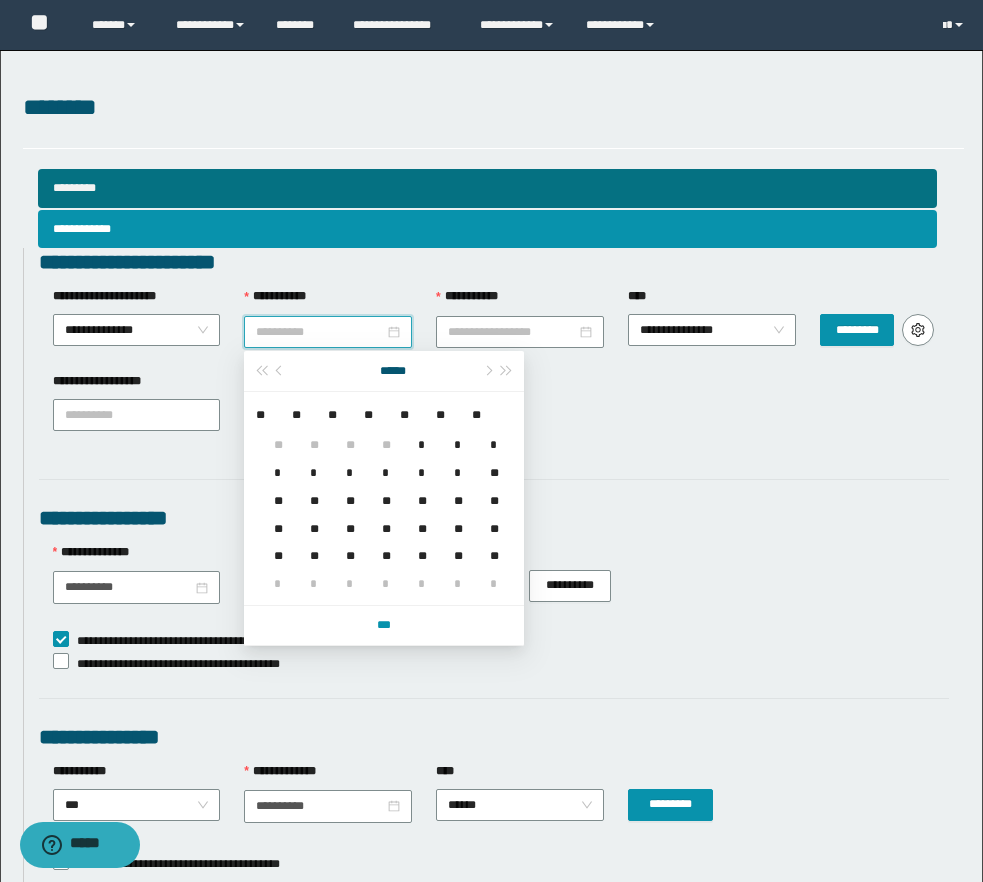 click on "*" at bounding box center (418, 433) 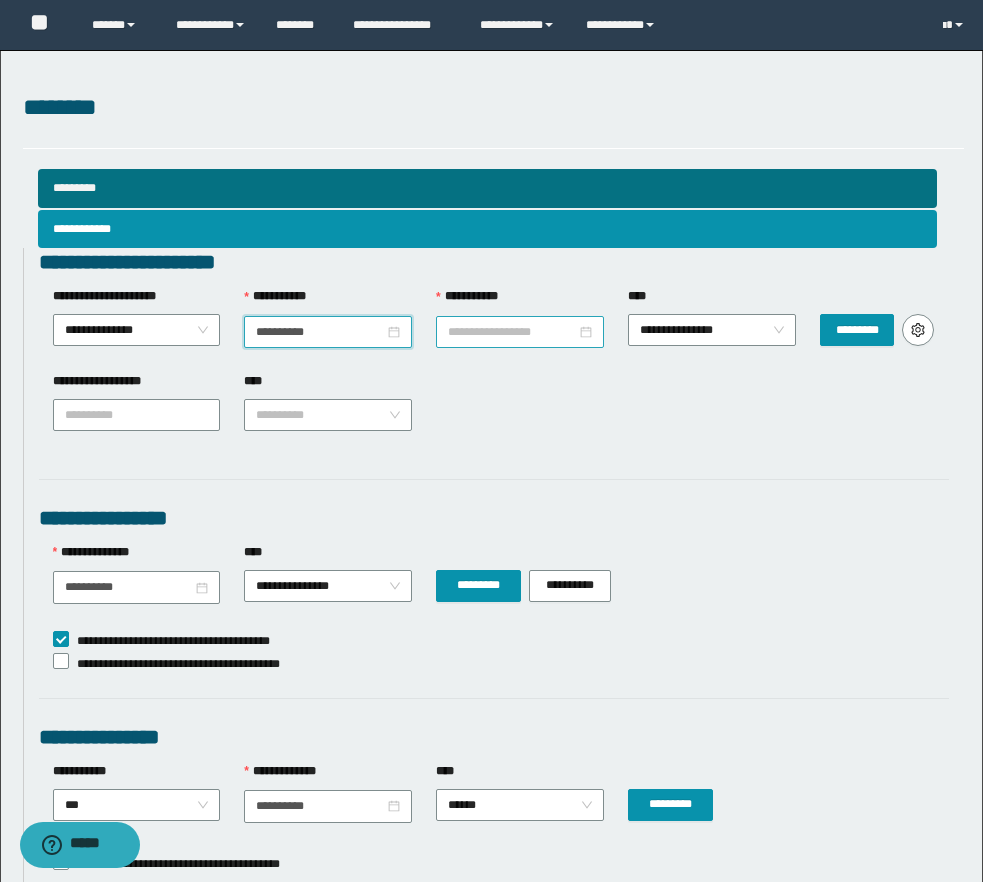 click on "**********" at bounding box center (512, 332) 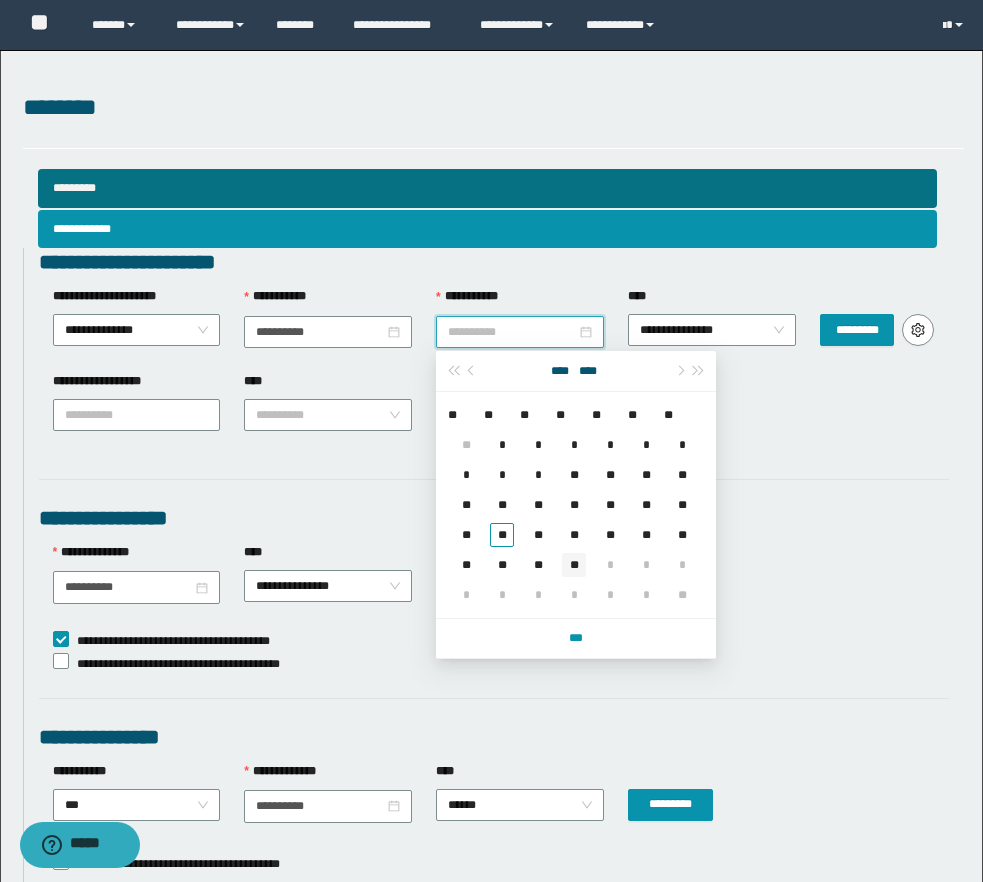 click on "**" at bounding box center [574, 565] 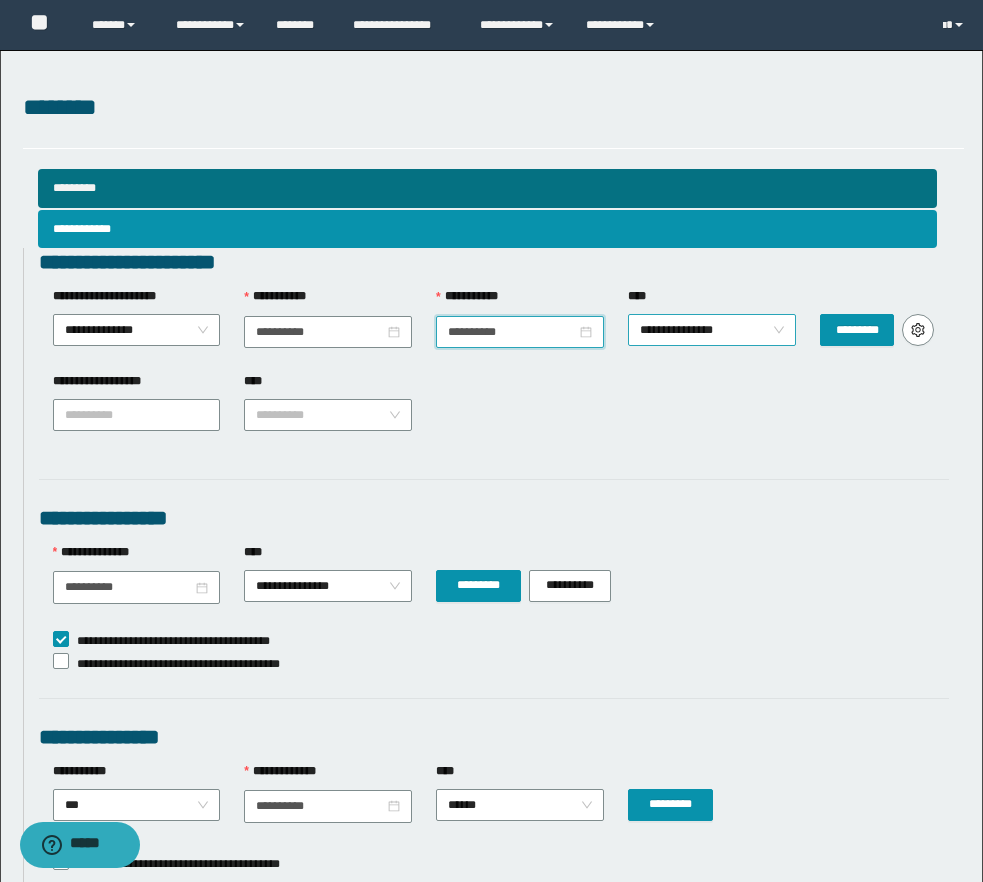 click on "**********" at bounding box center (712, 330) 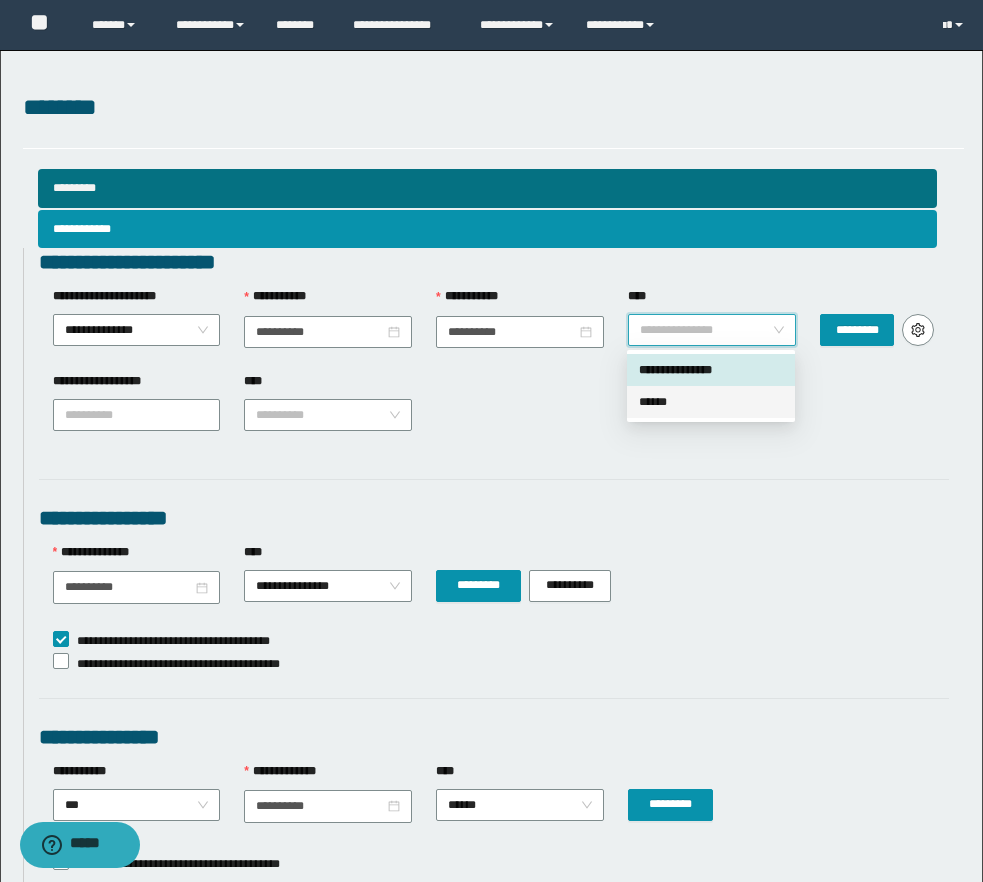 click on "******" at bounding box center [711, 402] 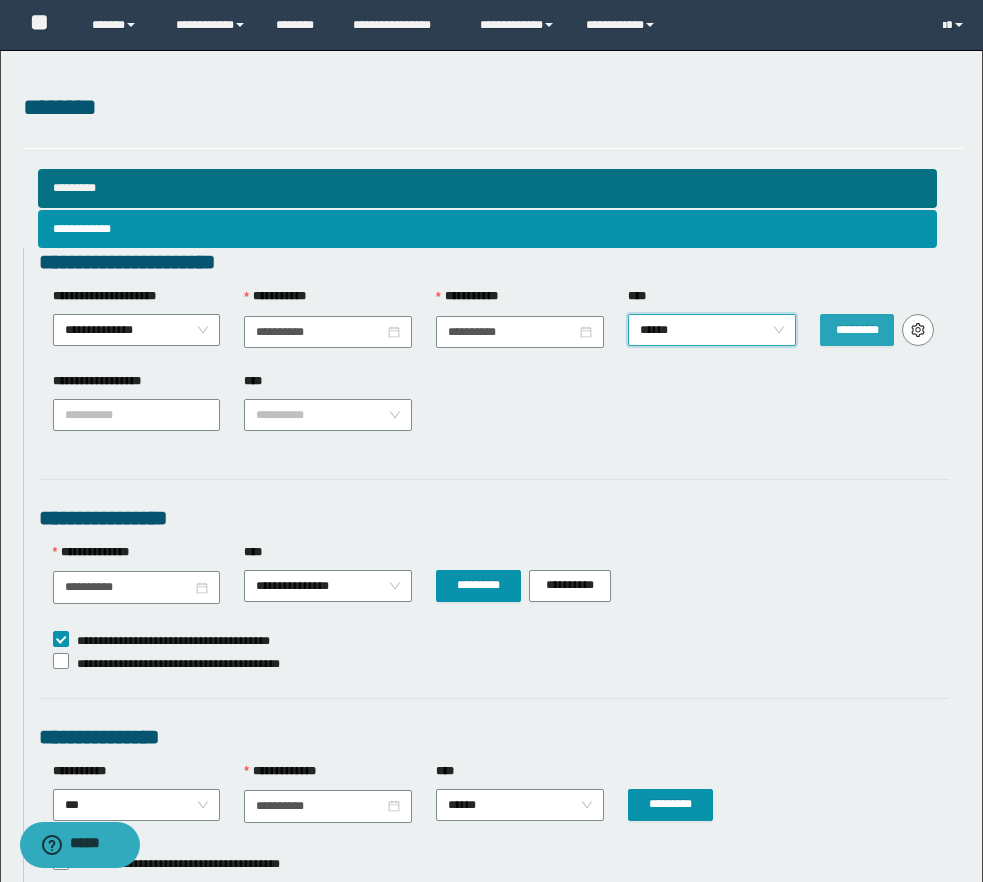 click on "*********" at bounding box center [857, 330] 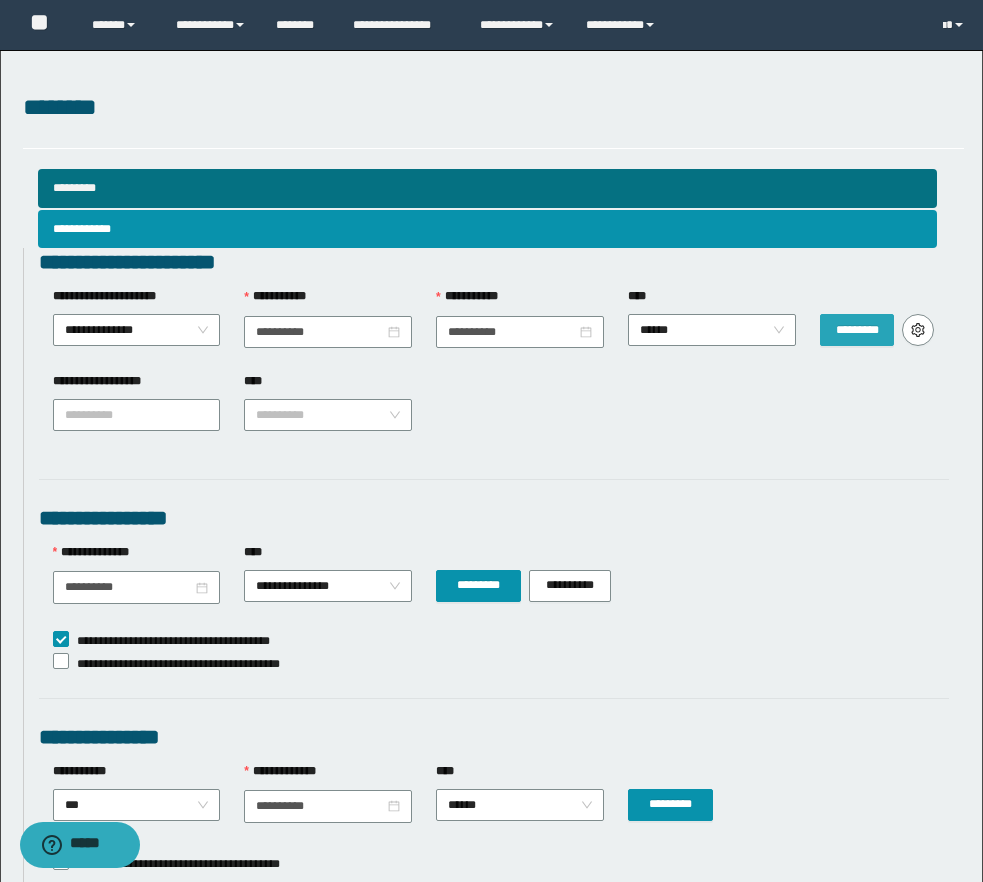 click on "*********" at bounding box center (857, 330) 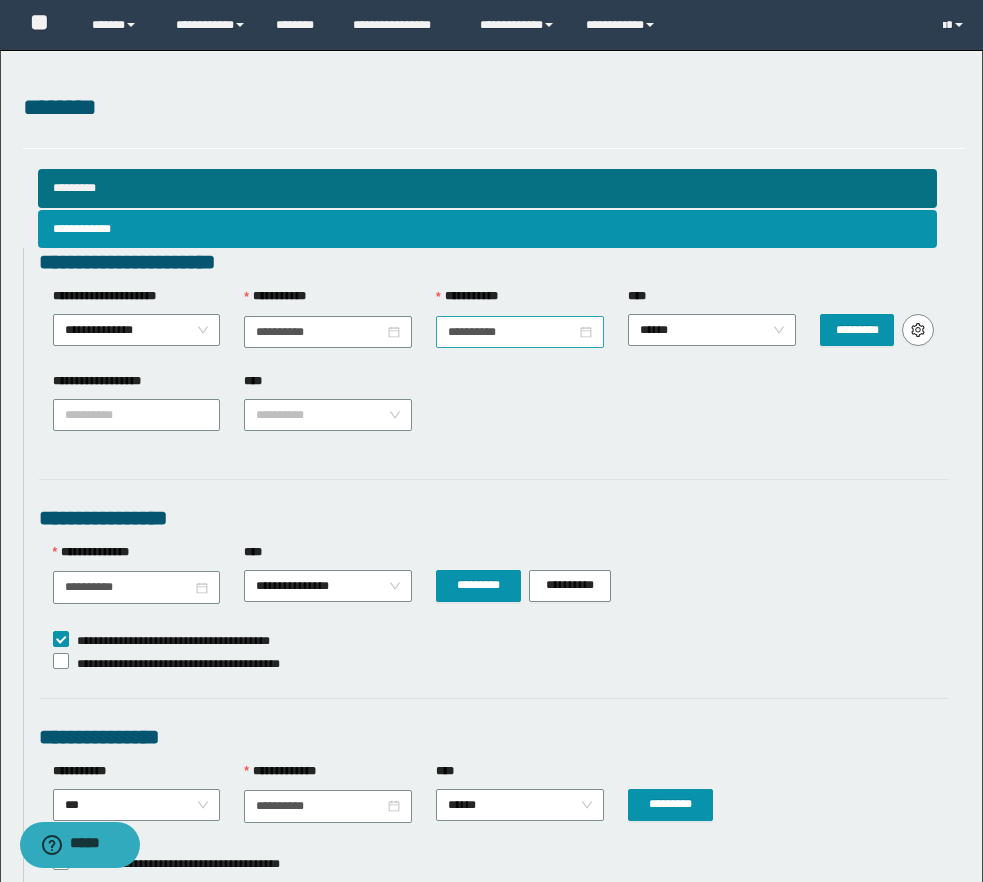 click at bounding box center [520, 332] 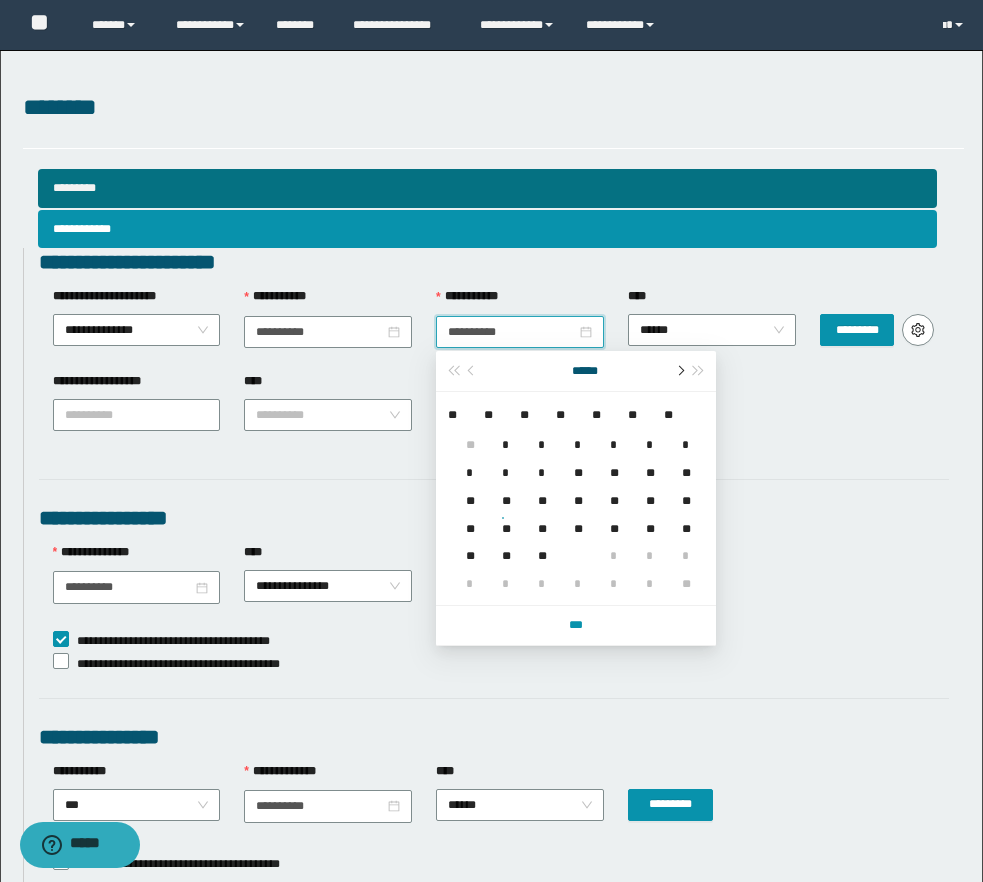 click at bounding box center (679, 371) 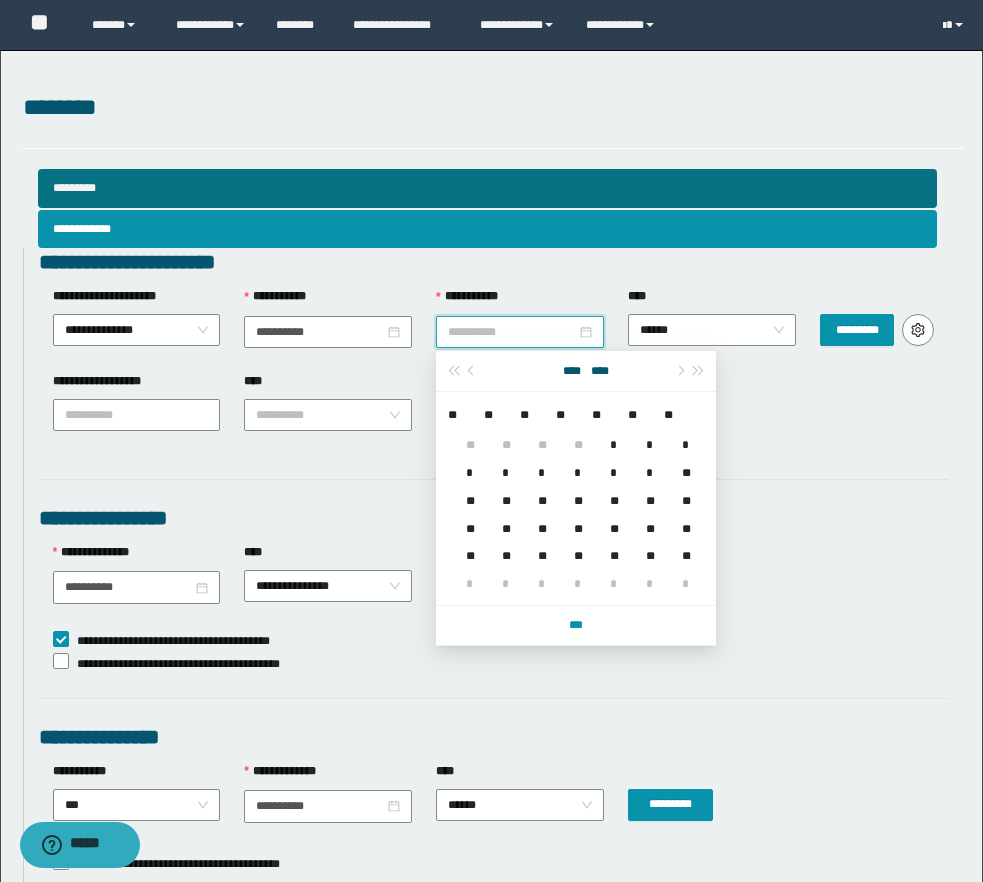 click on "**" at bounding box center [682, 544] 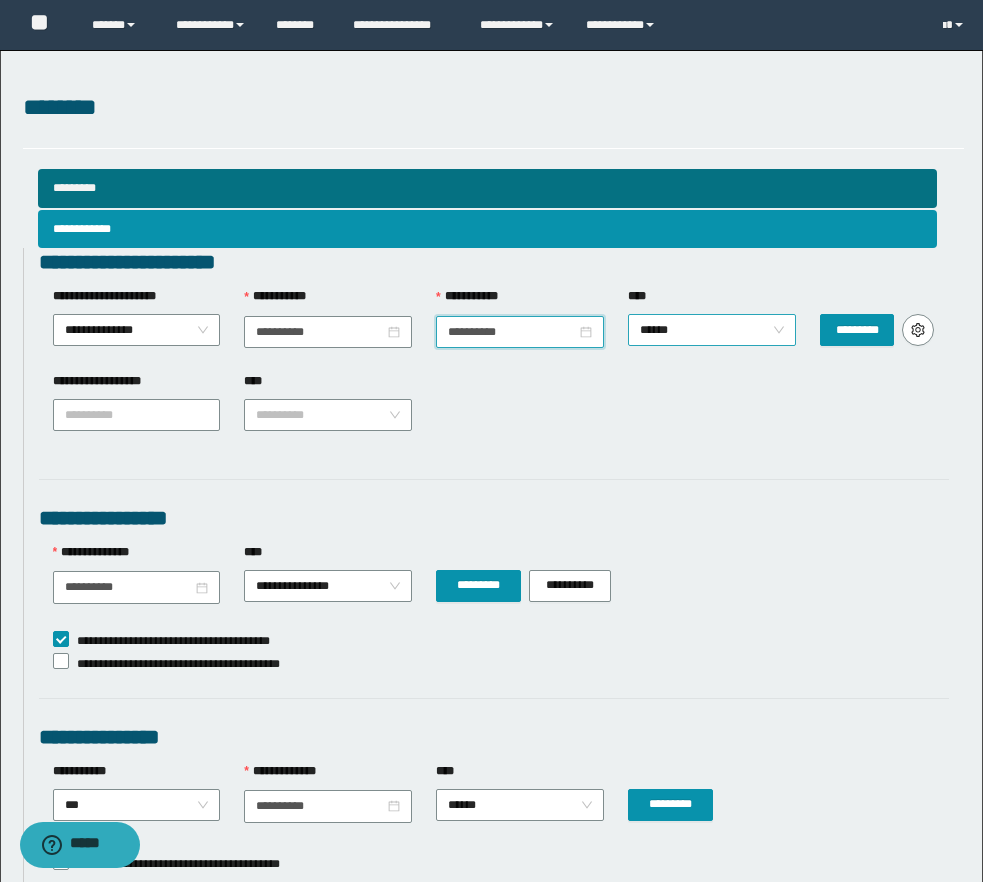 click on "******" at bounding box center (712, 330) 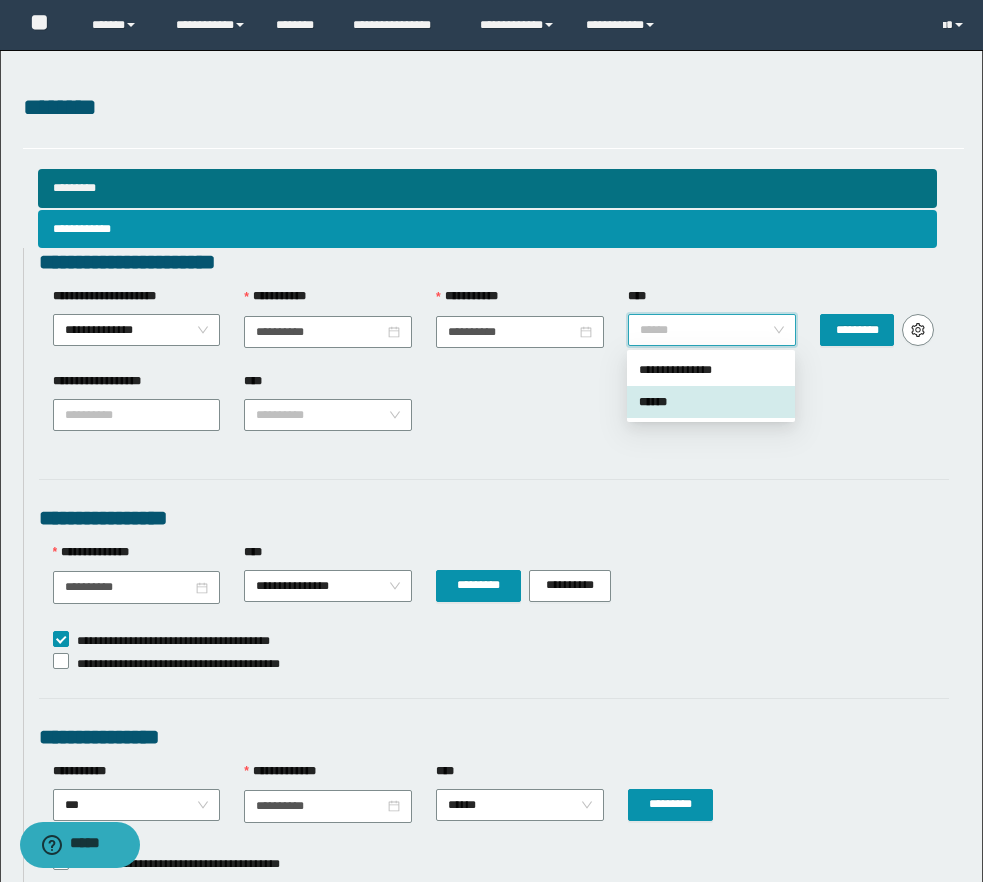 click on "******" at bounding box center (711, 402) 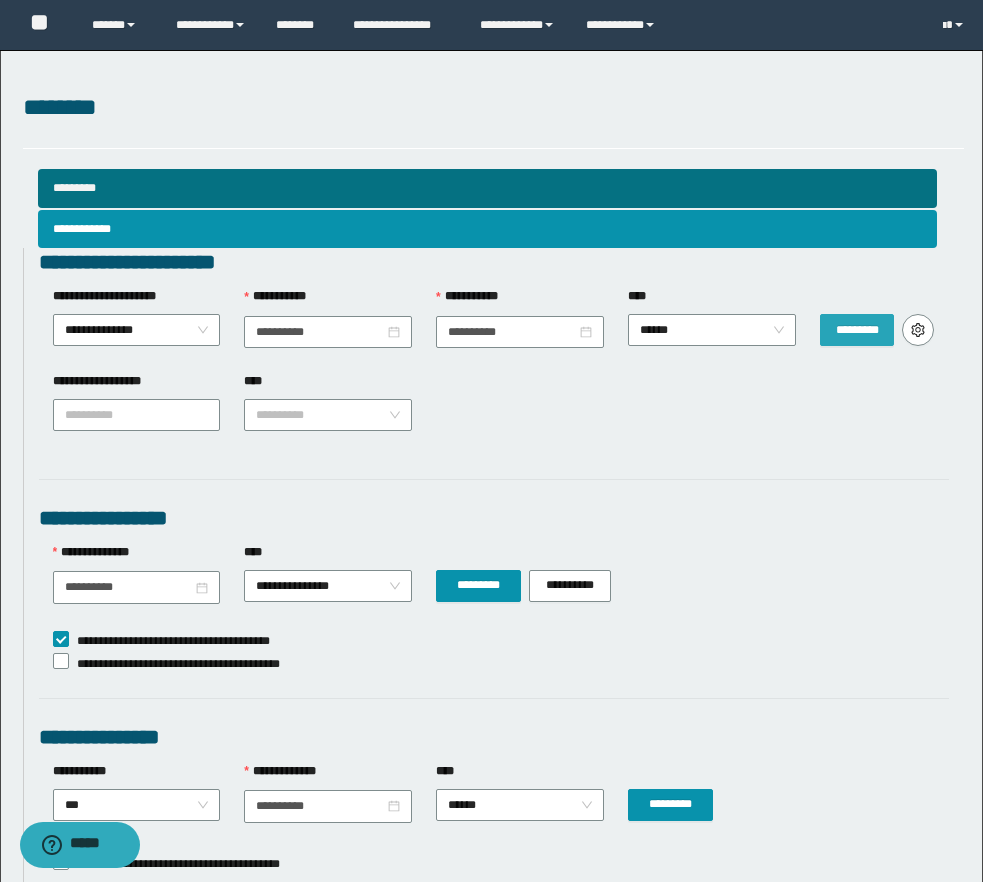 click on "*********" at bounding box center [857, 330] 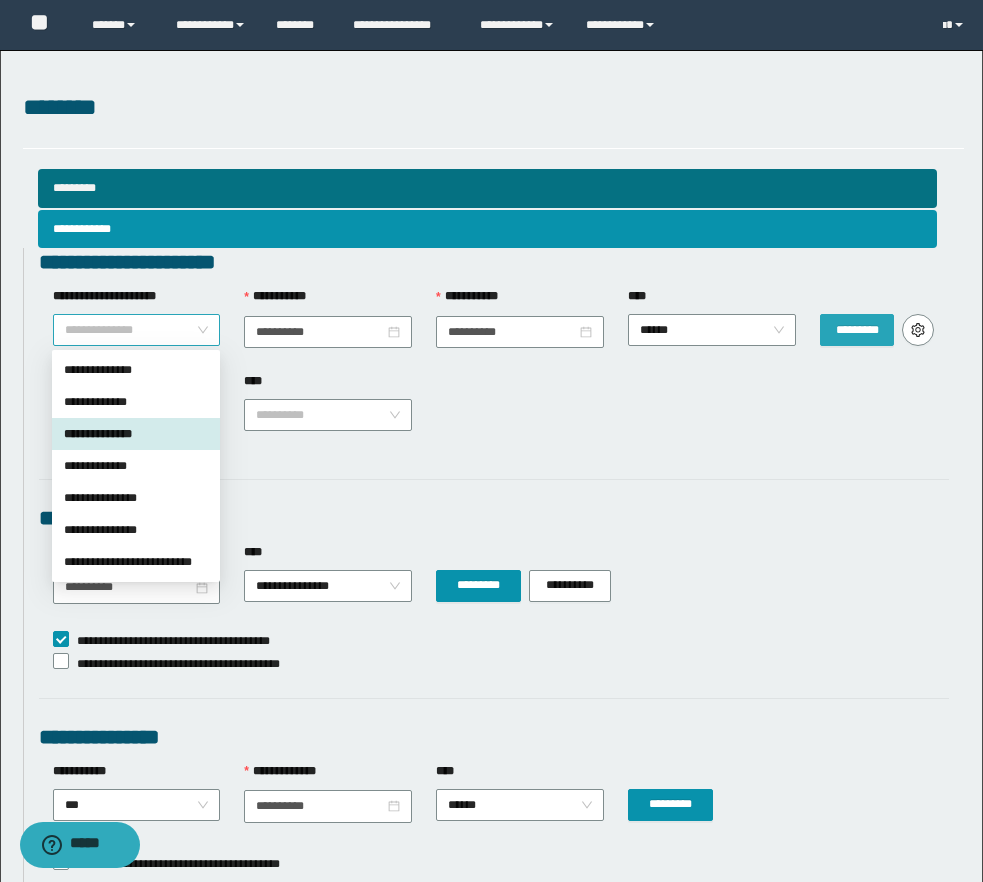 click on "**********" at bounding box center [137, 330] 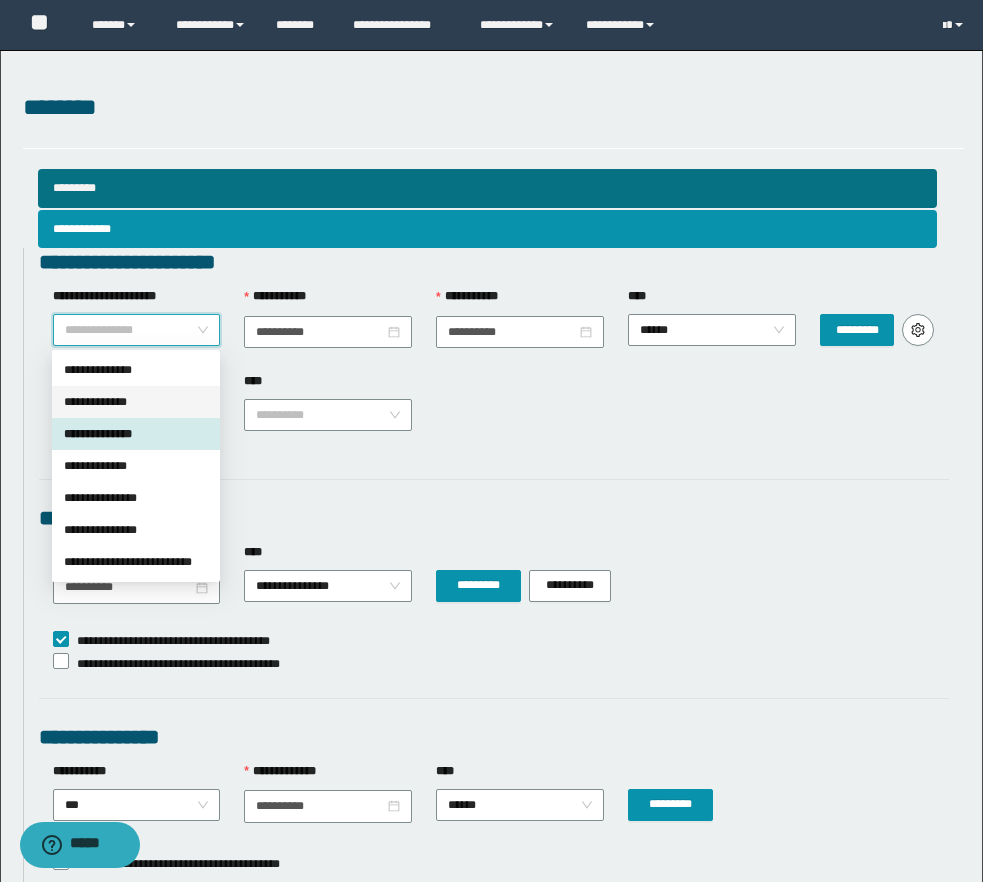 click on "**********" at bounding box center (136, 402) 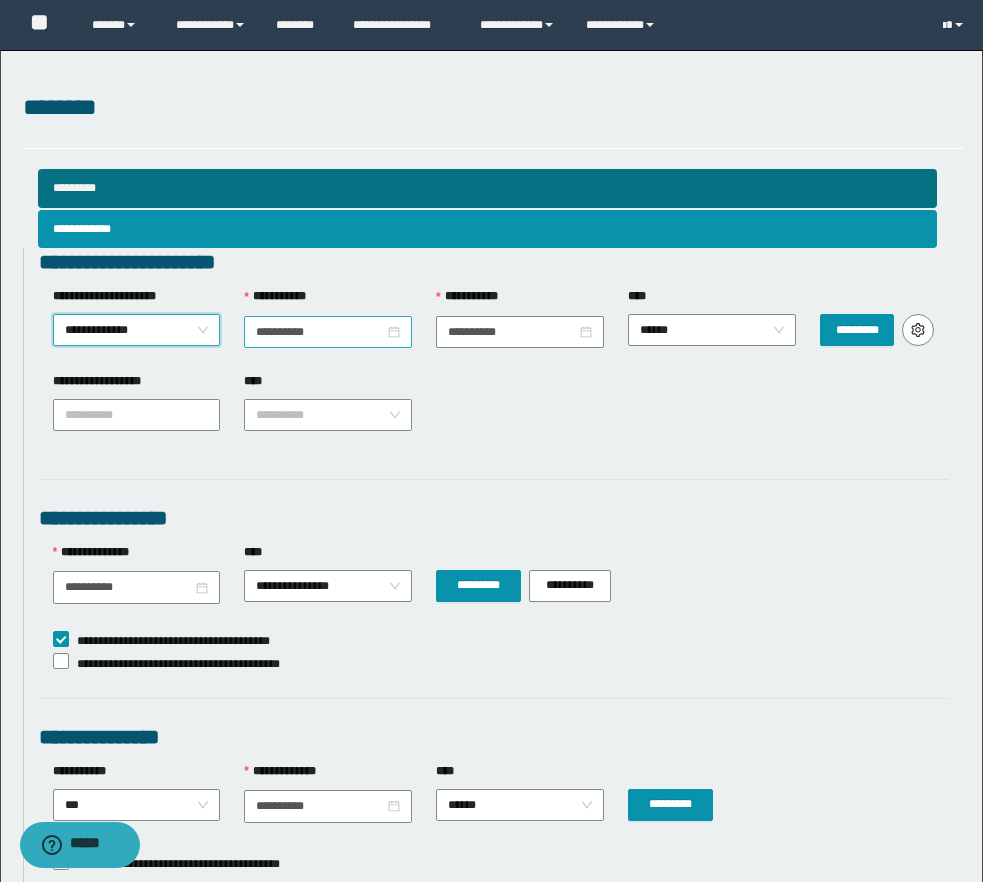 click at bounding box center [328, 332] 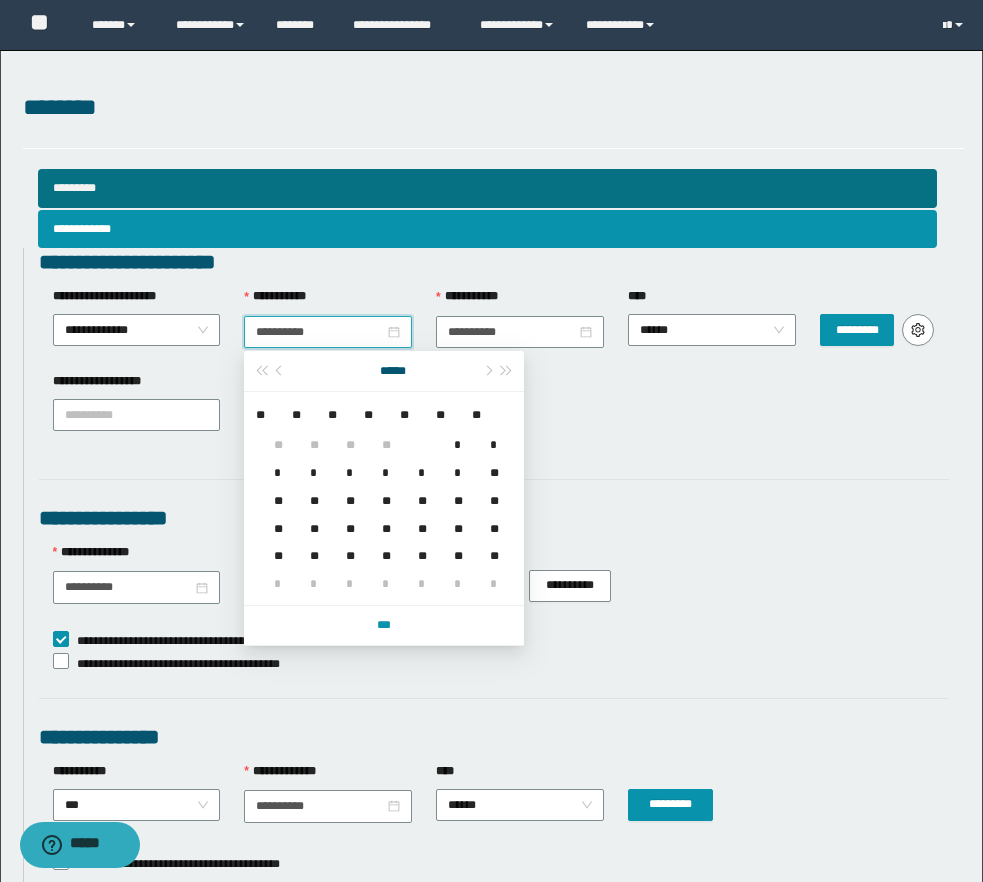 type on "**********" 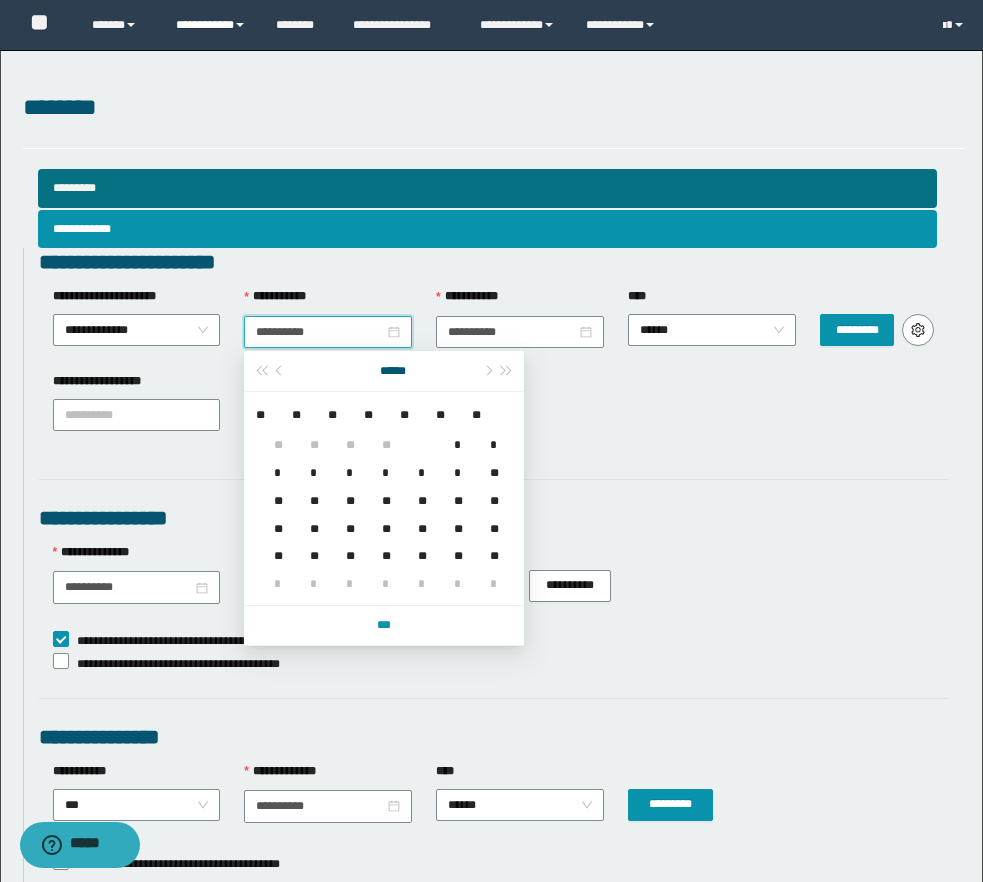 click on "**********" at bounding box center [211, 25] 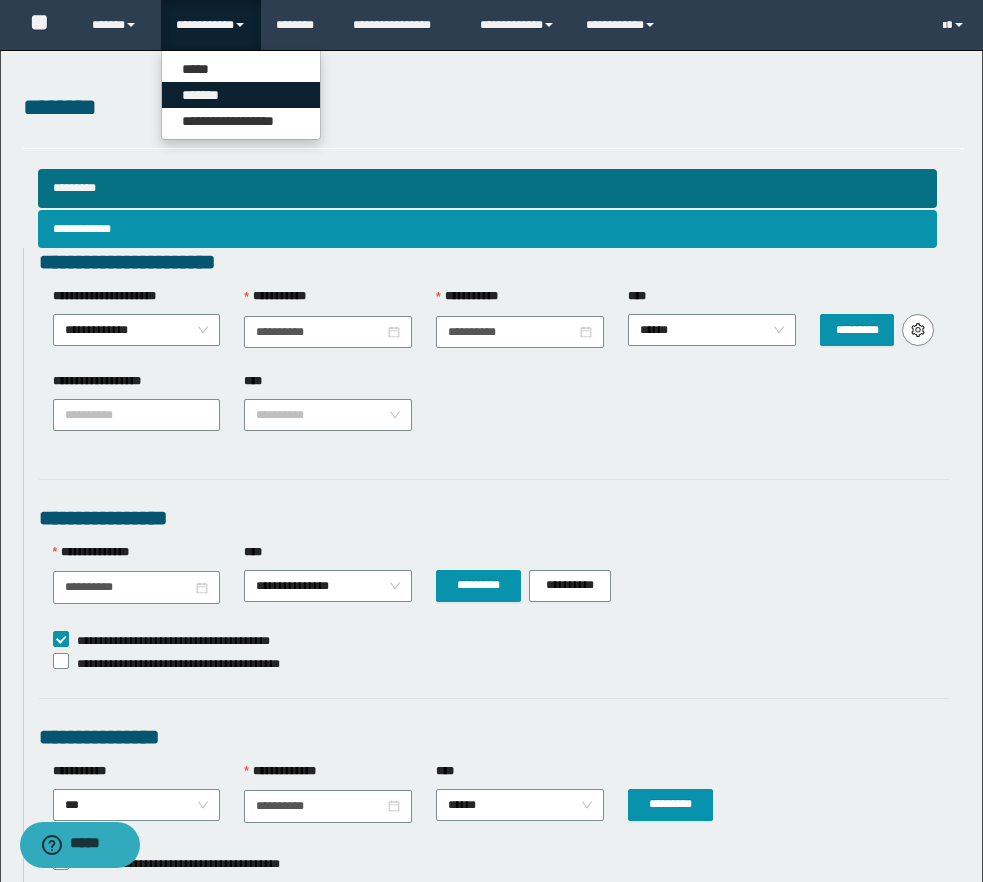 click on "*******" at bounding box center (241, 95) 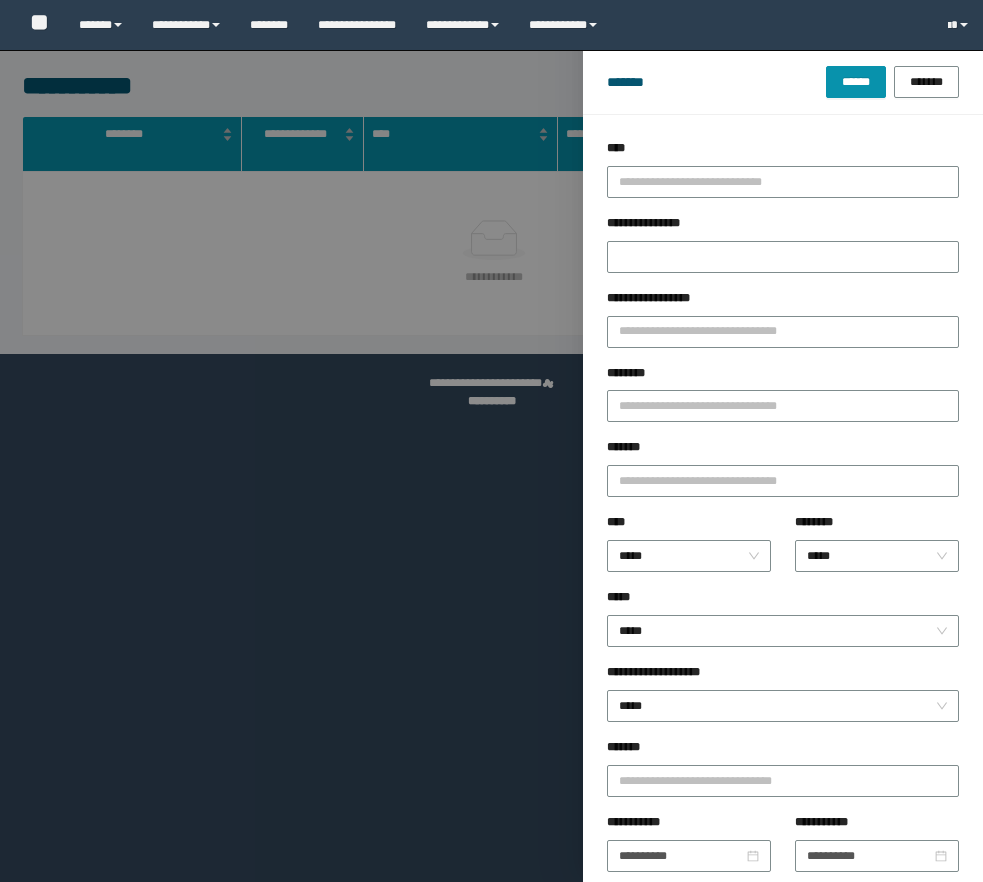 click on "**********" at bounding box center [783, 257] 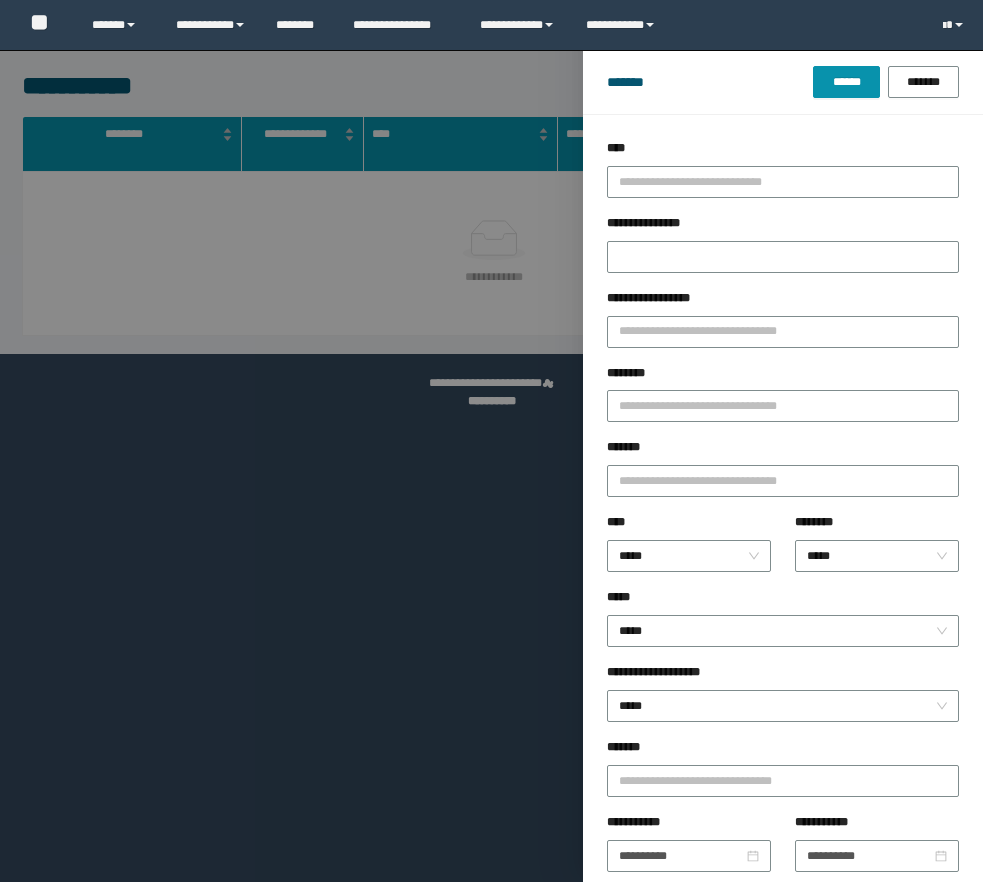 scroll, scrollTop: 0, scrollLeft: 0, axis: both 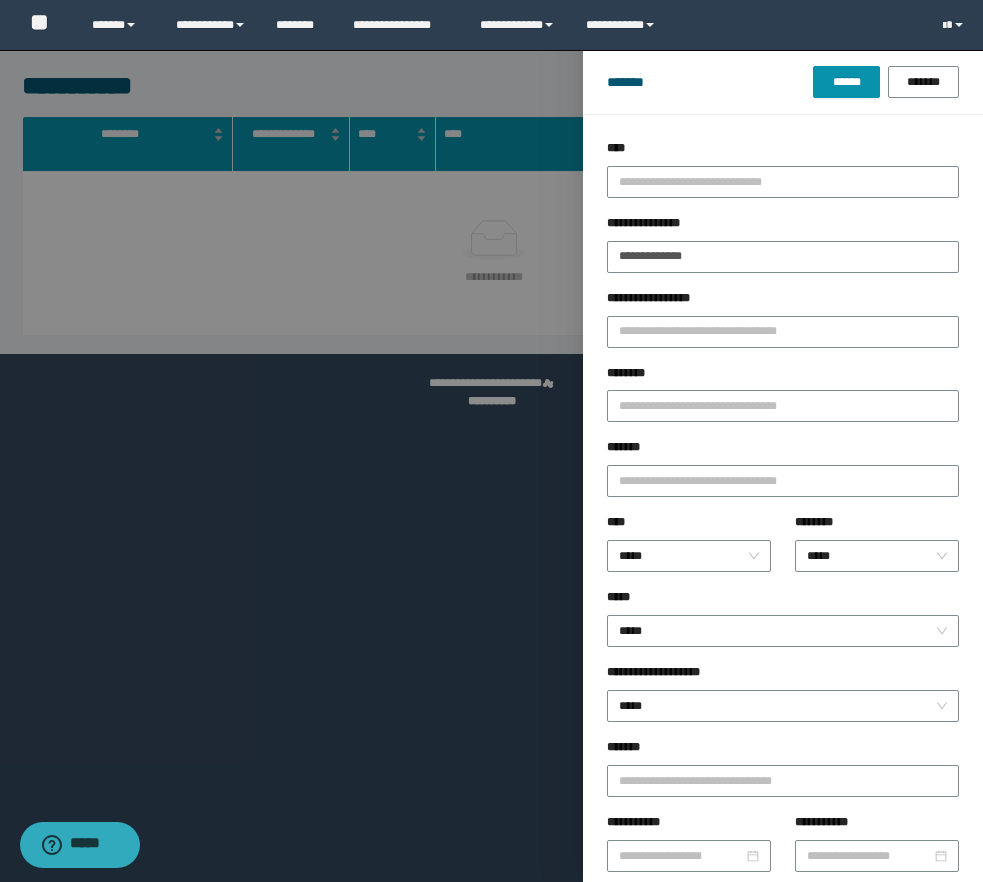 type on "**********" 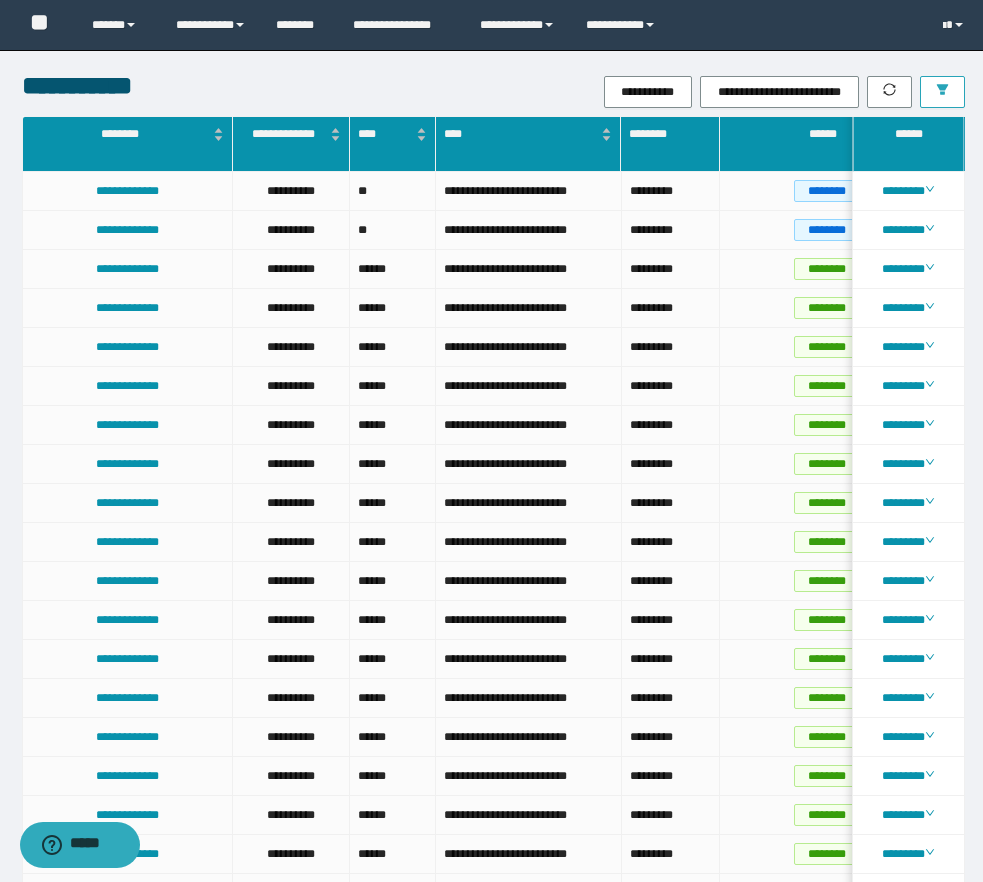 click 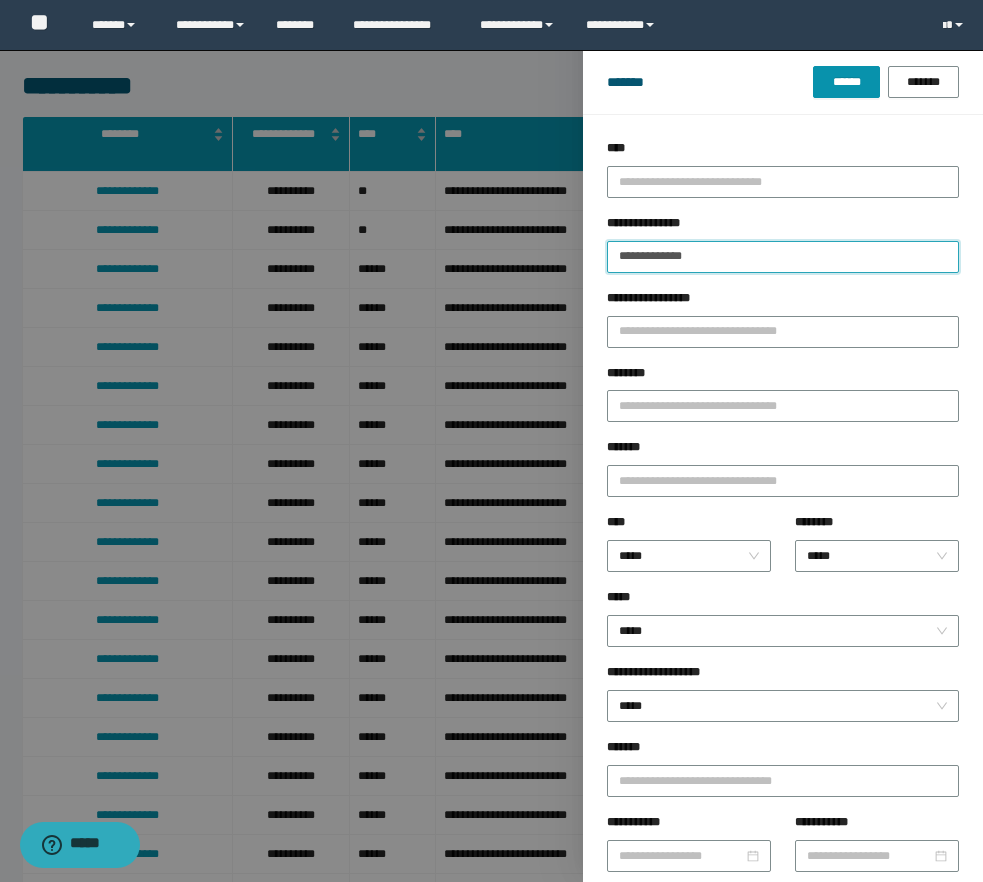 click on "**********" at bounding box center [783, 257] 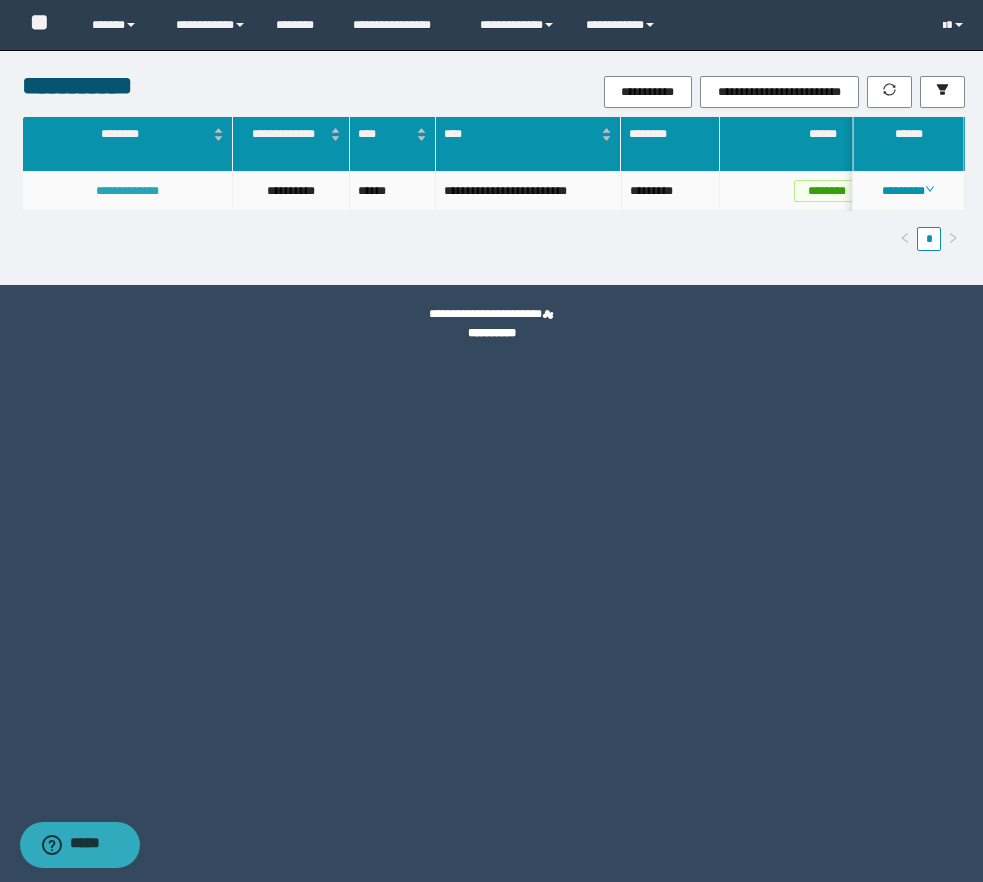 click on "**********" at bounding box center (127, 191) 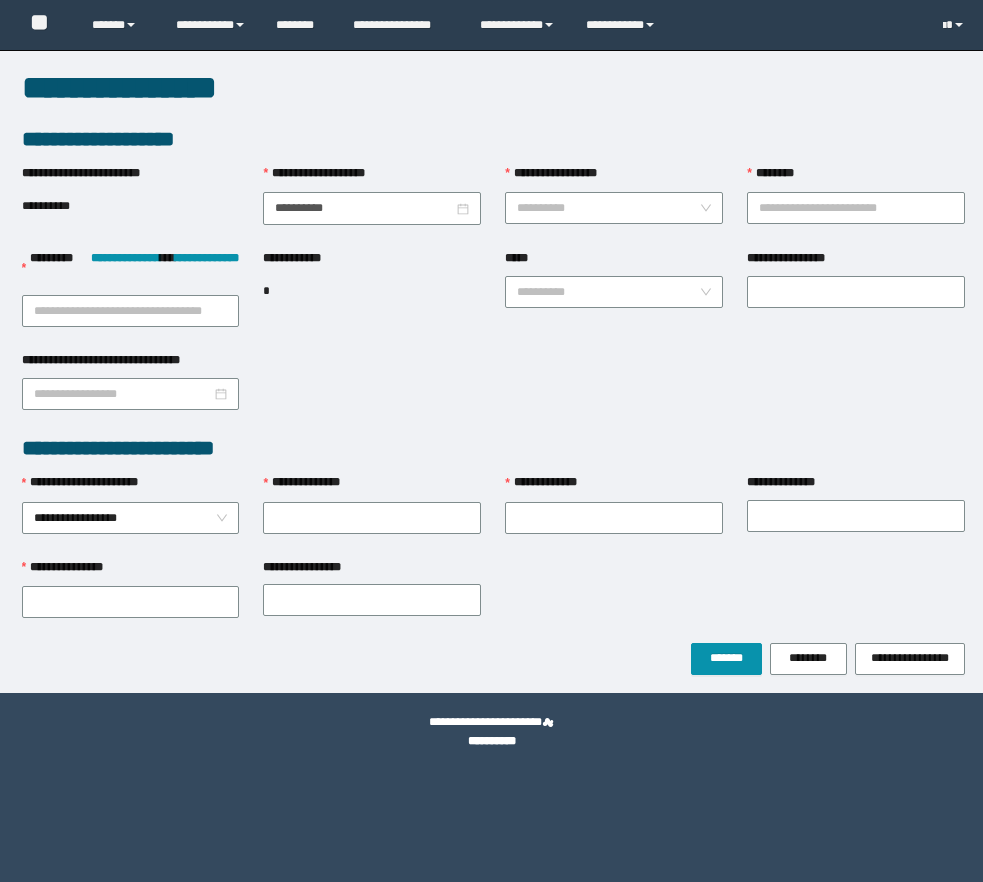 scroll, scrollTop: 0, scrollLeft: 0, axis: both 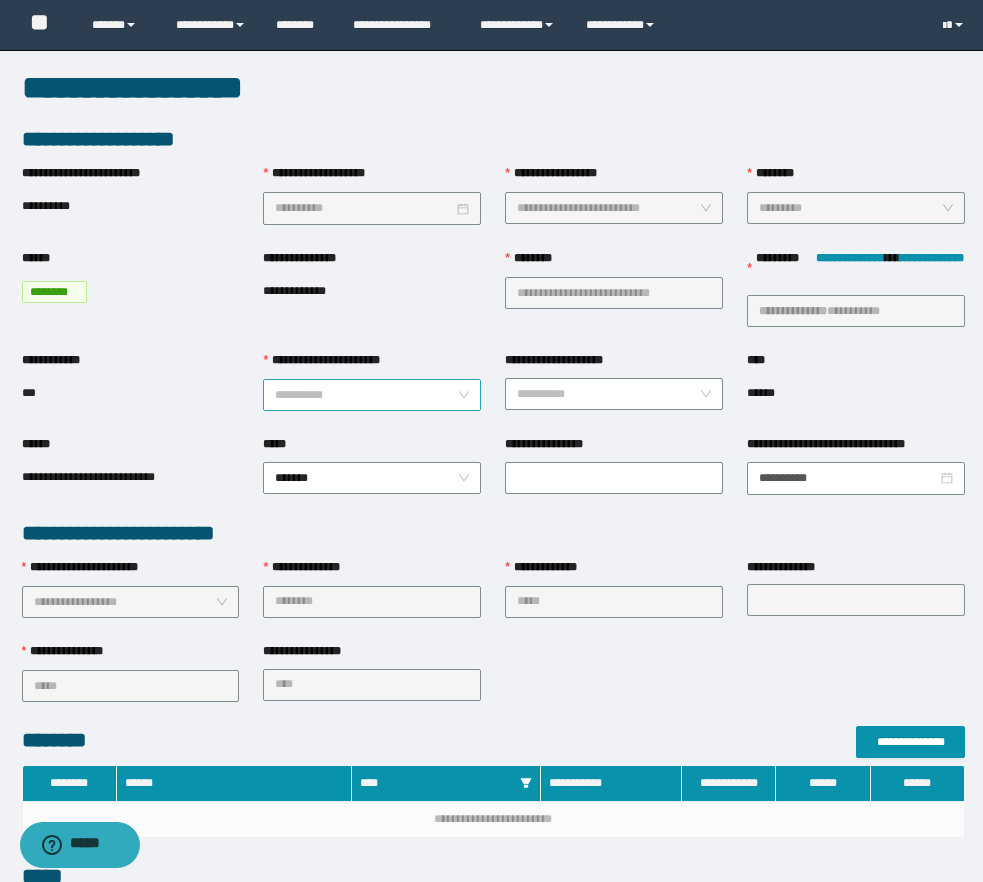 click on "**********" at bounding box center [366, 395] 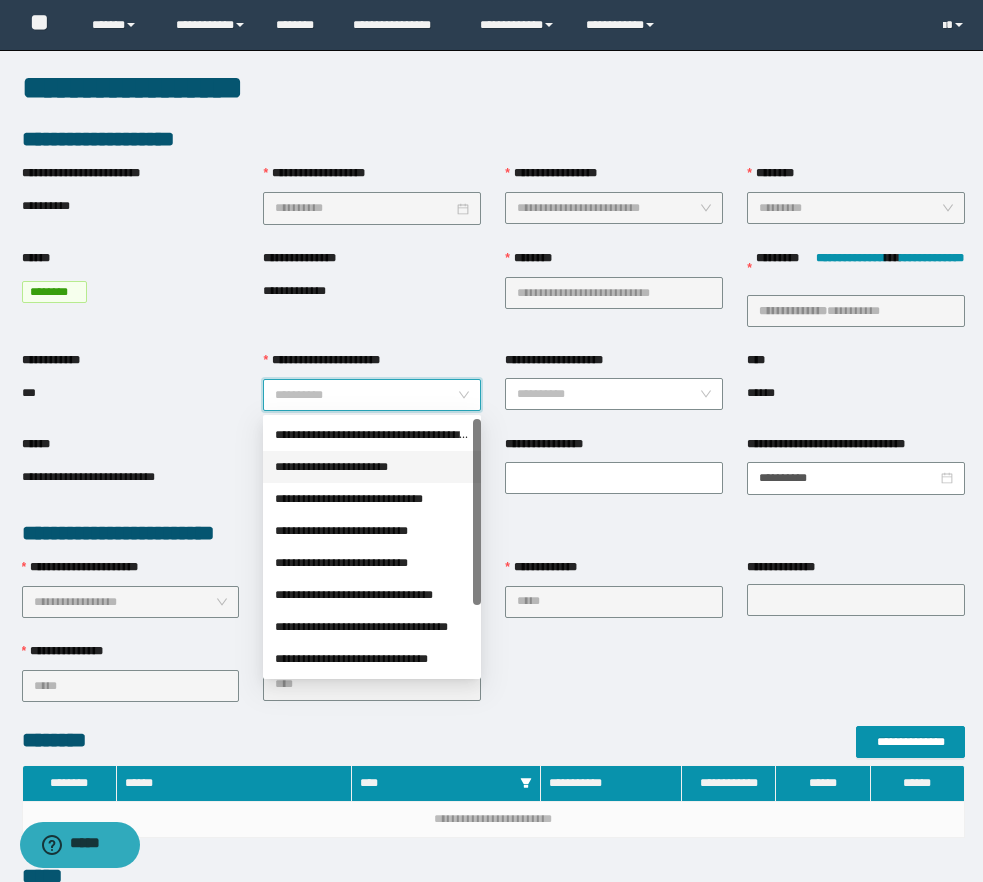 click on "**********" at bounding box center [372, 467] 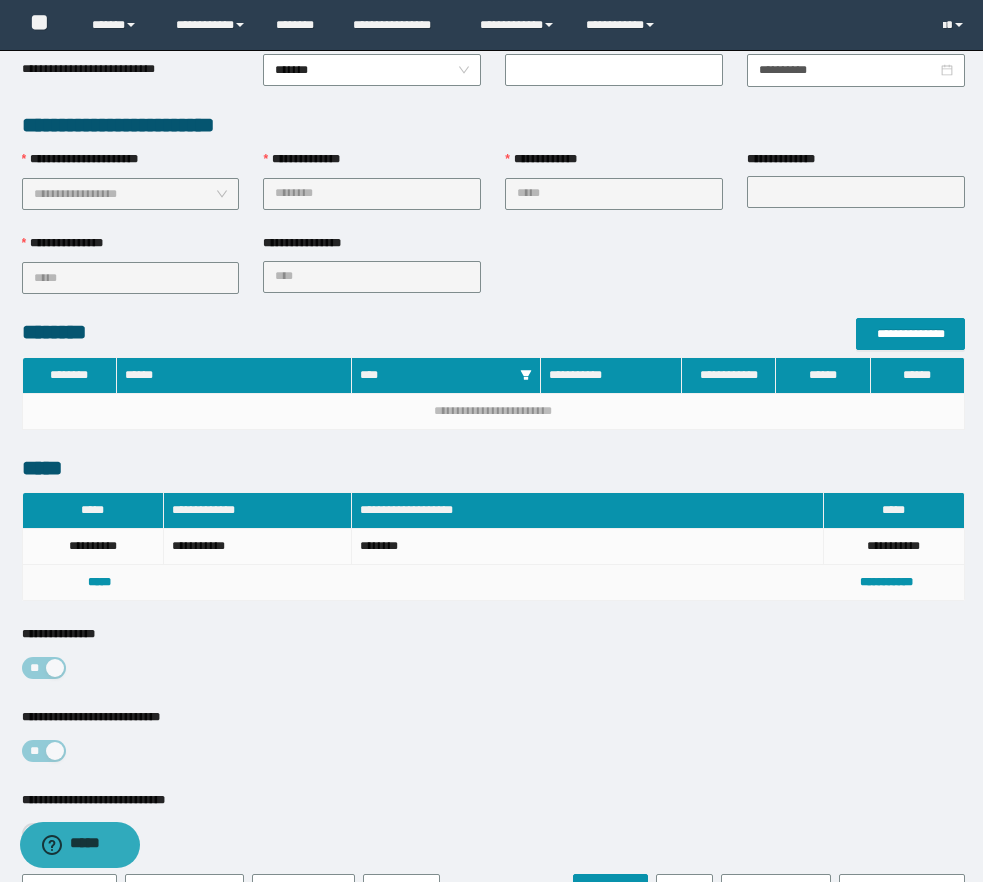 scroll, scrollTop: 560, scrollLeft: 0, axis: vertical 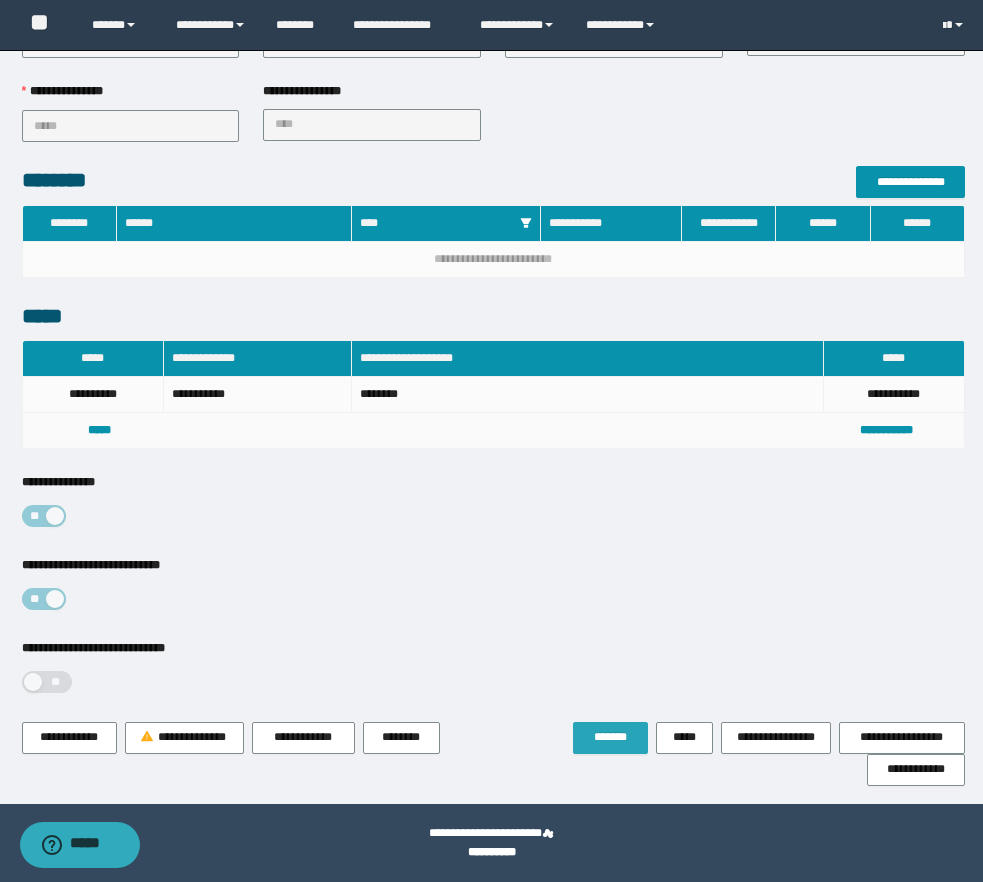 click on "*******" at bounding box center [610, 737] 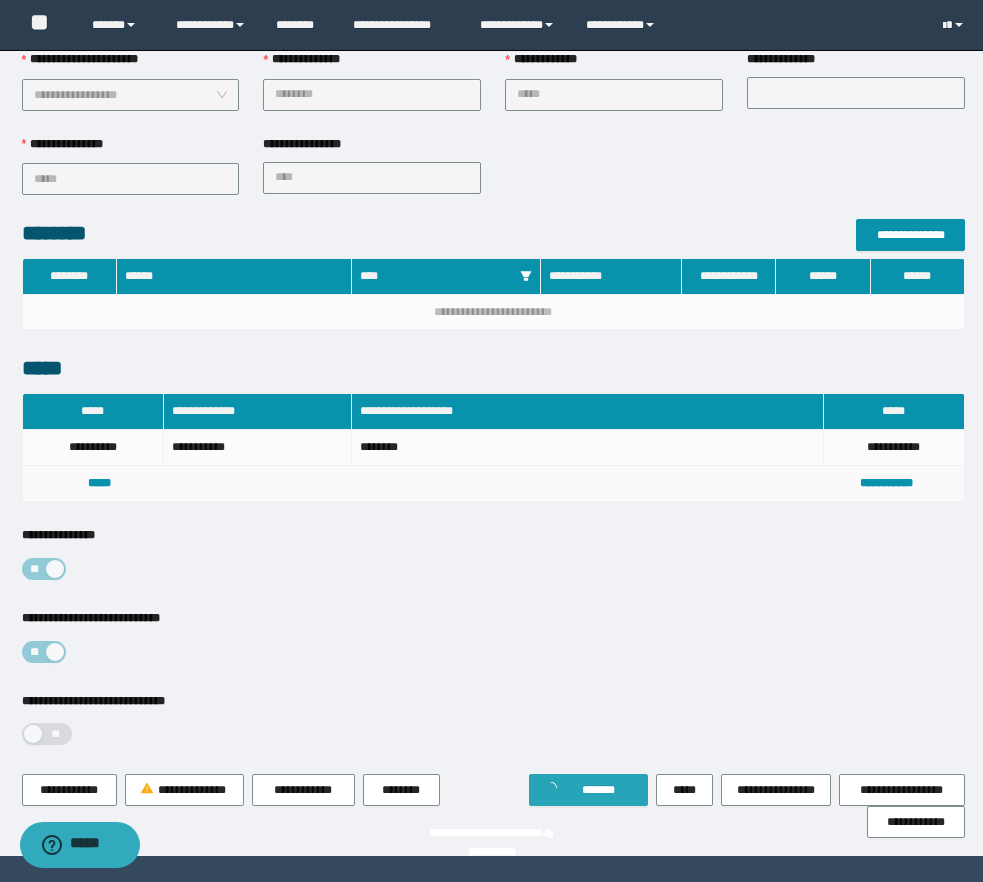 scroll, scrollTop: 0, scrollLeft: 0, axis: both 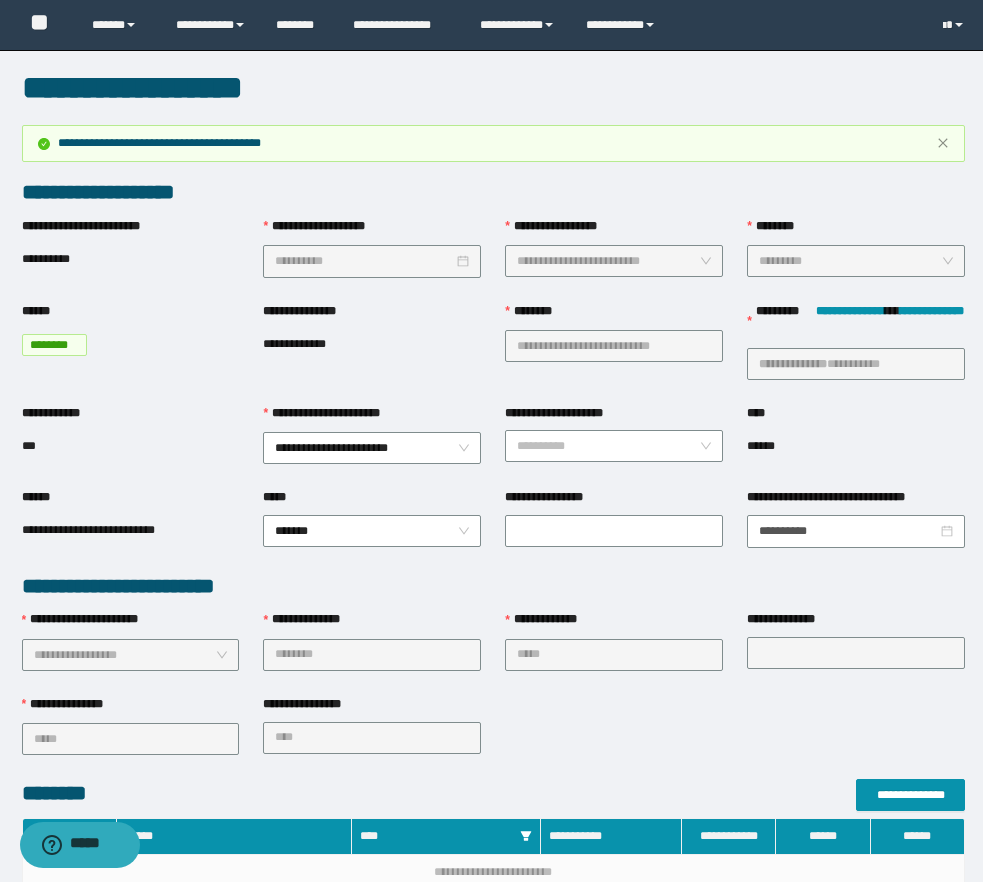 type 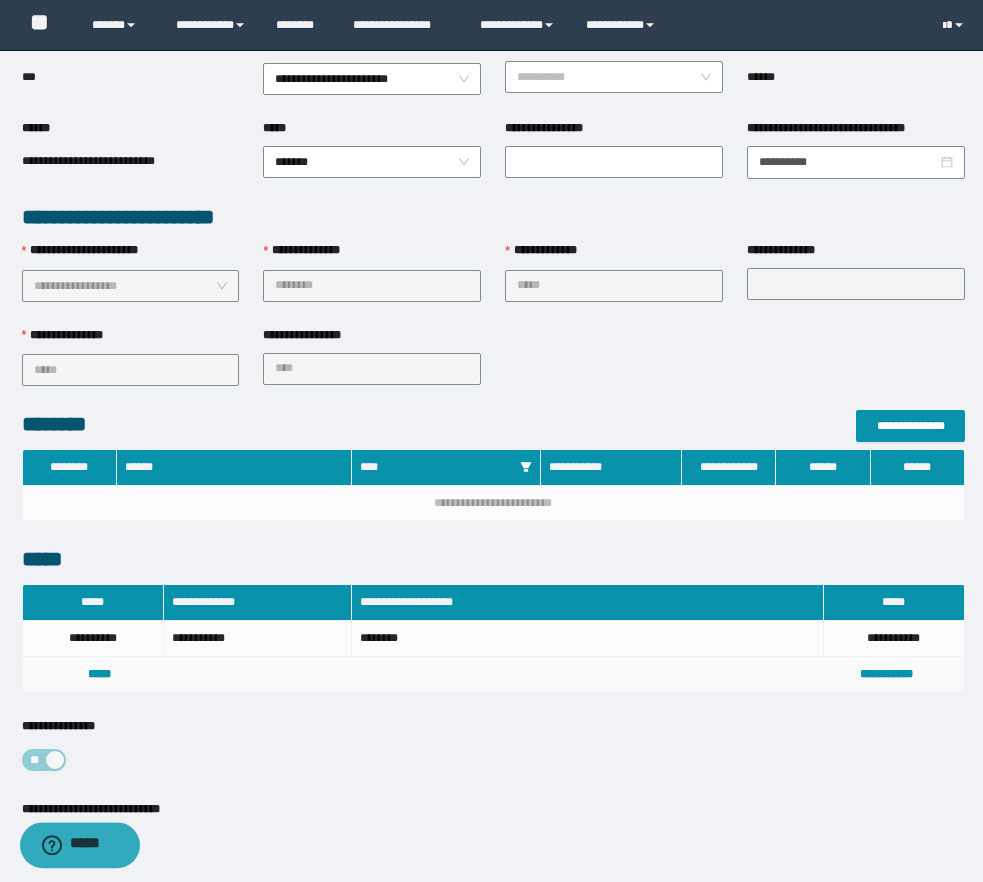 scroll, scrollTop: 510, scrollLeft: 0, axis: vertical 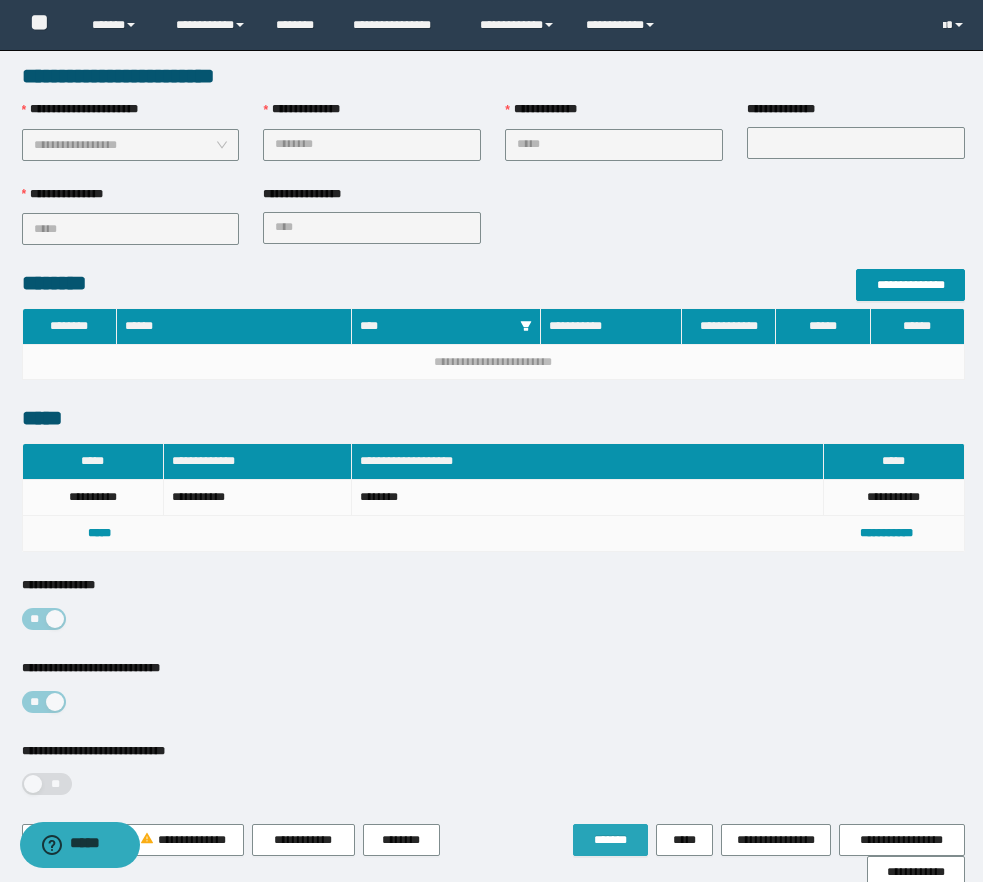 click on "*******" at bounding box center [610, 840] 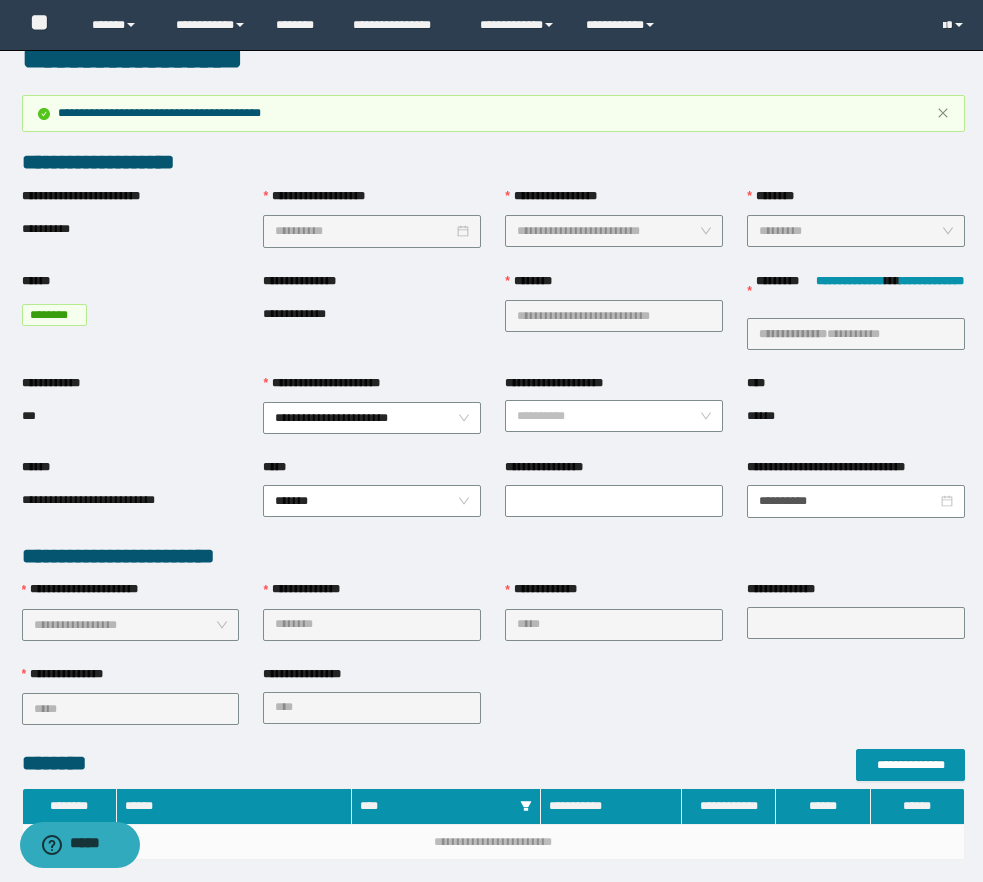 scroll, scrollTop: 0, scrollLeft: 0, axis: both 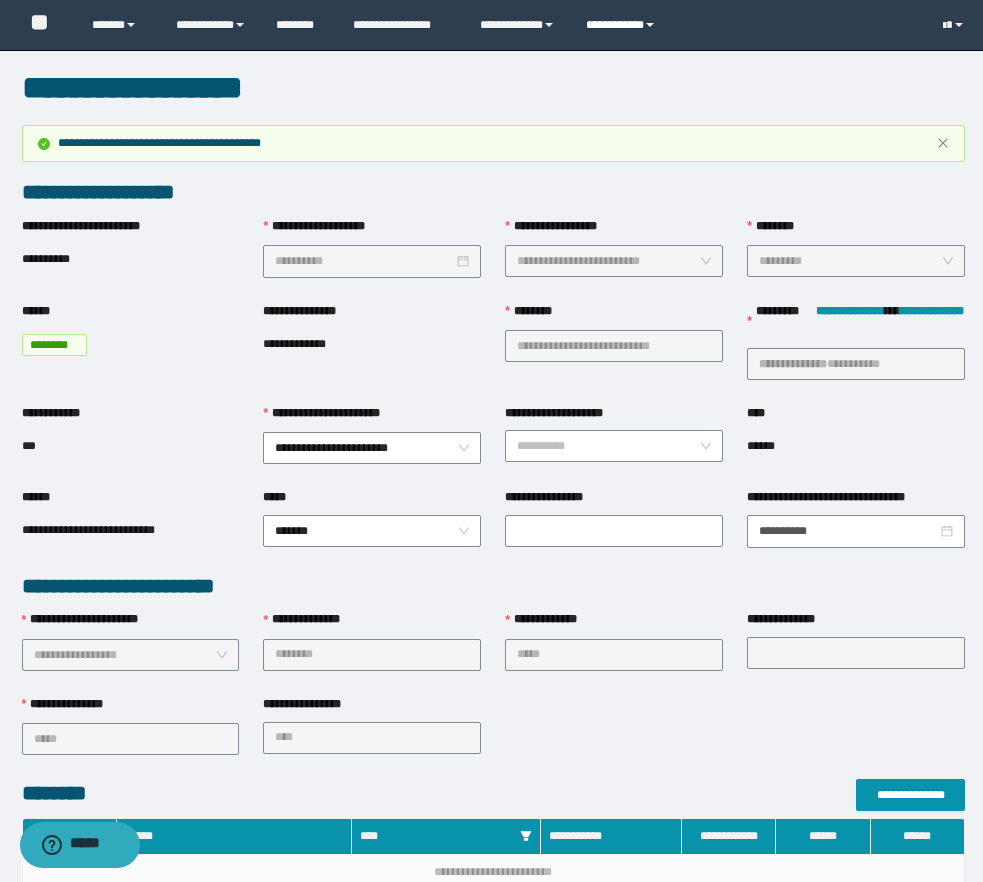 click on "**********" at bounding box center [623, 25] 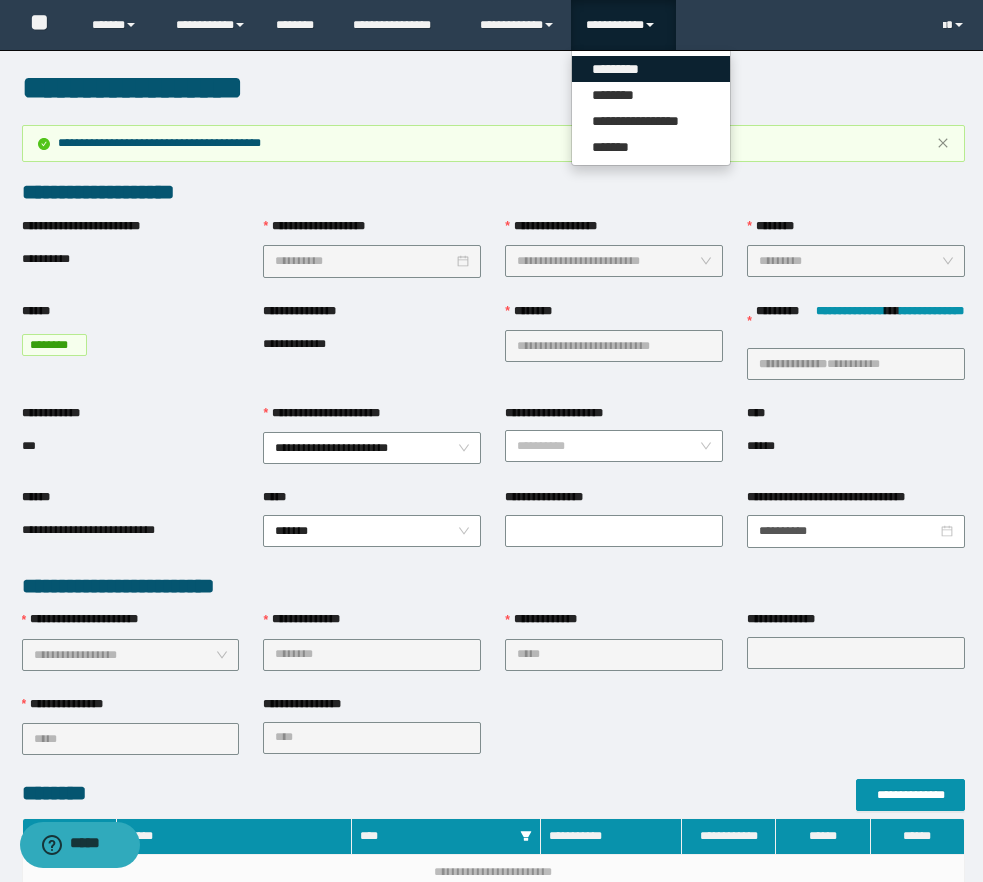 click on "*********" at bounding box center [651, 69] 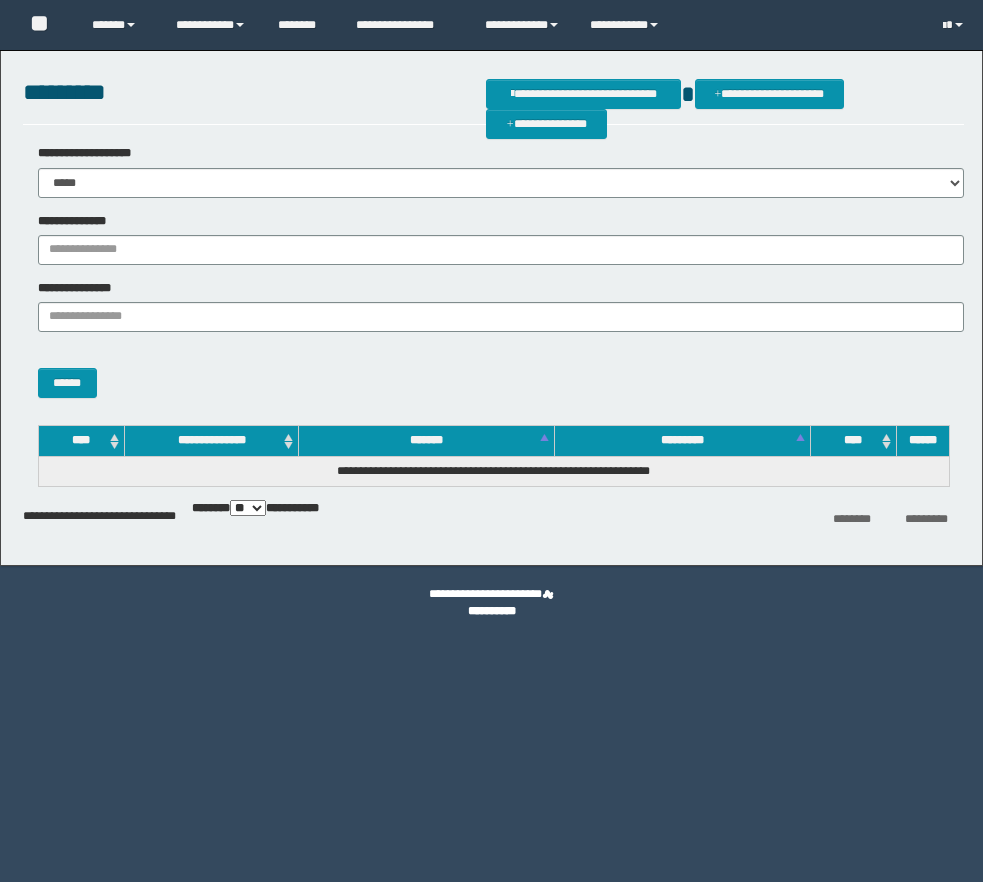 scroll, scrollTop: 0, scrollLeft: 0, axis: both 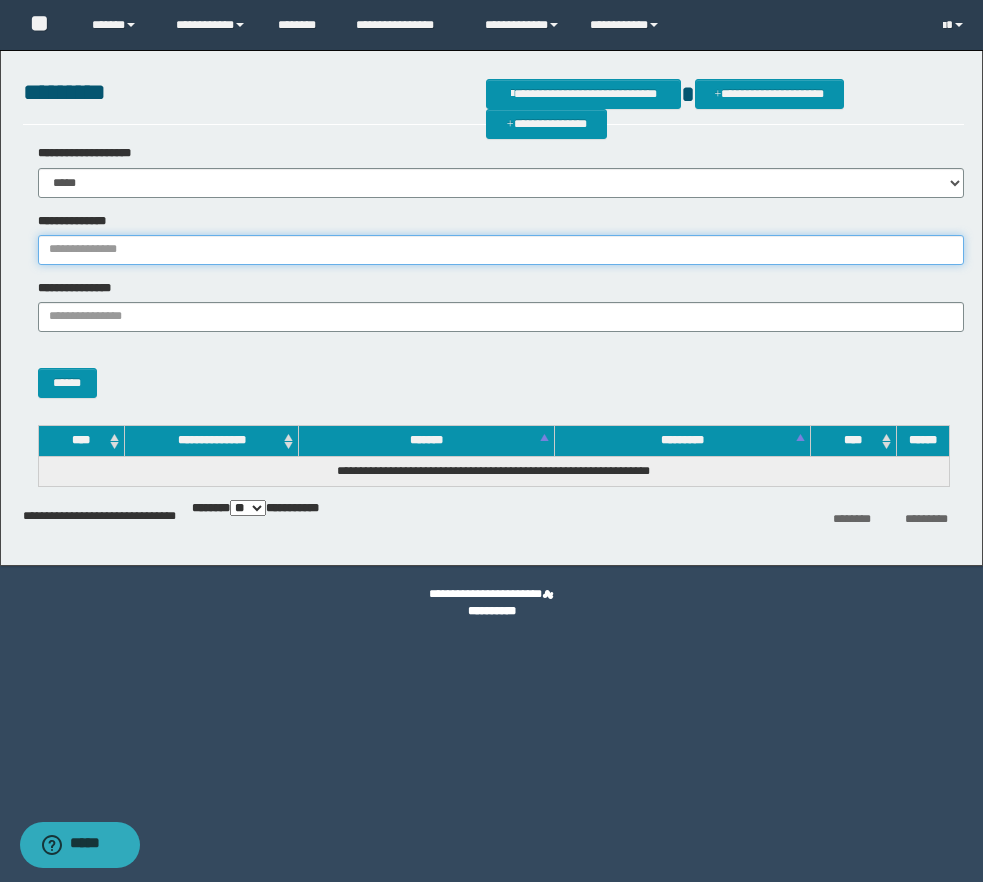 click on "**********" at bounding box center [501, 250] 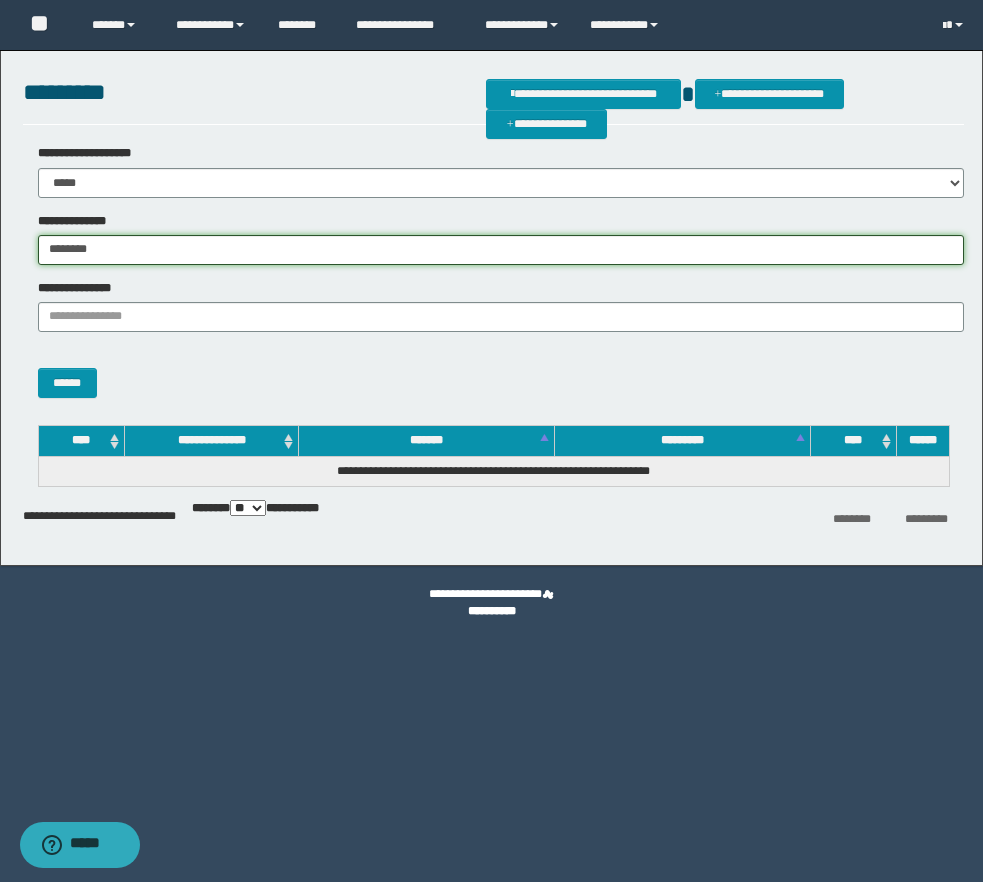 type on "********" 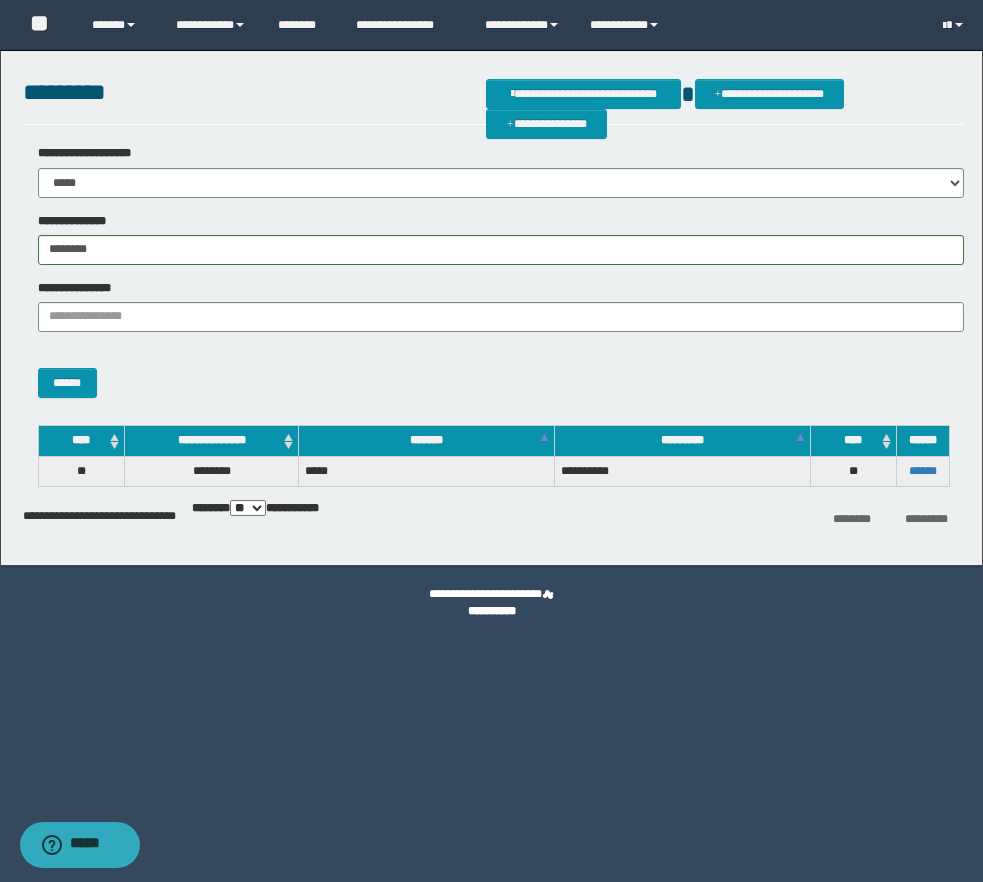 click on "******" at bounding box center [922, 471] 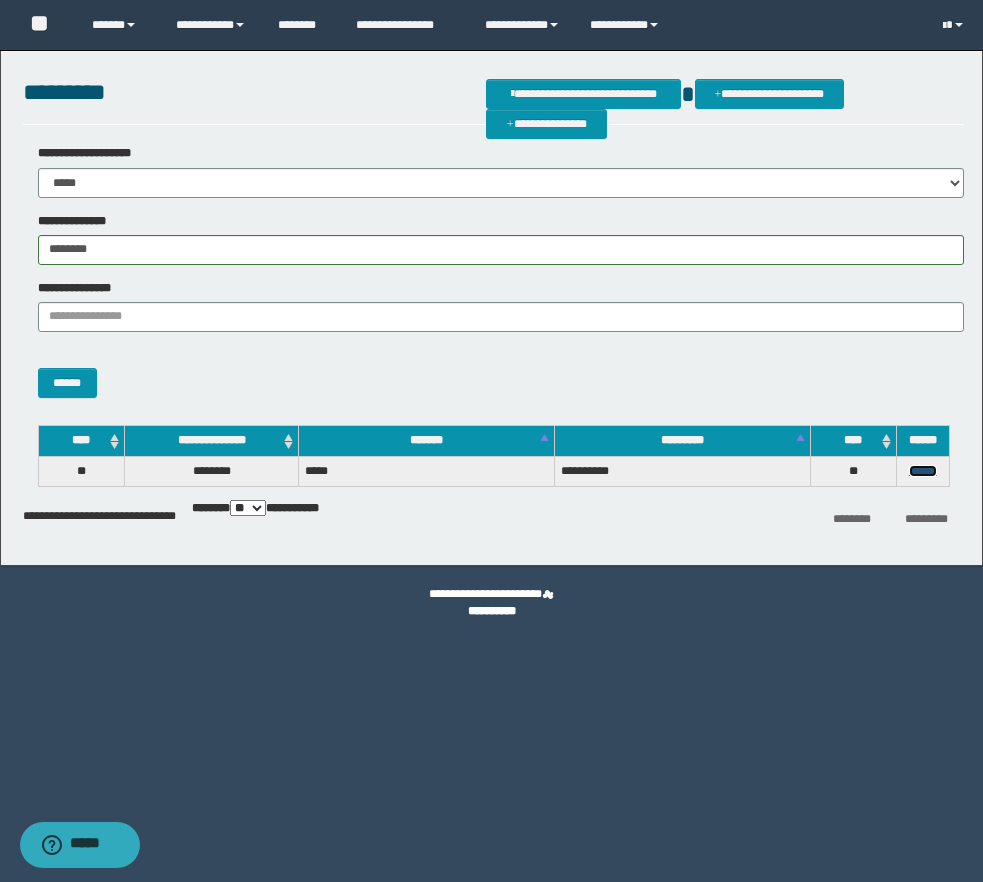 click on "******" at bounding box center [923, 471] 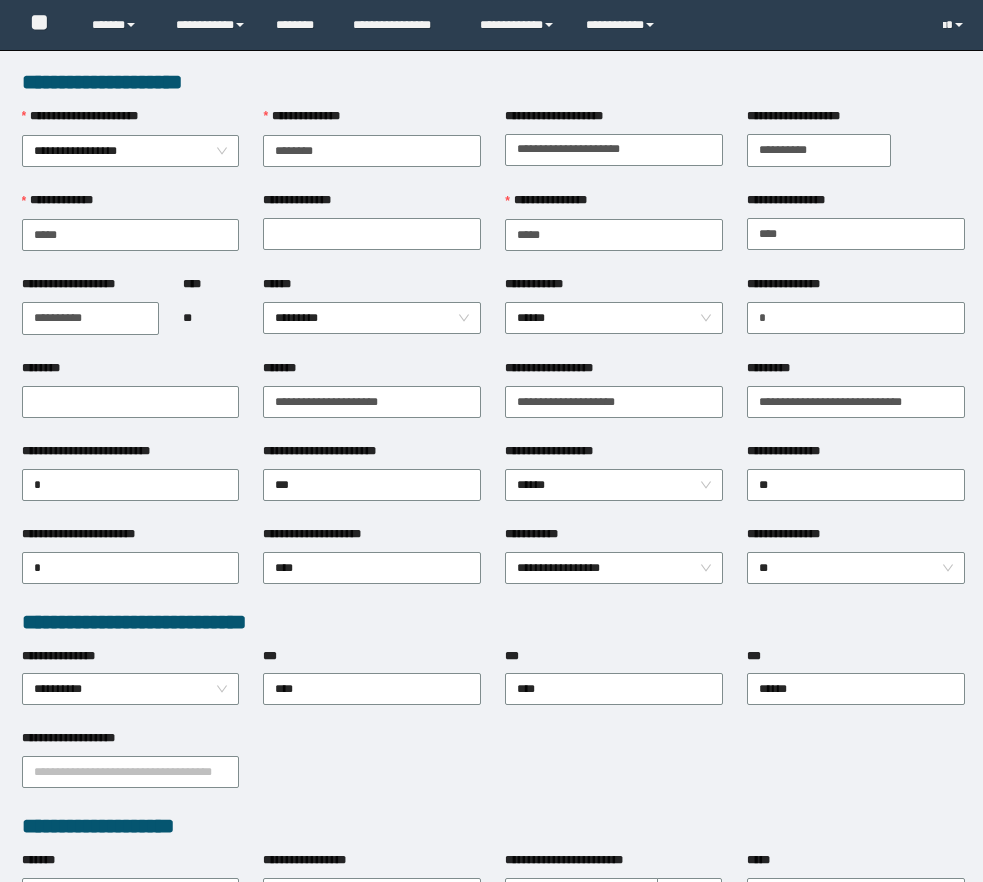 scroll, scrollTop: 0, scrollLeft: 0, axis: both 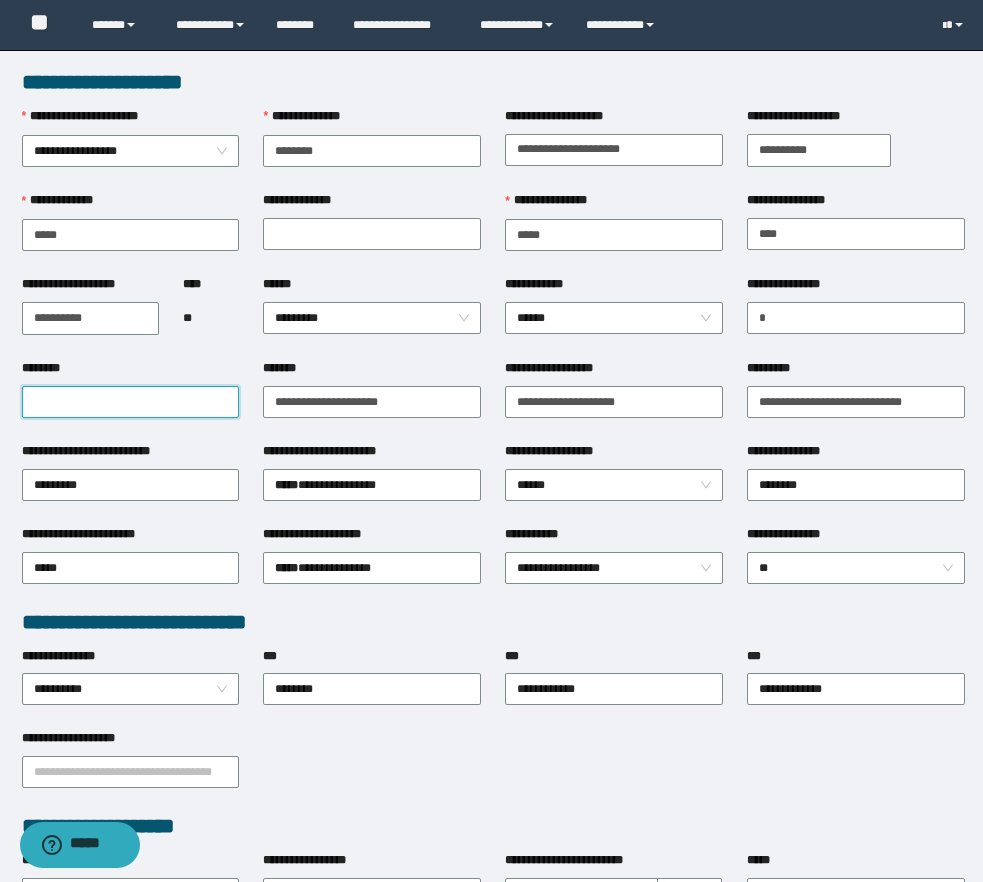 click on "********" at bounding box center [131, 402] 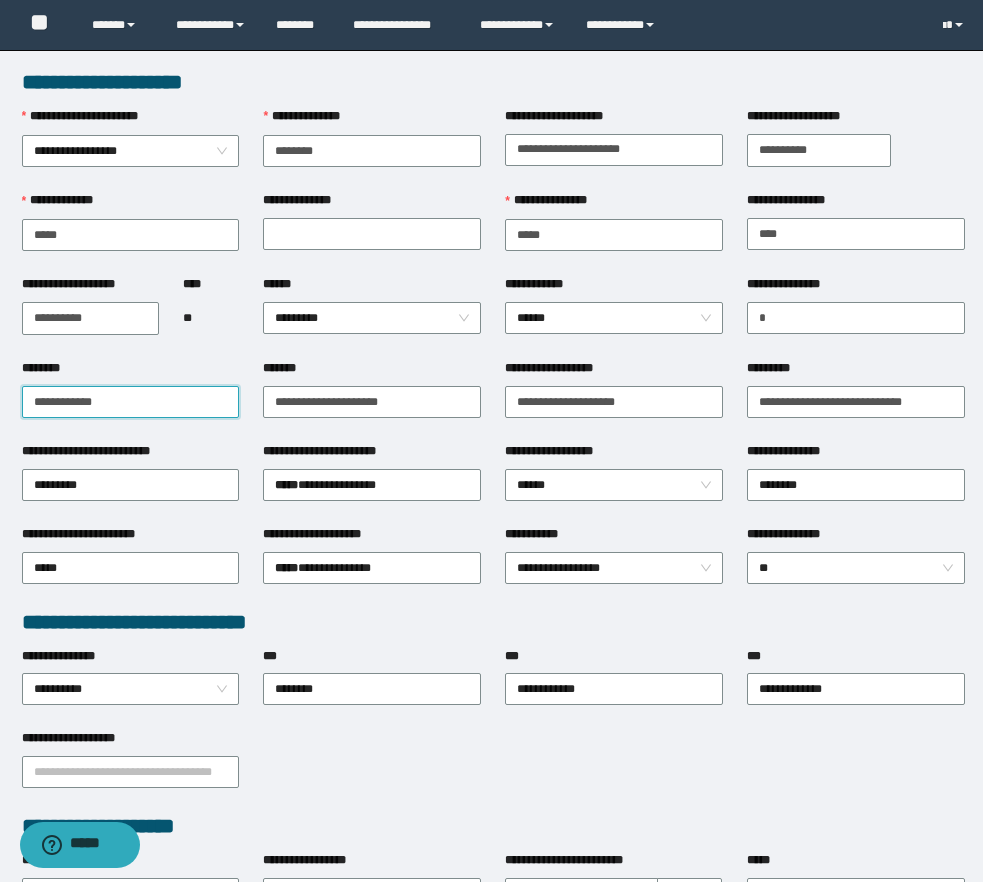 type on "**********" 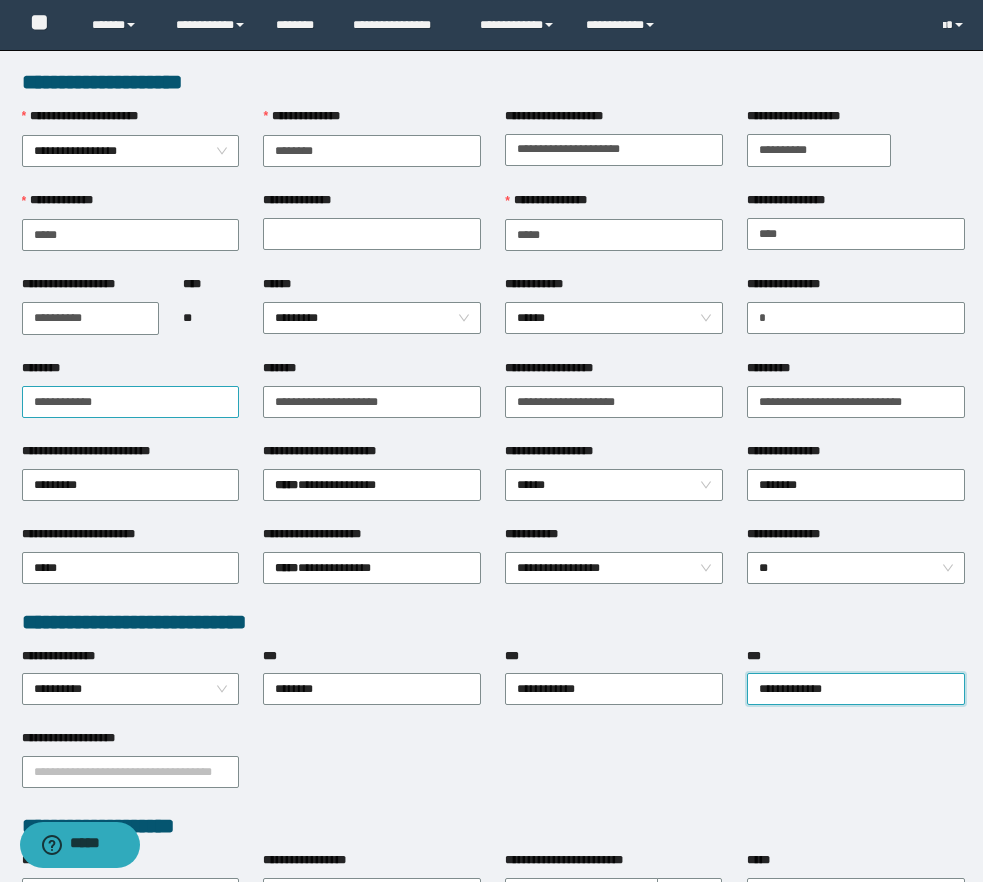 type on "*" 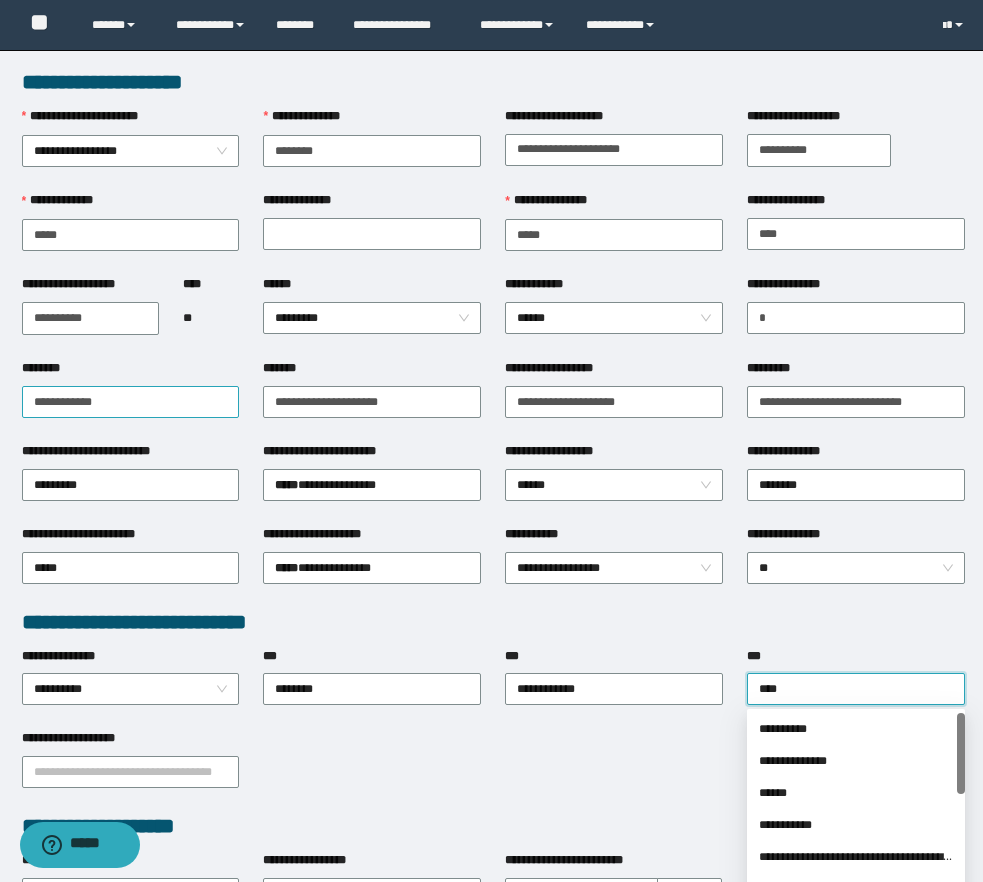 type on "*****" 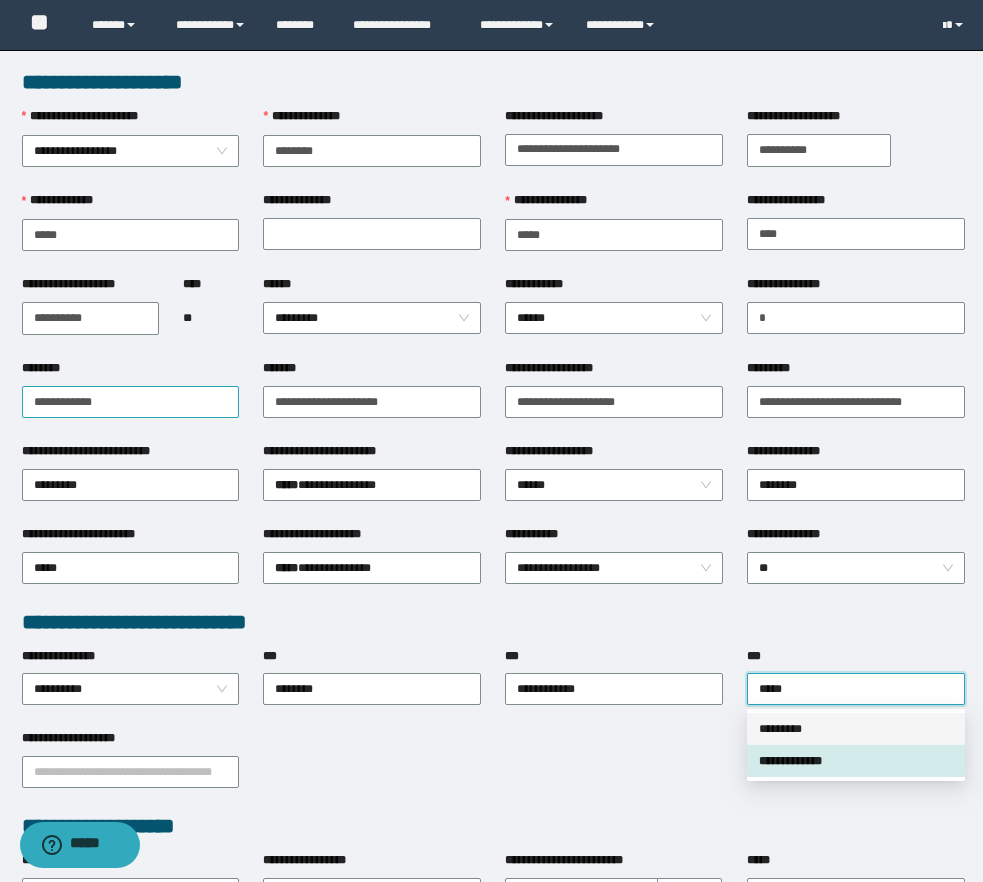 type 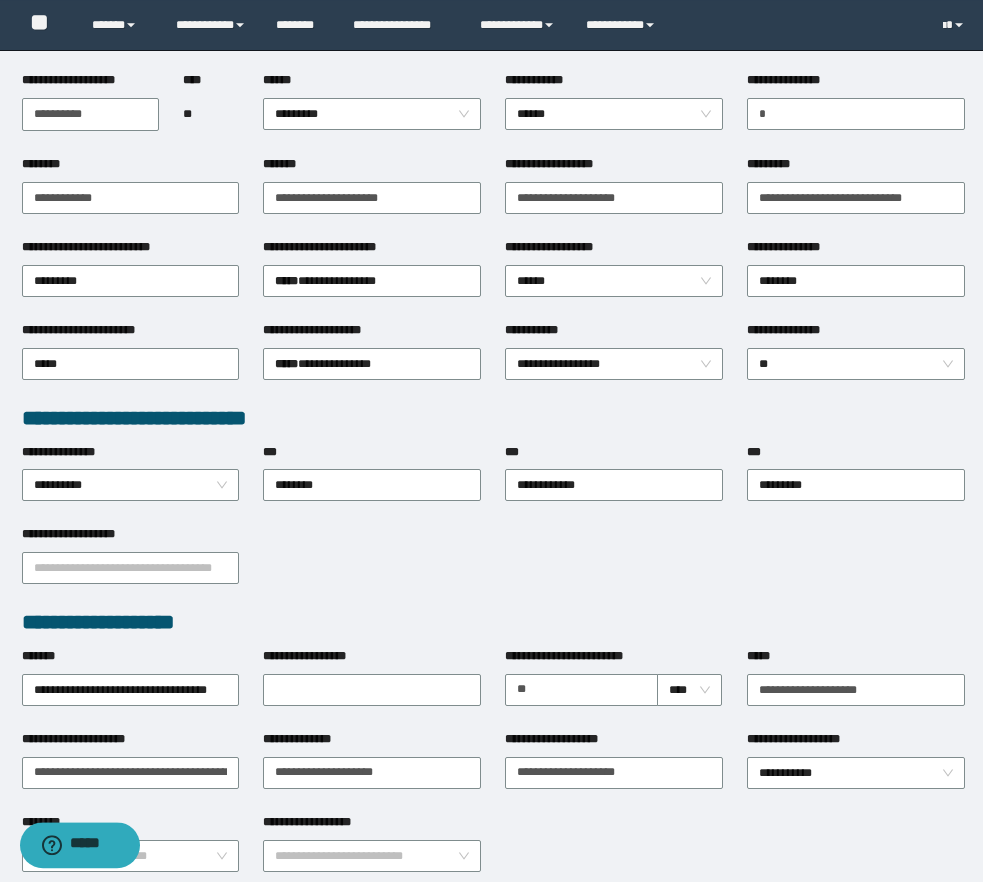 scroll, scrollTop: 0, scrollLeft: 0, axis: both 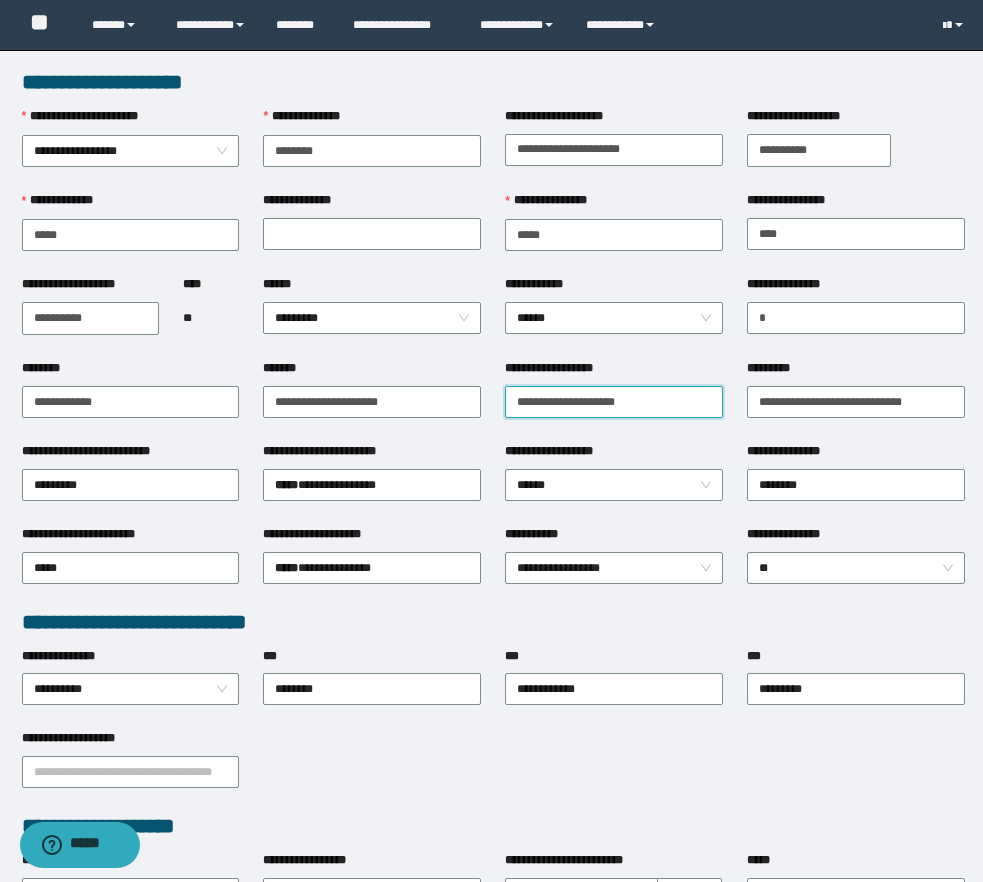 click on "**********" at bounding box center [614, 402] 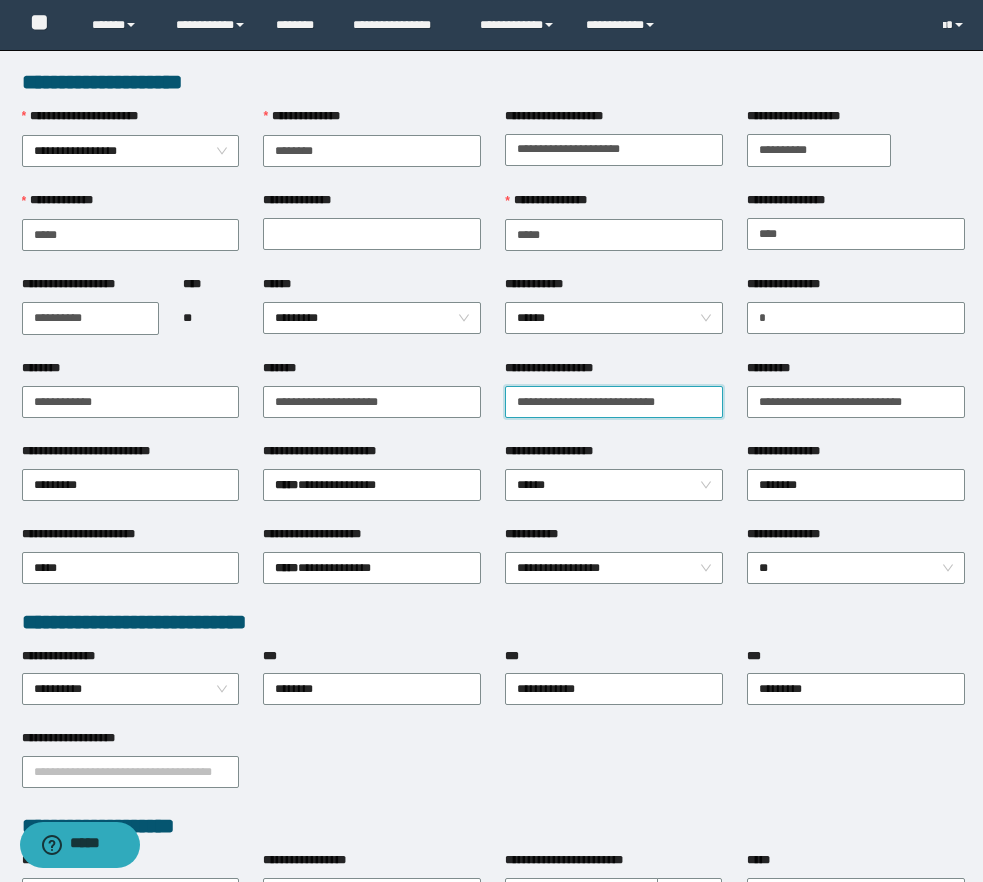 click on "**********" at bounding box center (614, 402) 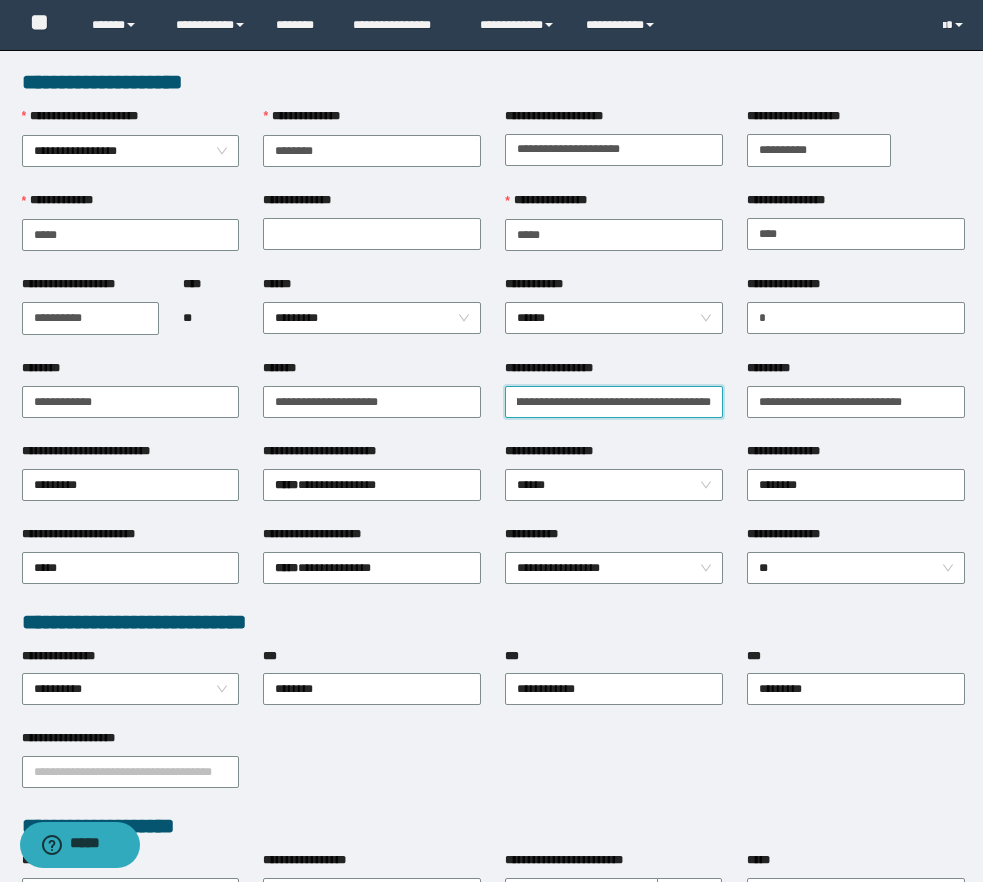 scroll, scrollTop: 0, scrollLeft: 109, axis: horizontal 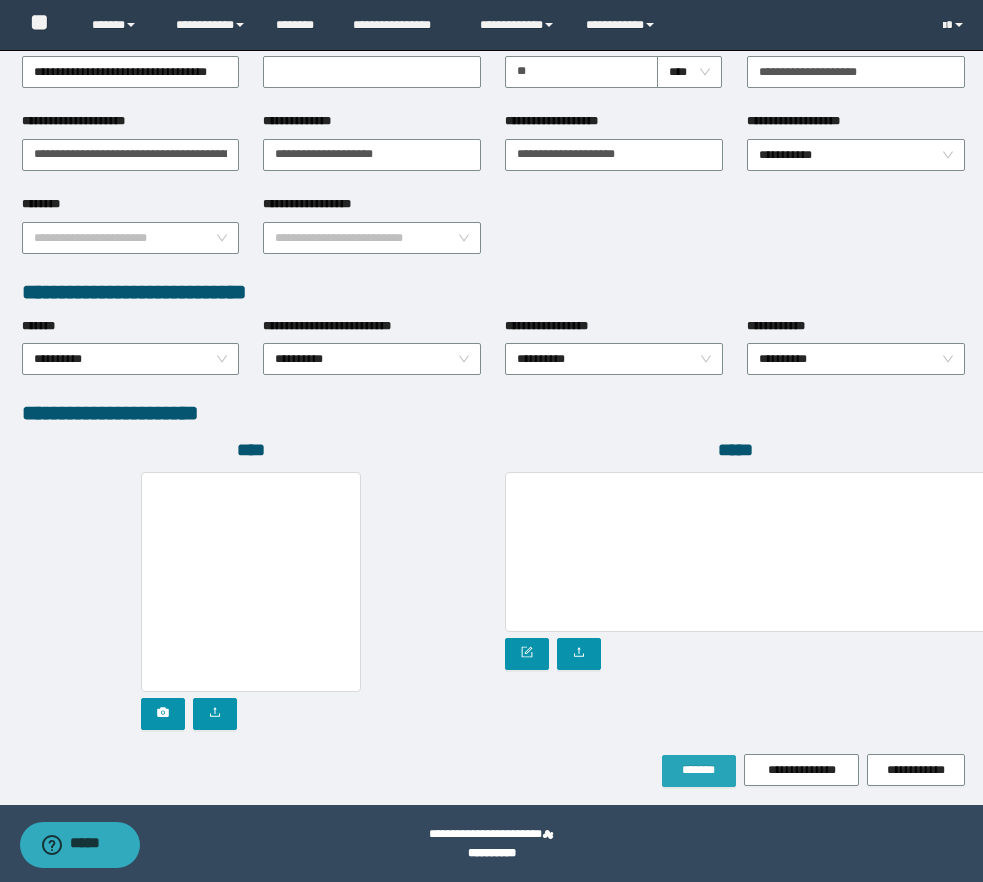 click on "*******" at bounding box center [699, 771] 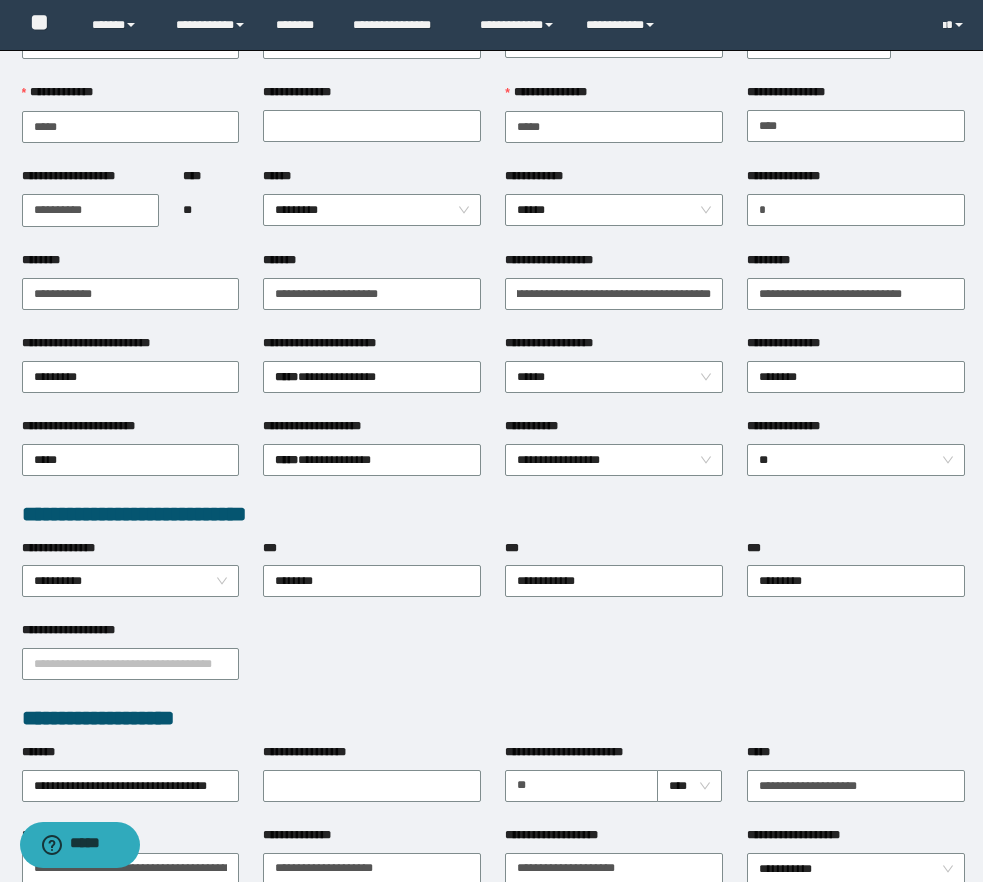 scroll, scrollTop: 0, scrollLeft: 0, axis: both 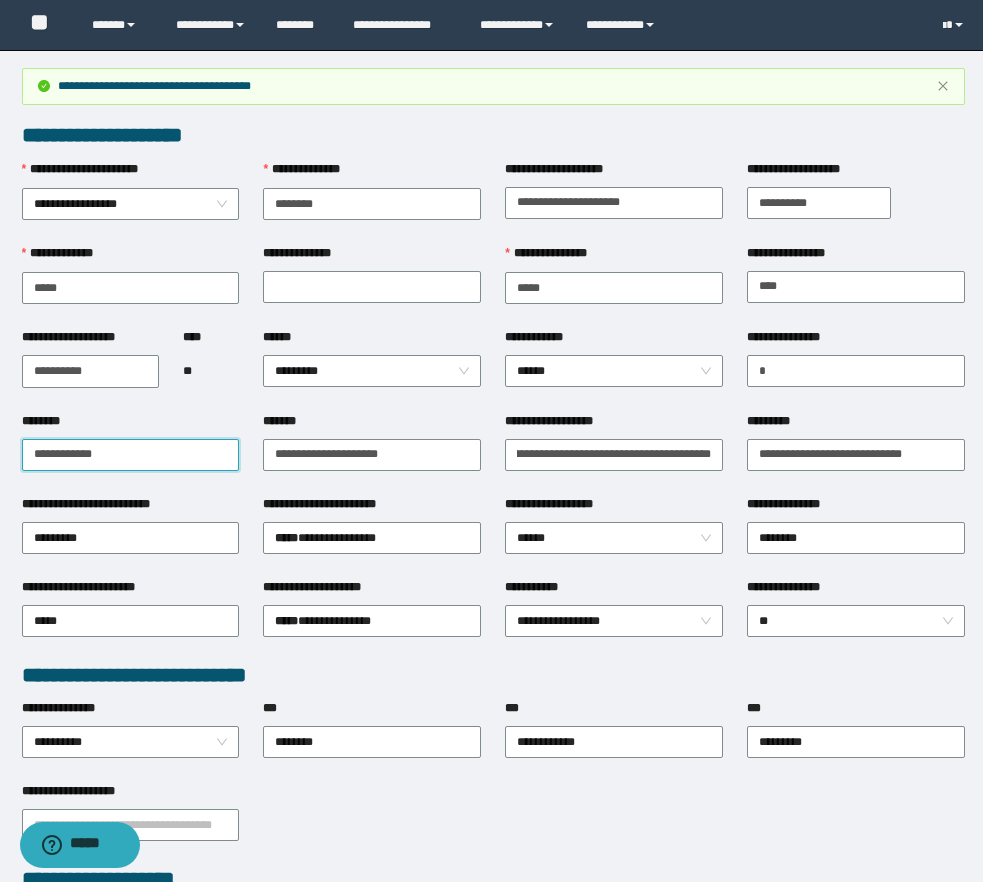 click on "**********" at bounding box center (131, 455) 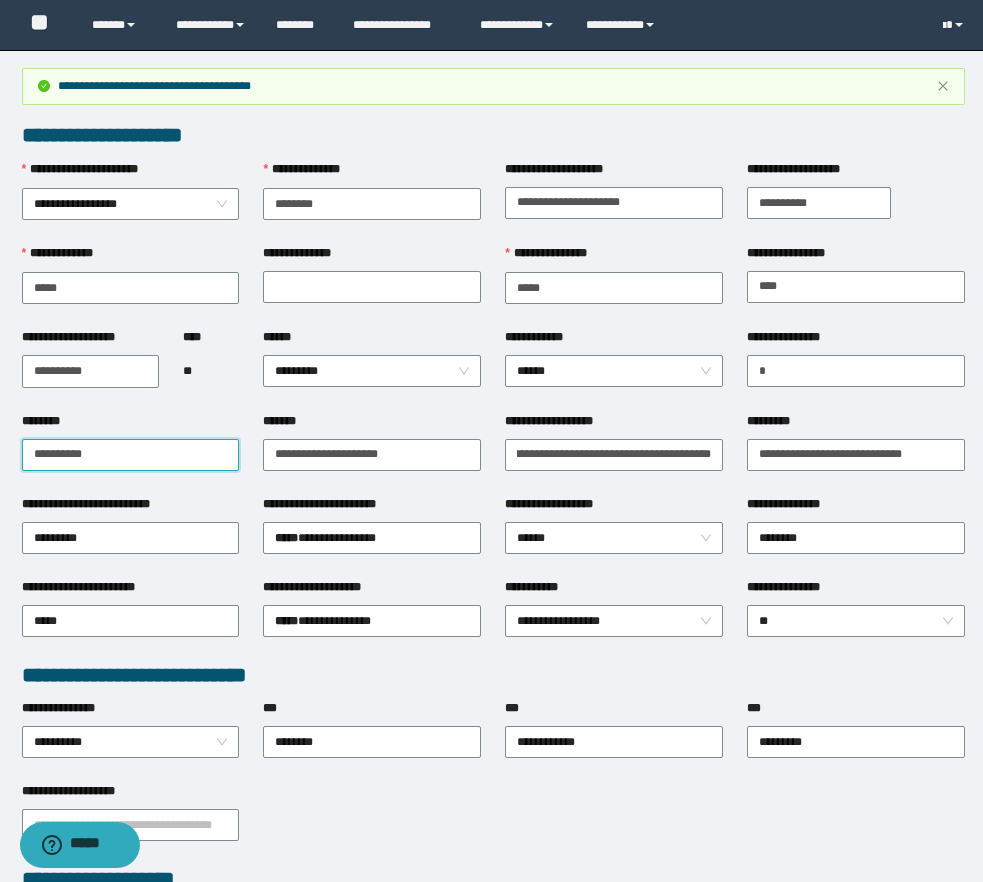type on "**********" 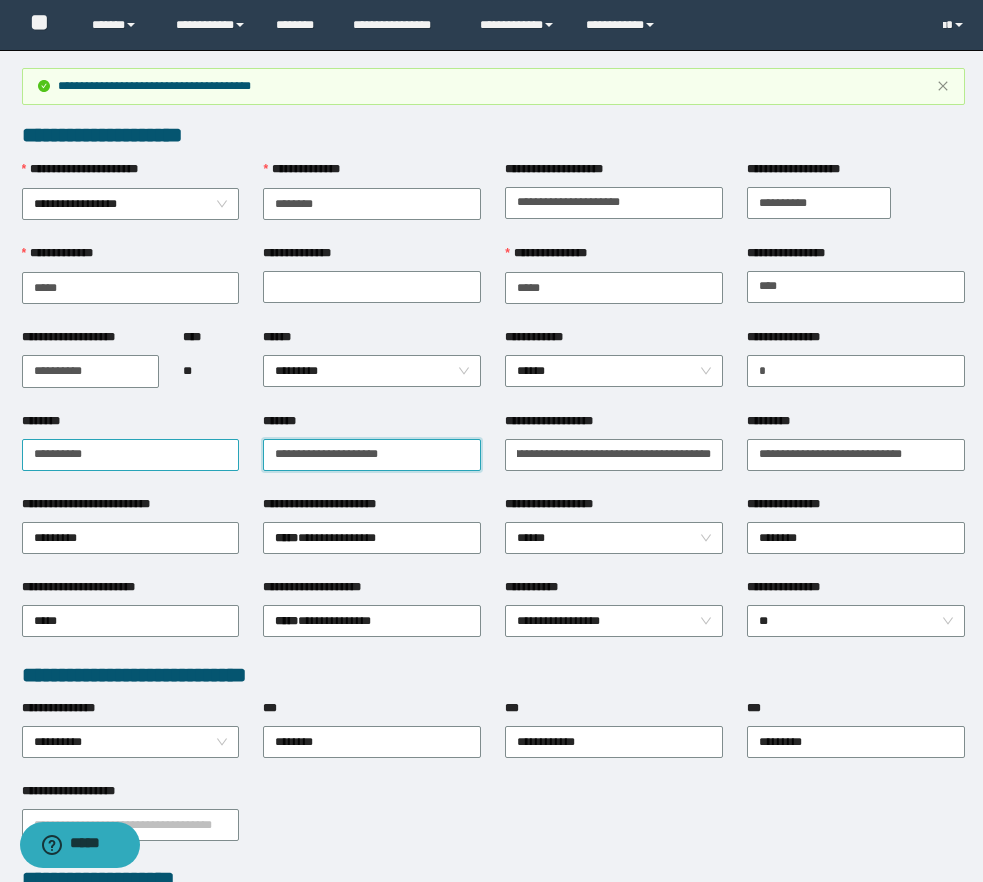 paste 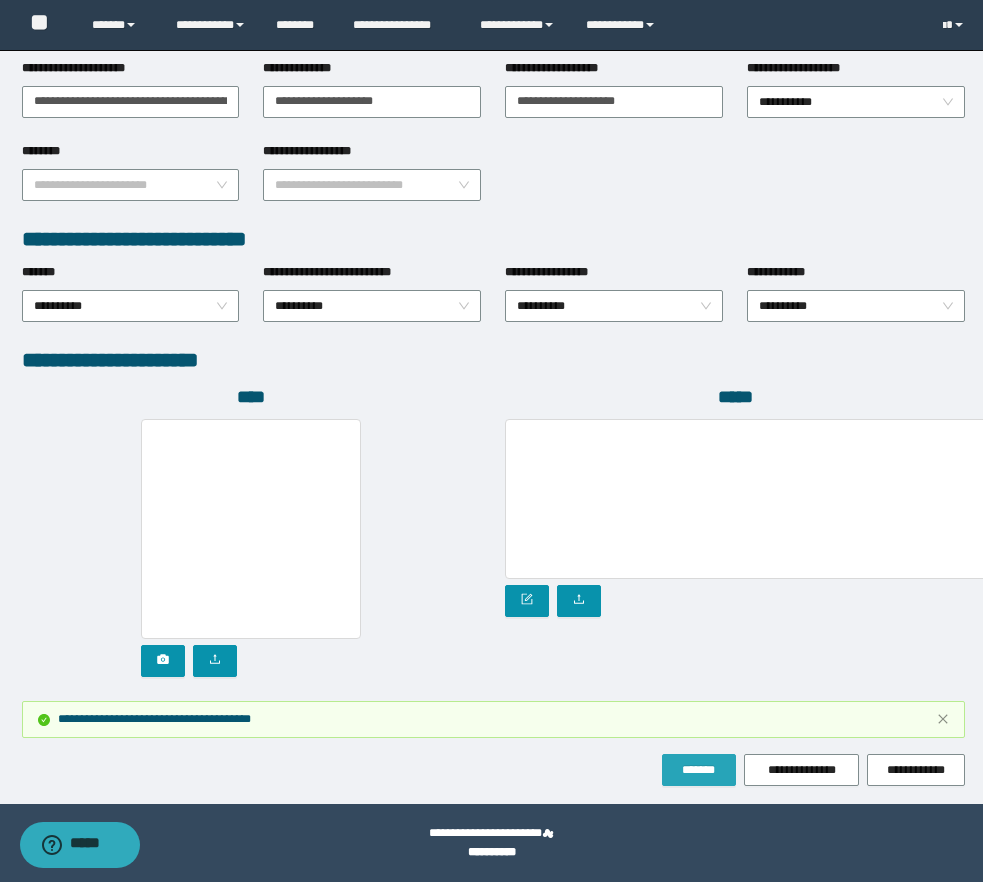 type on "**********" 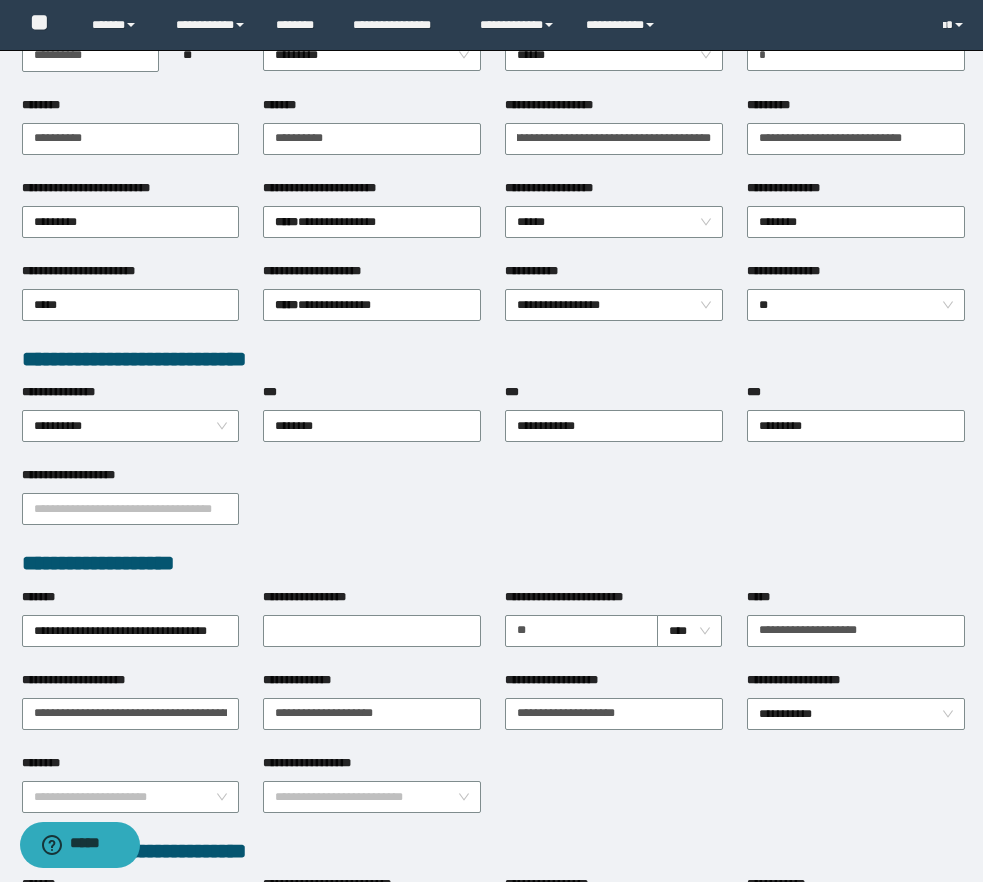 scroll, scrollTop: 0, scrollLeft: 0, axis: both 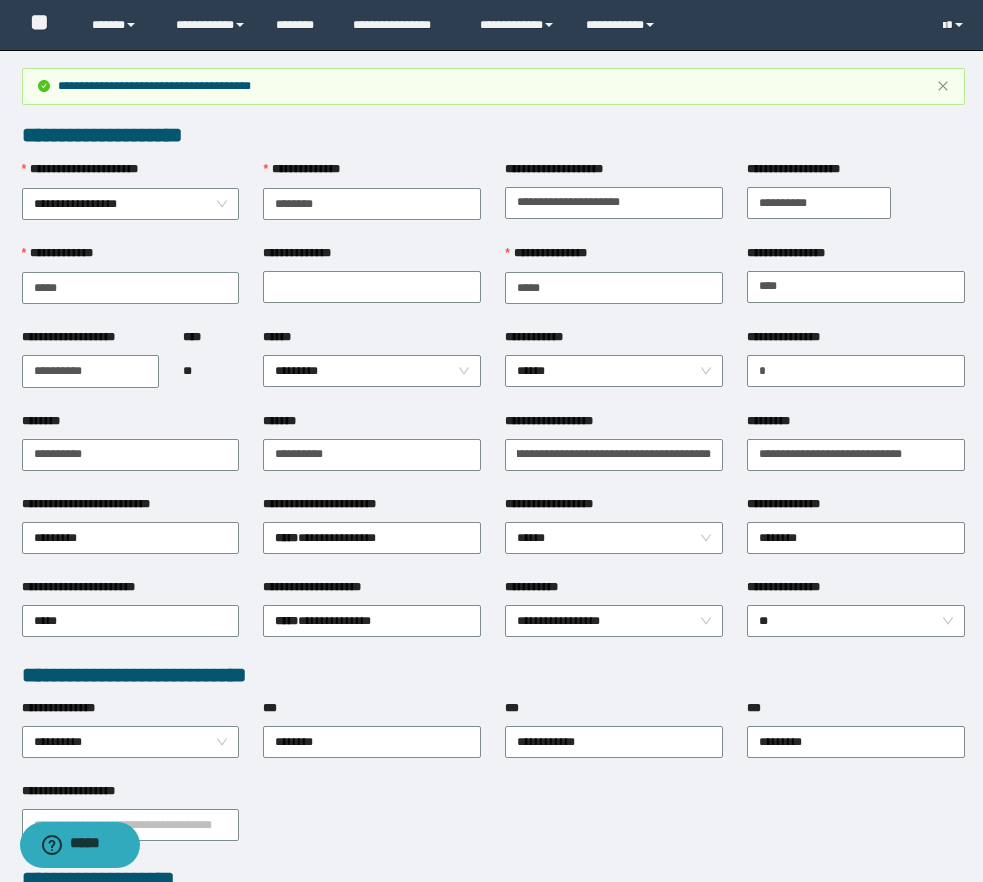 type 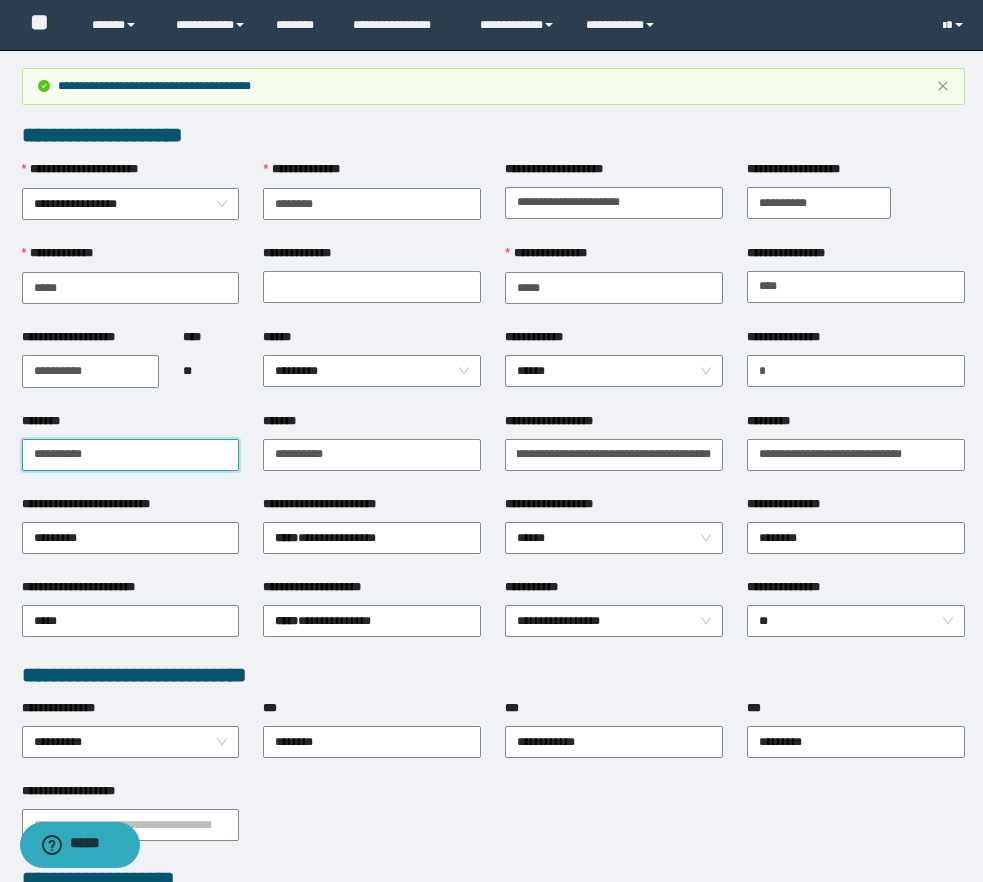 click on "**********" at bounding box center [131, 455] 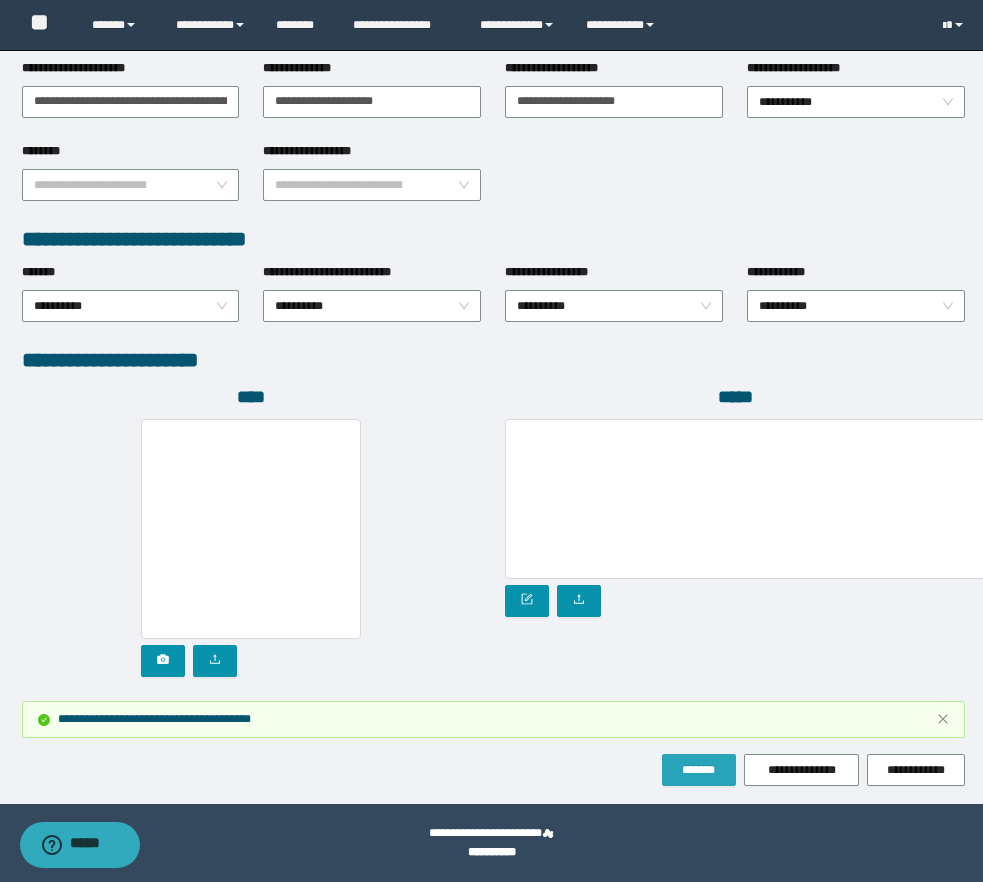 click on "*******" at bounding box center (699, 770) 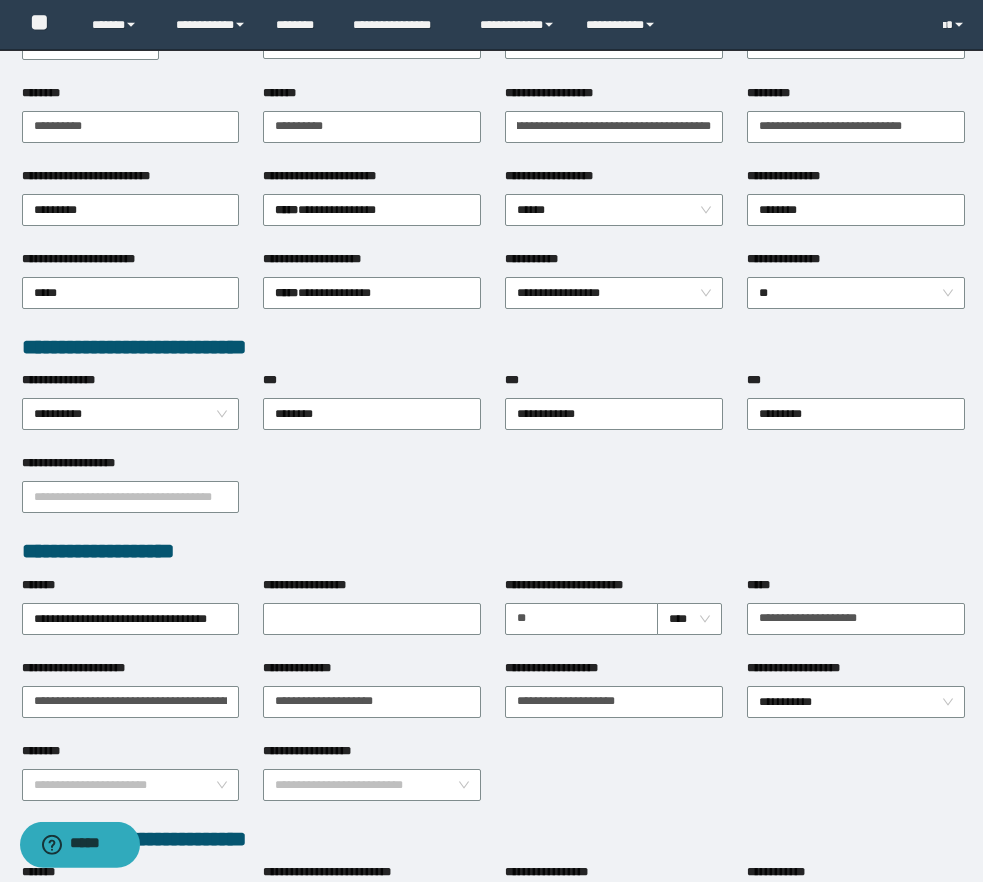 scroll, scrollTop: 0, scrollLeft: 0, axis: both 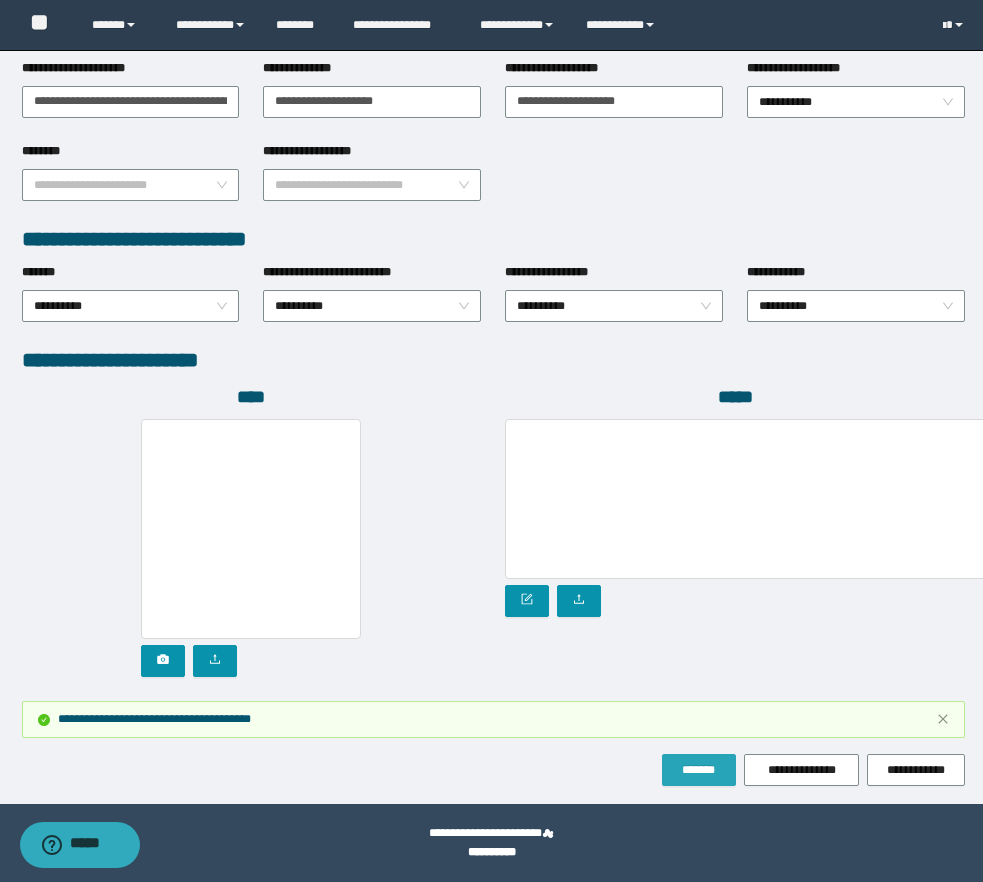 click on "*******" at bounding box center (699, 770) 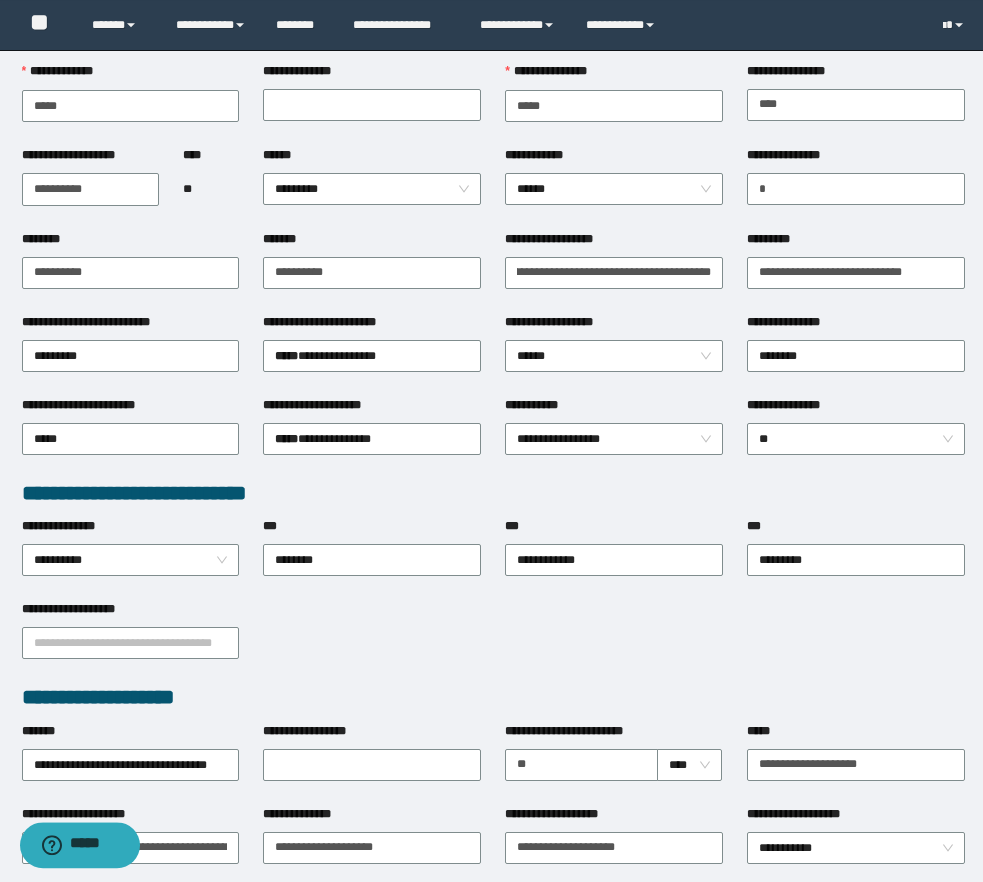 scroll, scrollTop: 112, scrollLeft: 0, axis: vertical 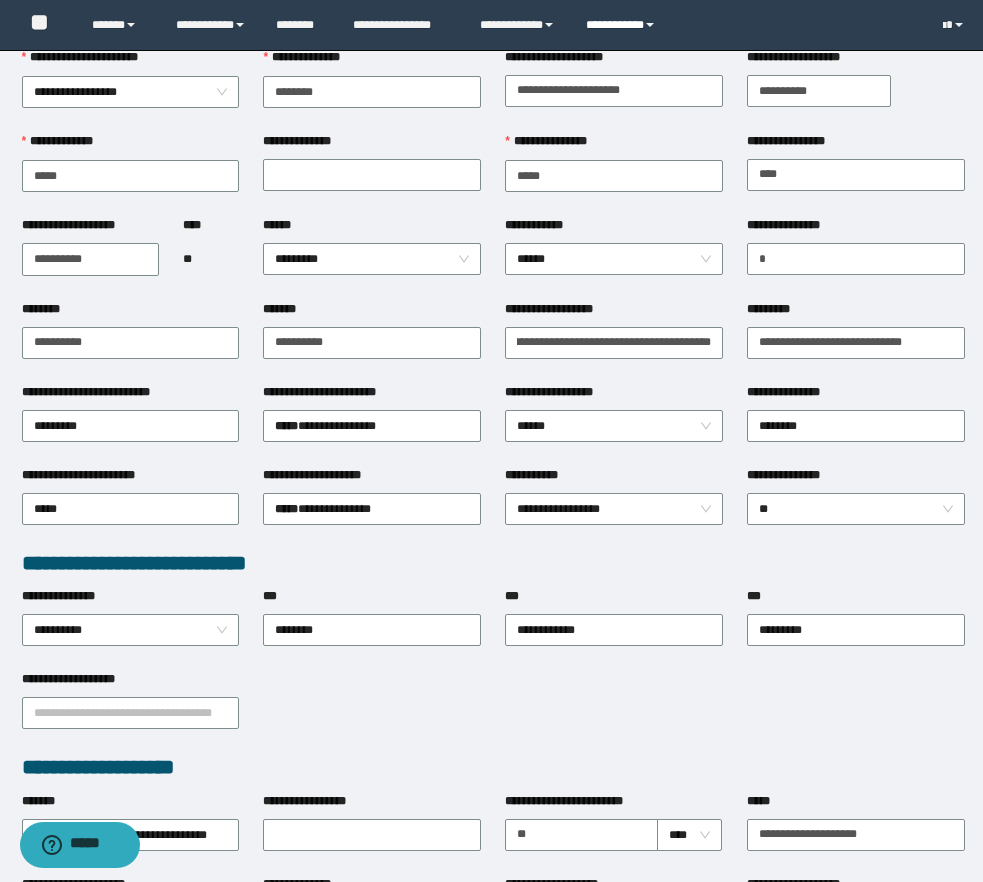 click on "**********" at bounding box center [623, 25] 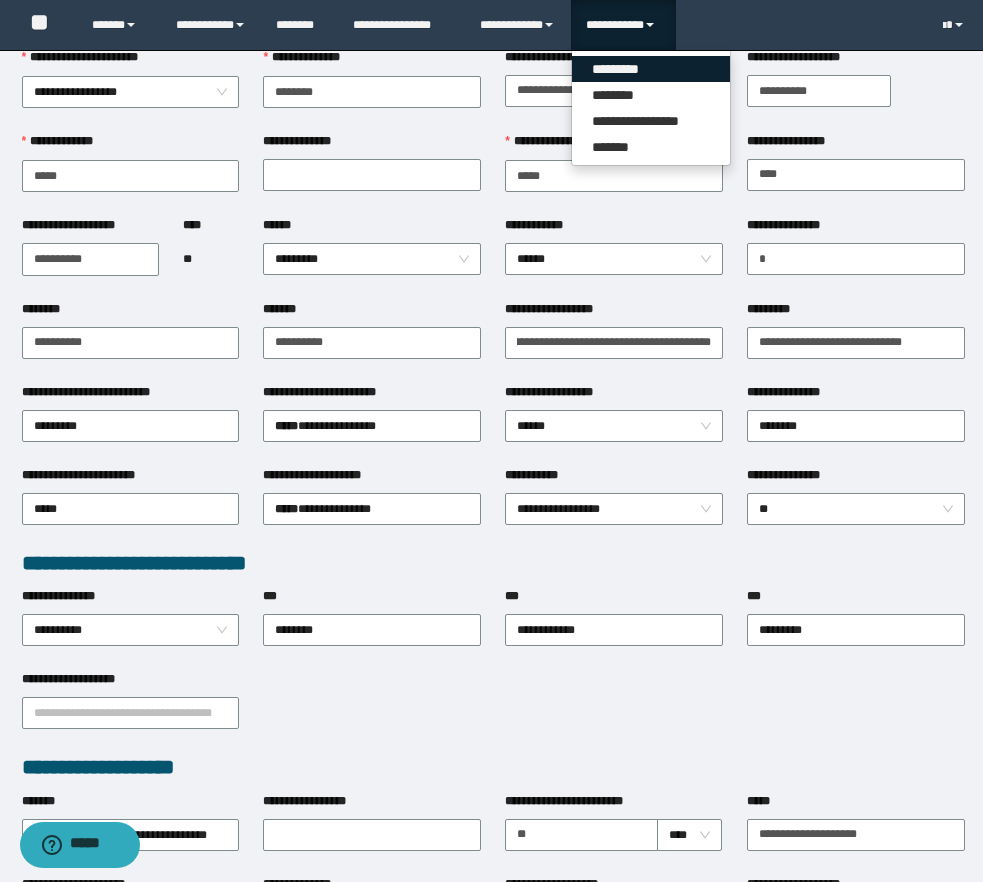 click on "*********" at bounding box center (651, 69) 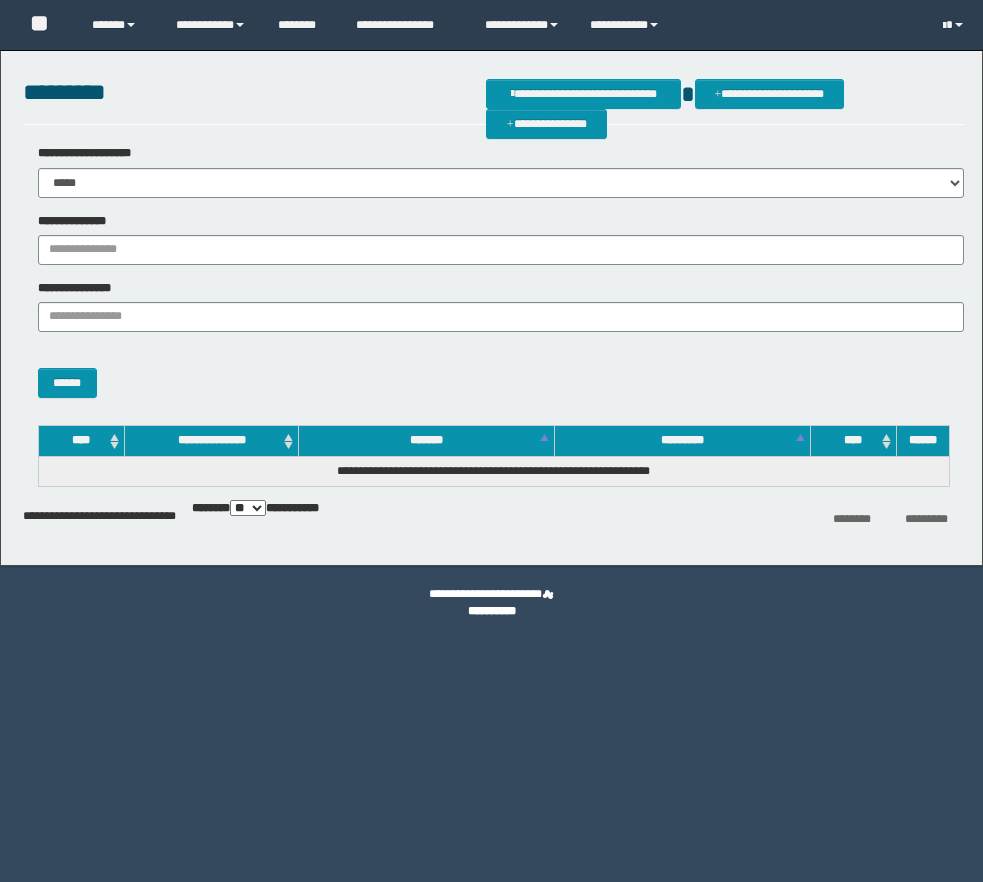 scroll, scrollTop: 0, scrollLeft: 0, axis: both 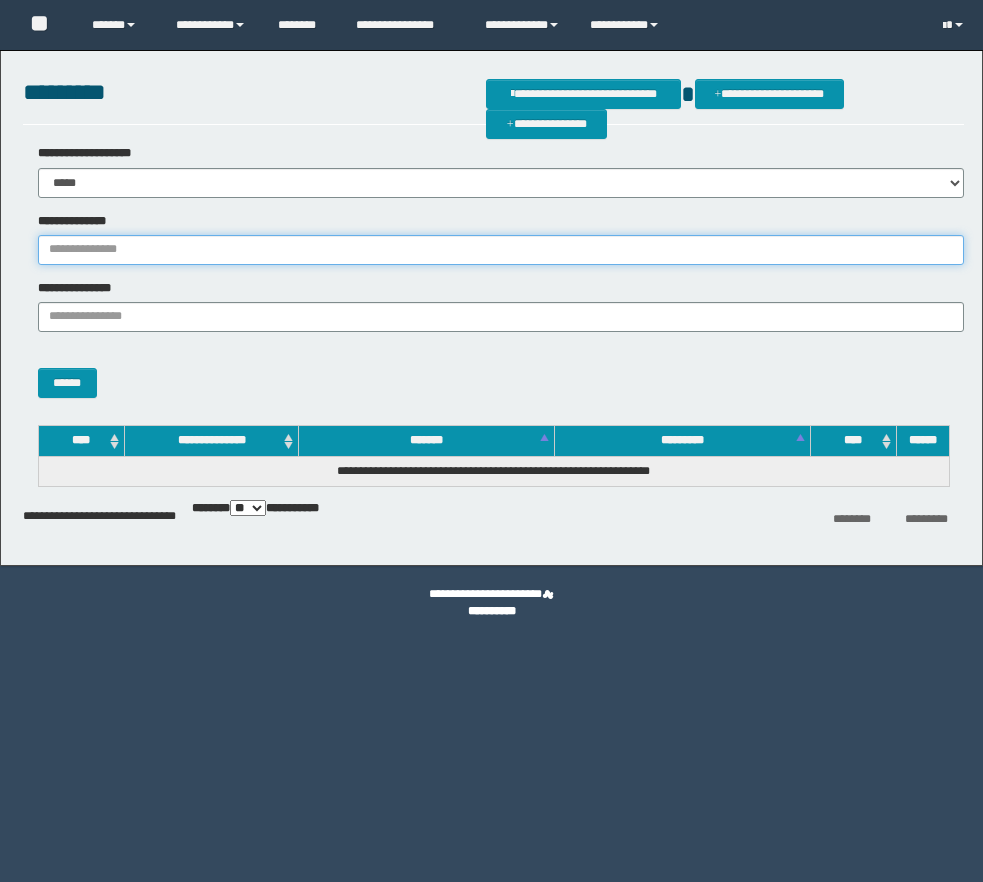 click on "**********" at bounding box center (501, 250) 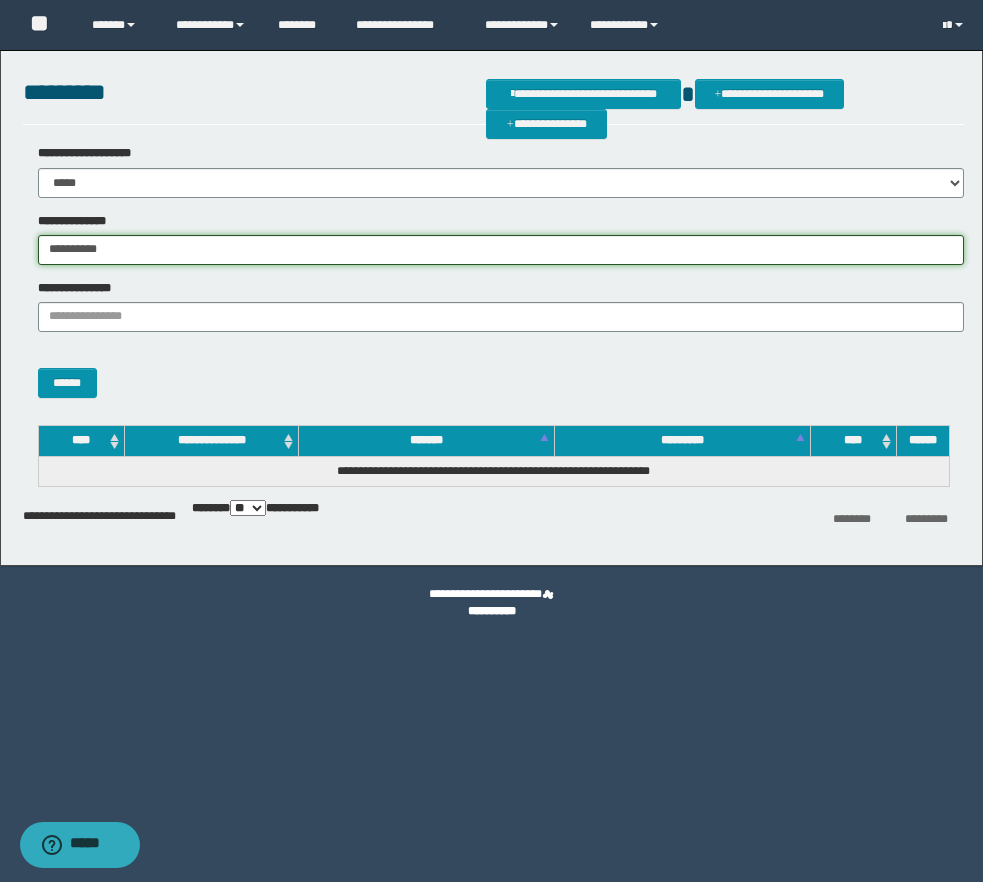 type on "**********" 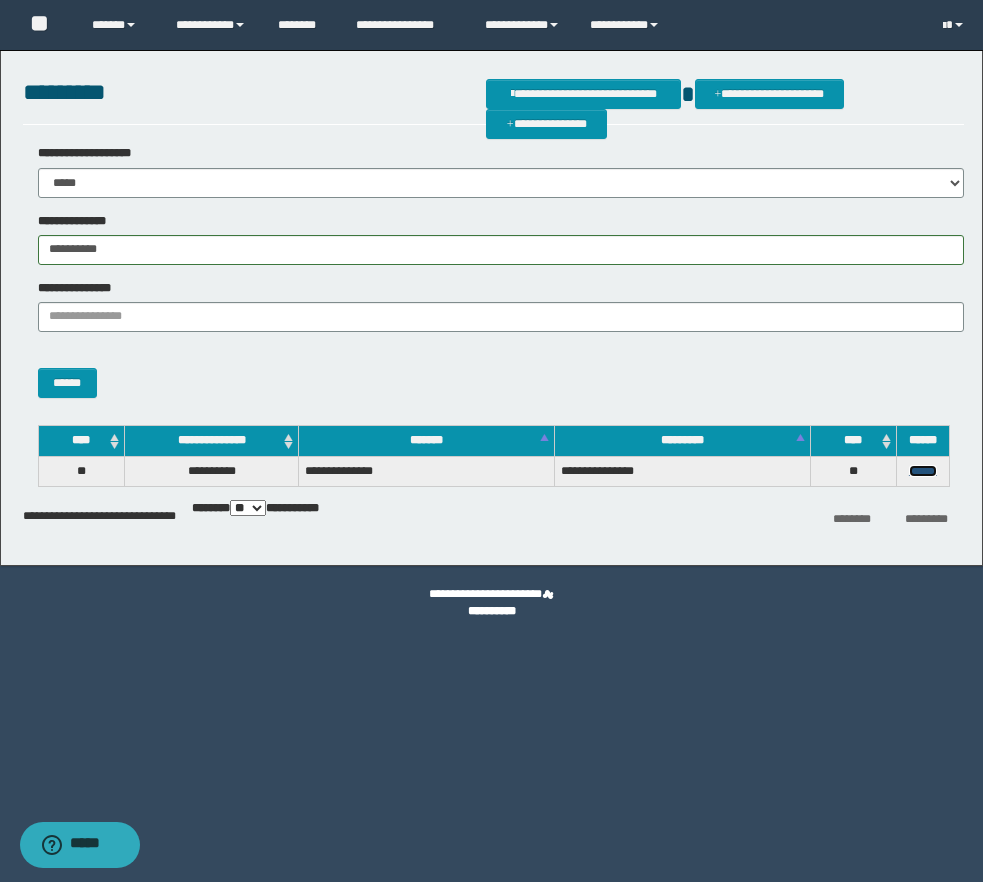 click on "******" at bounding box center (923, 471) 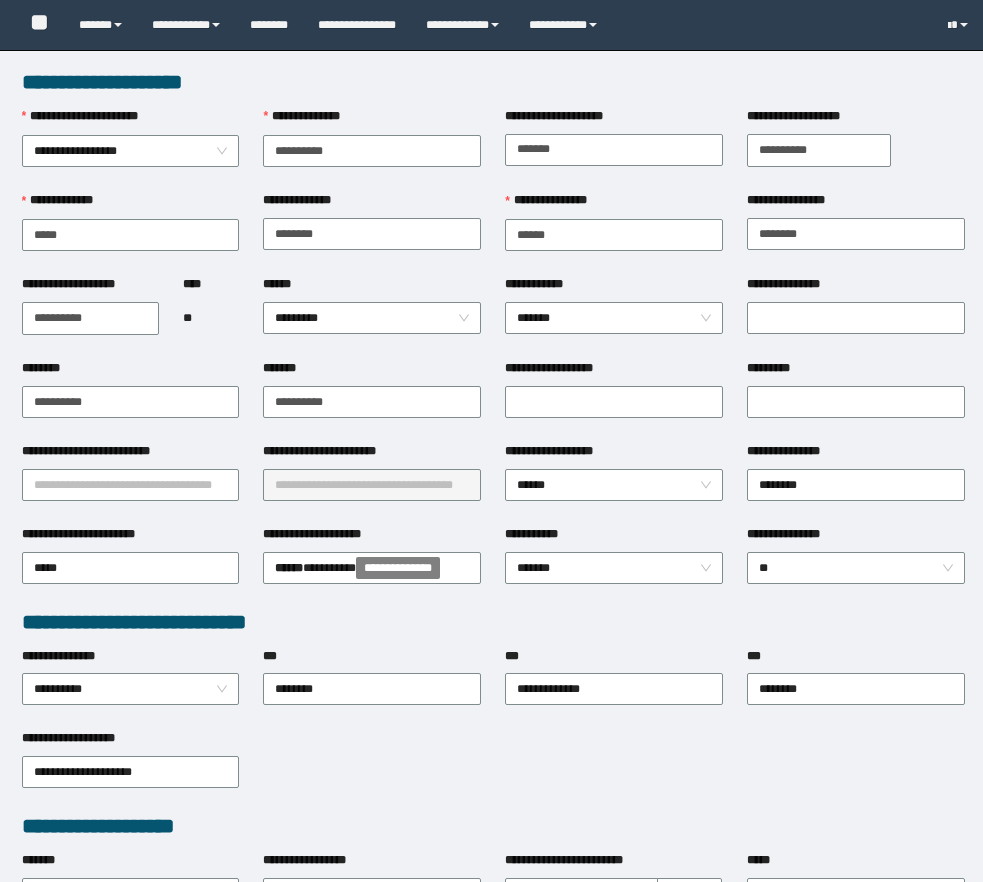 scroll, scrollTop: 0, scrollLeft: 0, axis: both 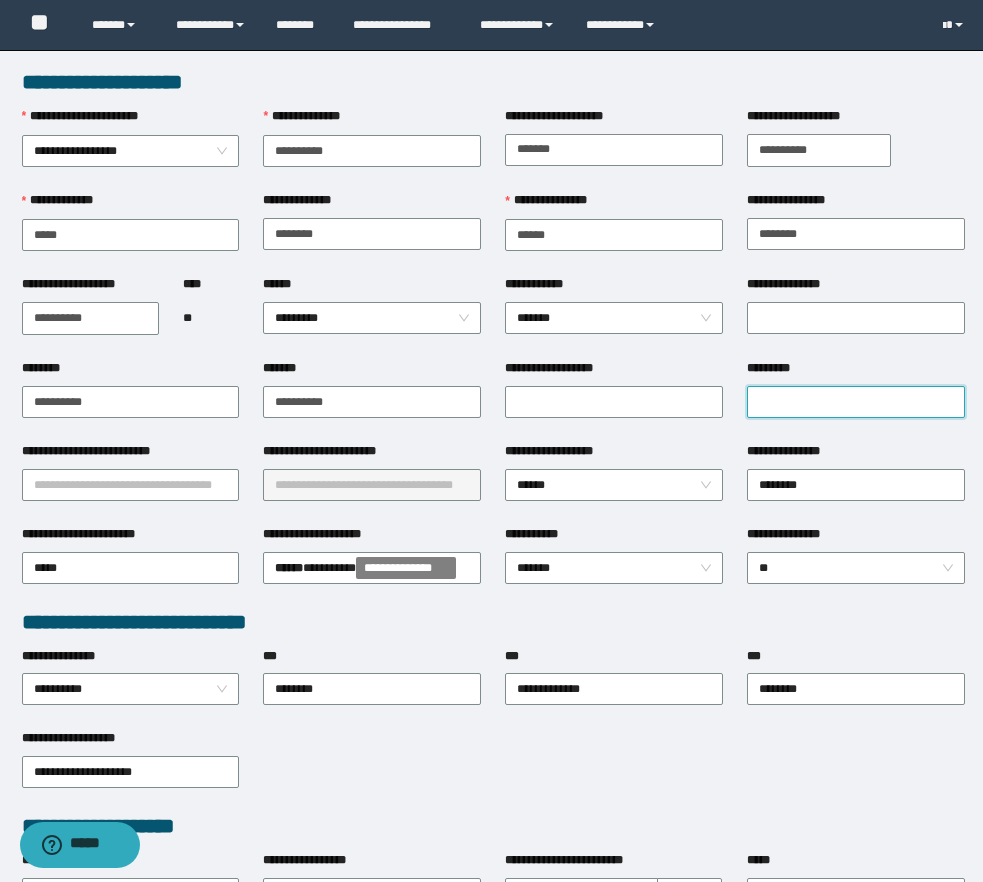 click on "*********" at bounding box center (856, 402) 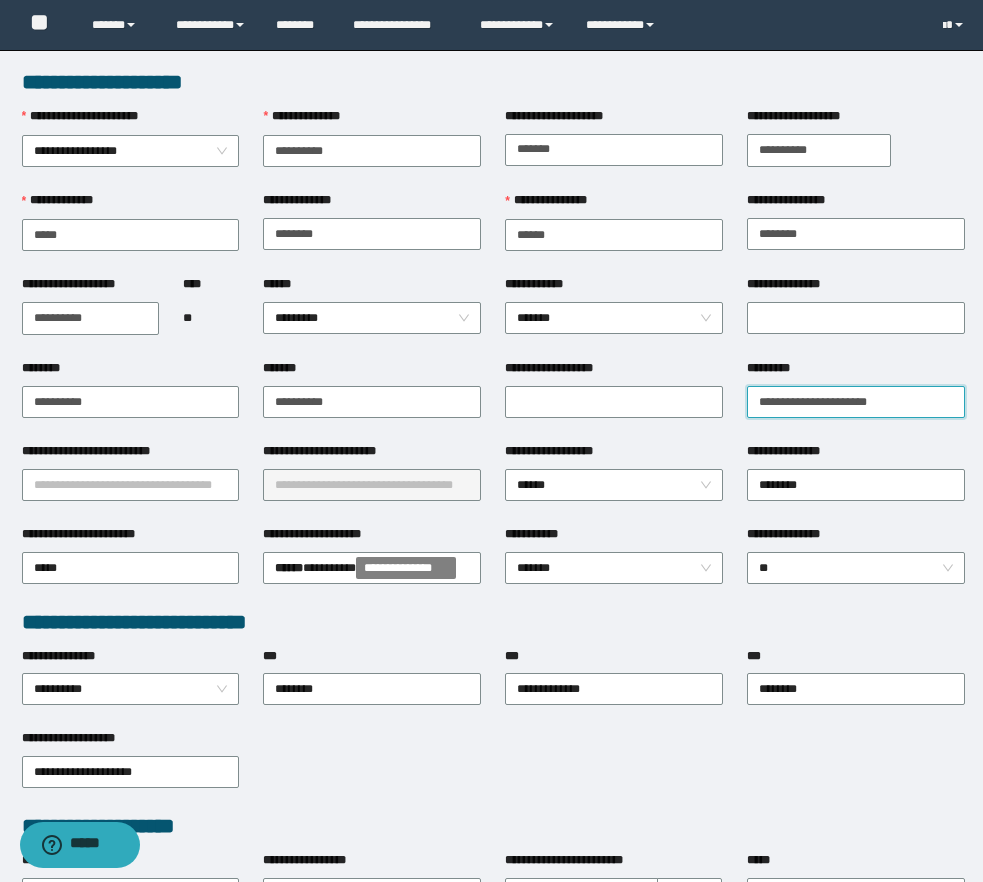 type on "**********" 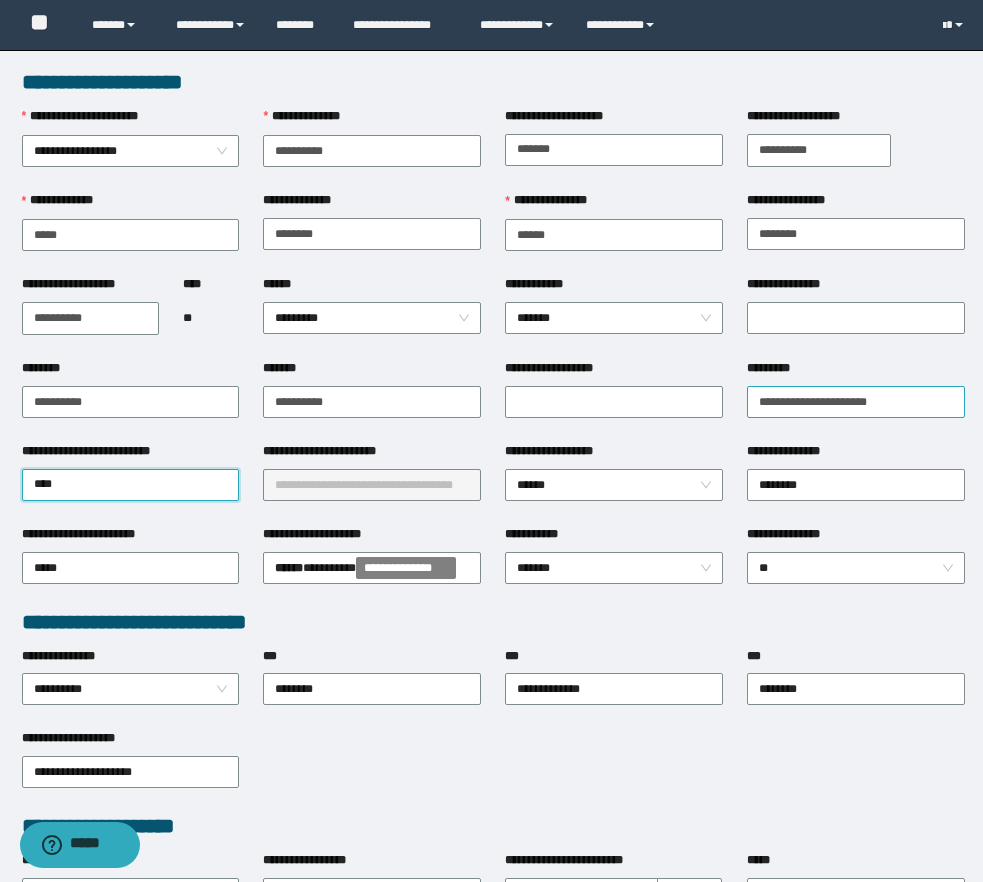 type on "*****" 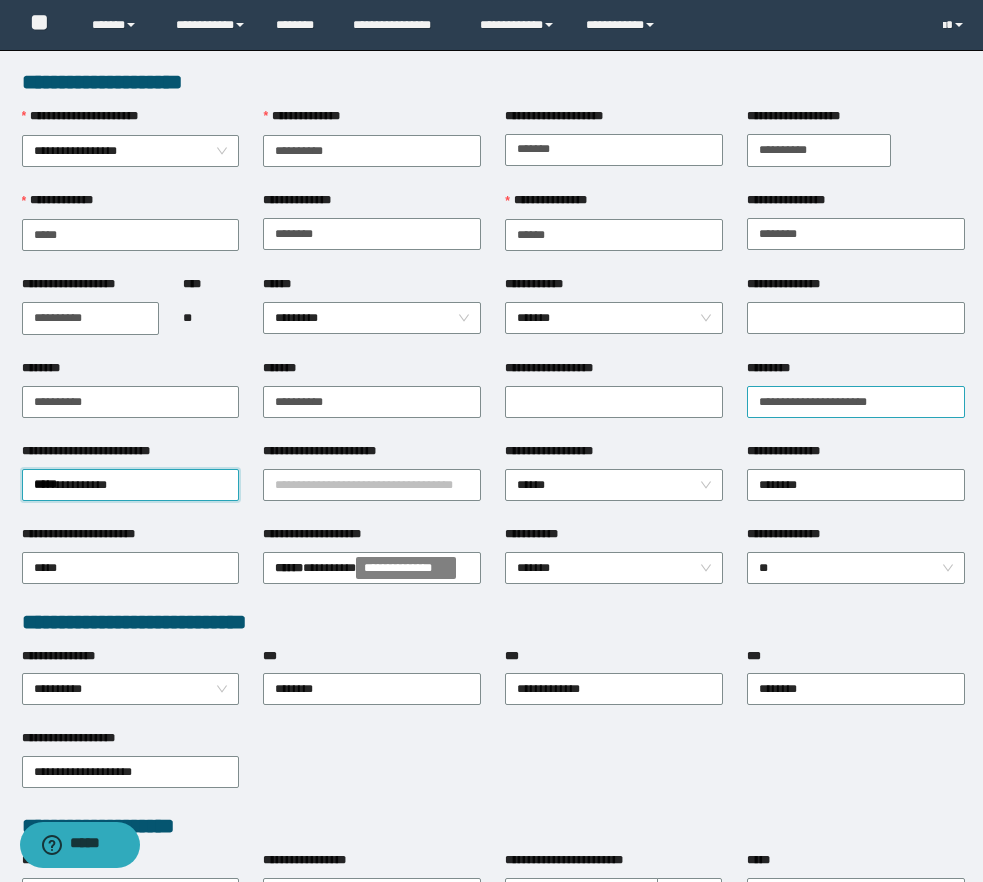 type 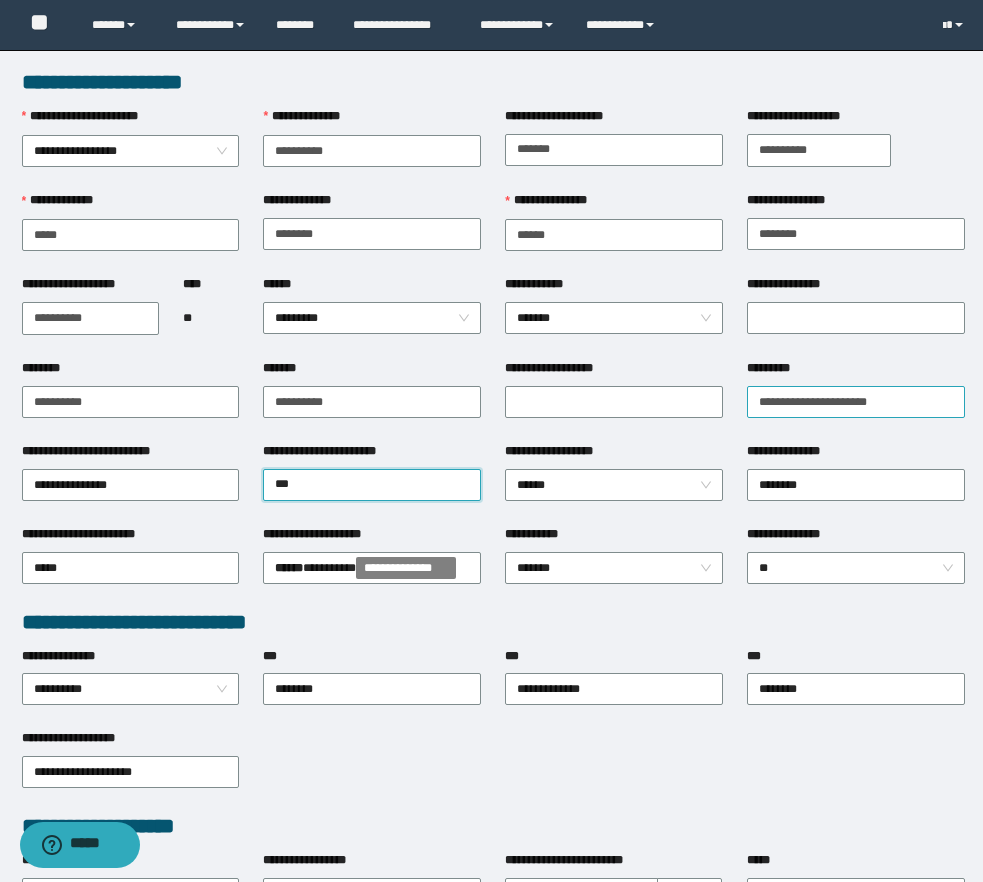 type on "****" 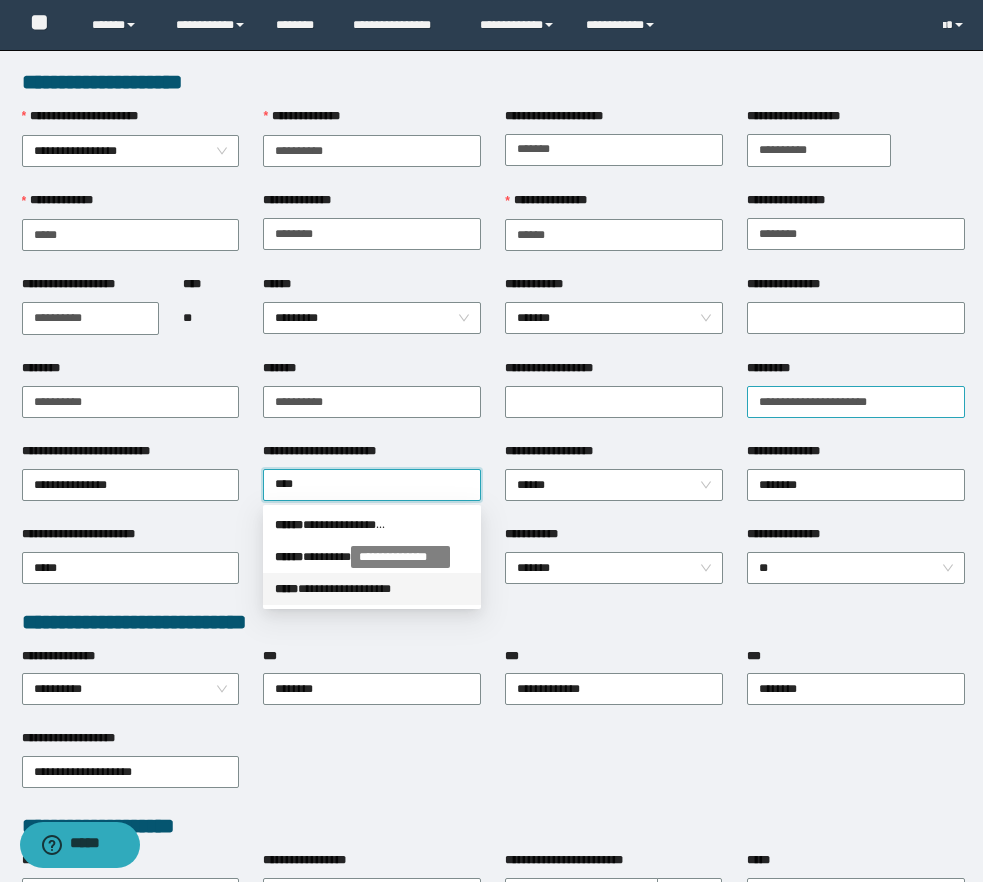 type 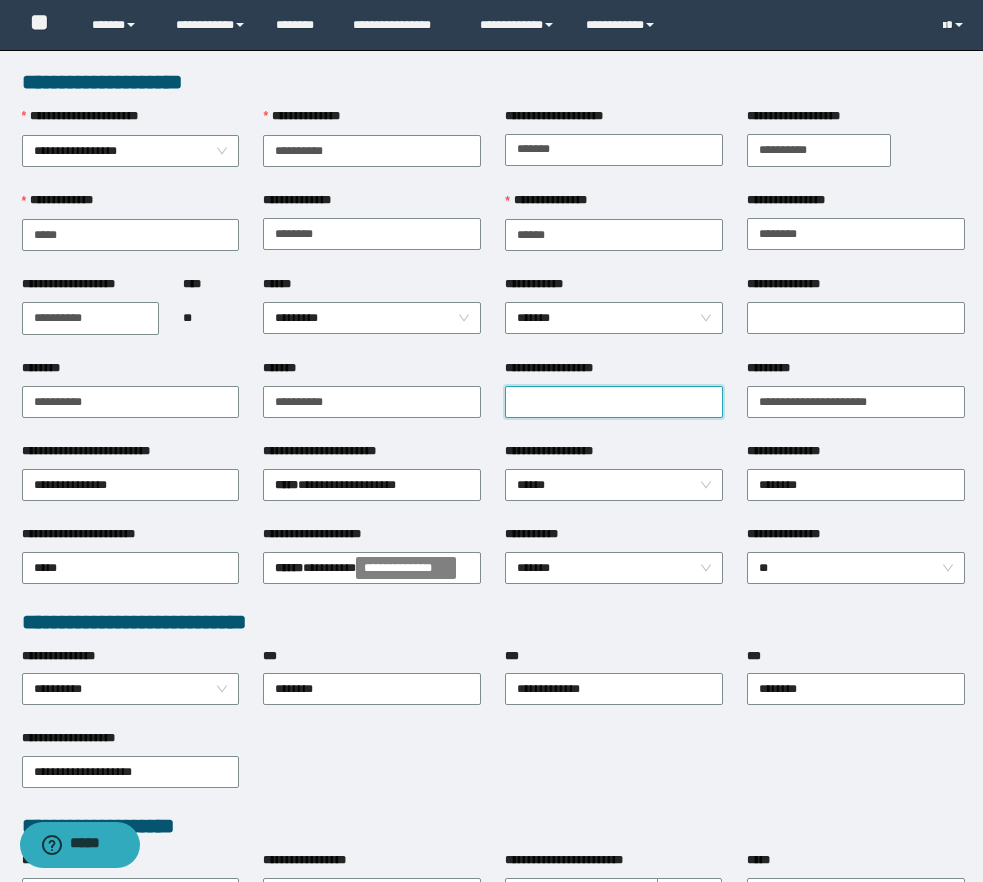 click on "**********" at bounding box center [614, 402] 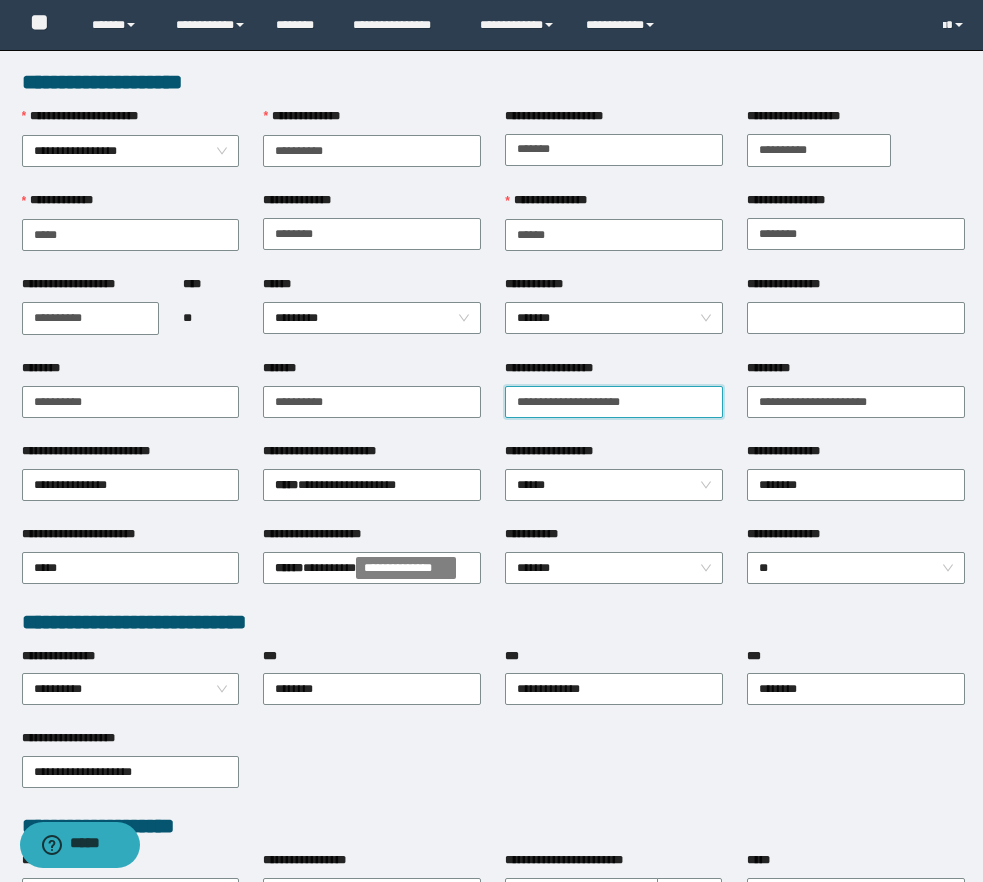 type on "**********" 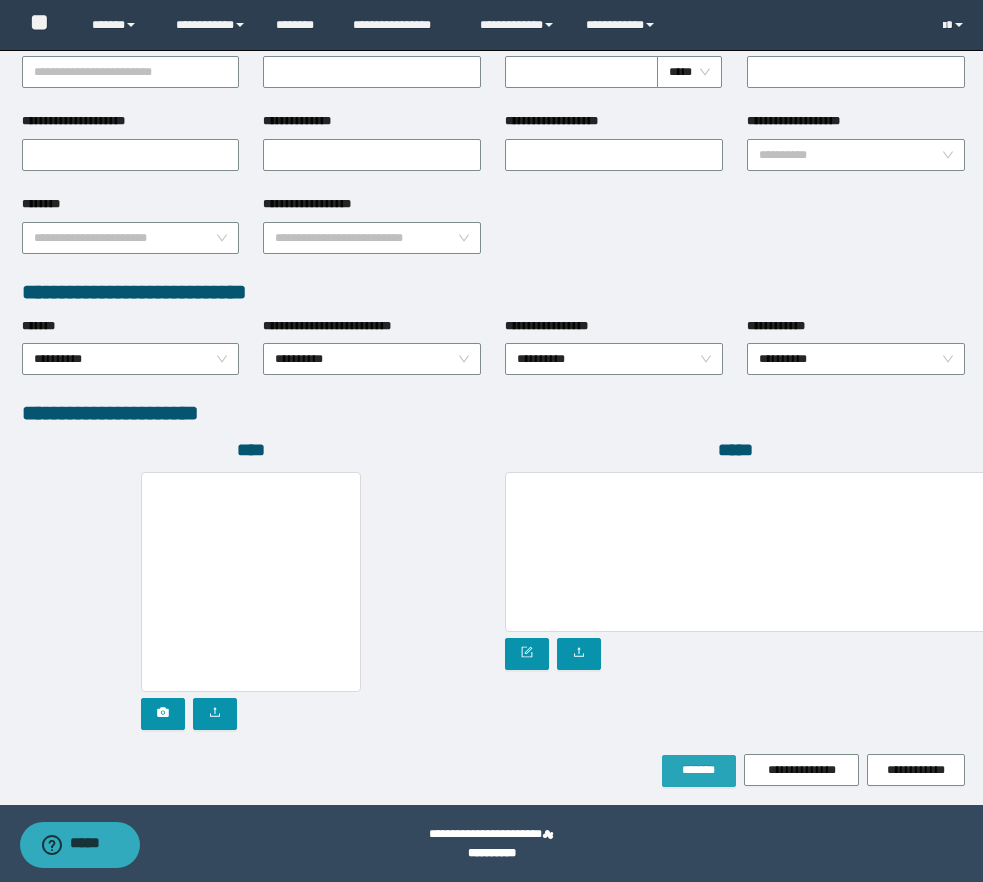 click on "*******" at bounding box center (699, 770) 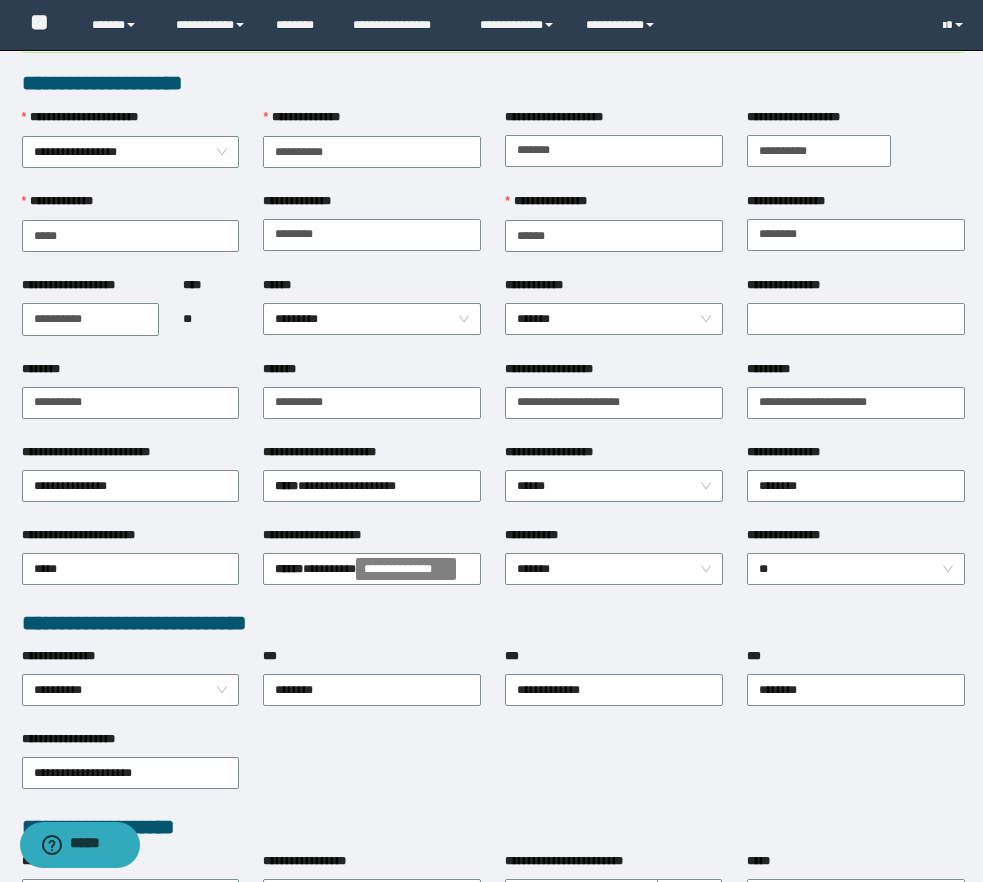 scroll, scrollTop: 0, scrollLeft: 0, axis: both 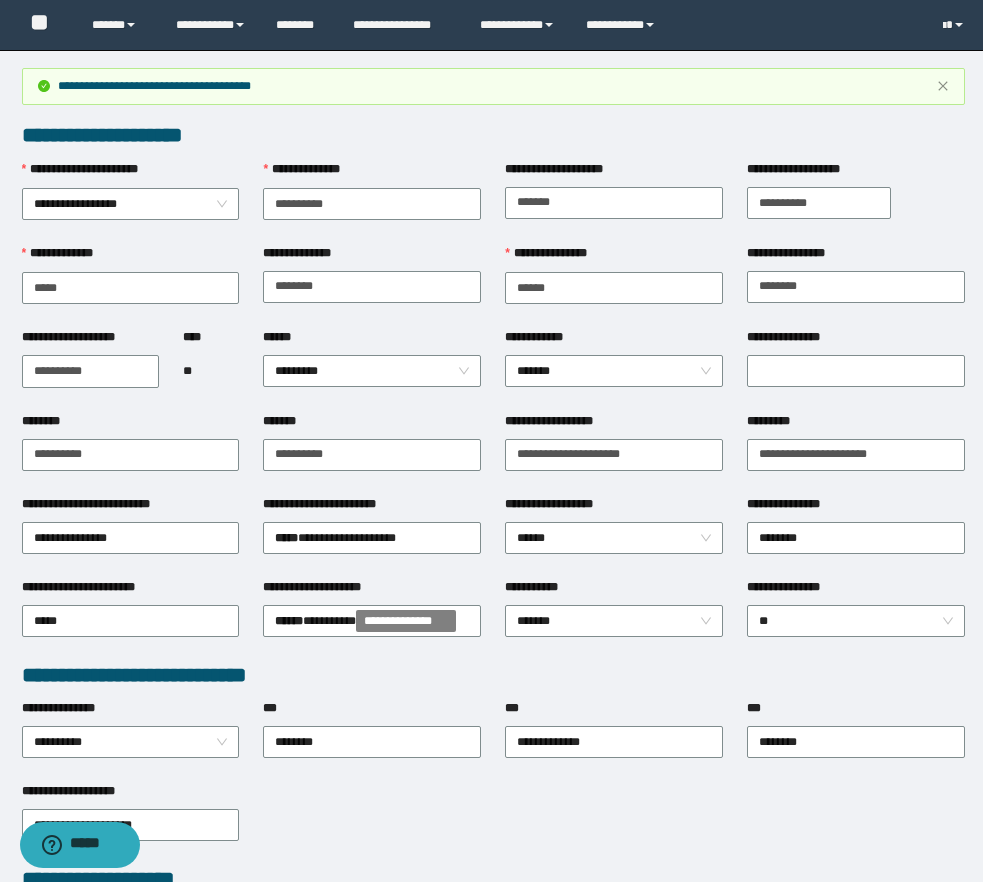 type 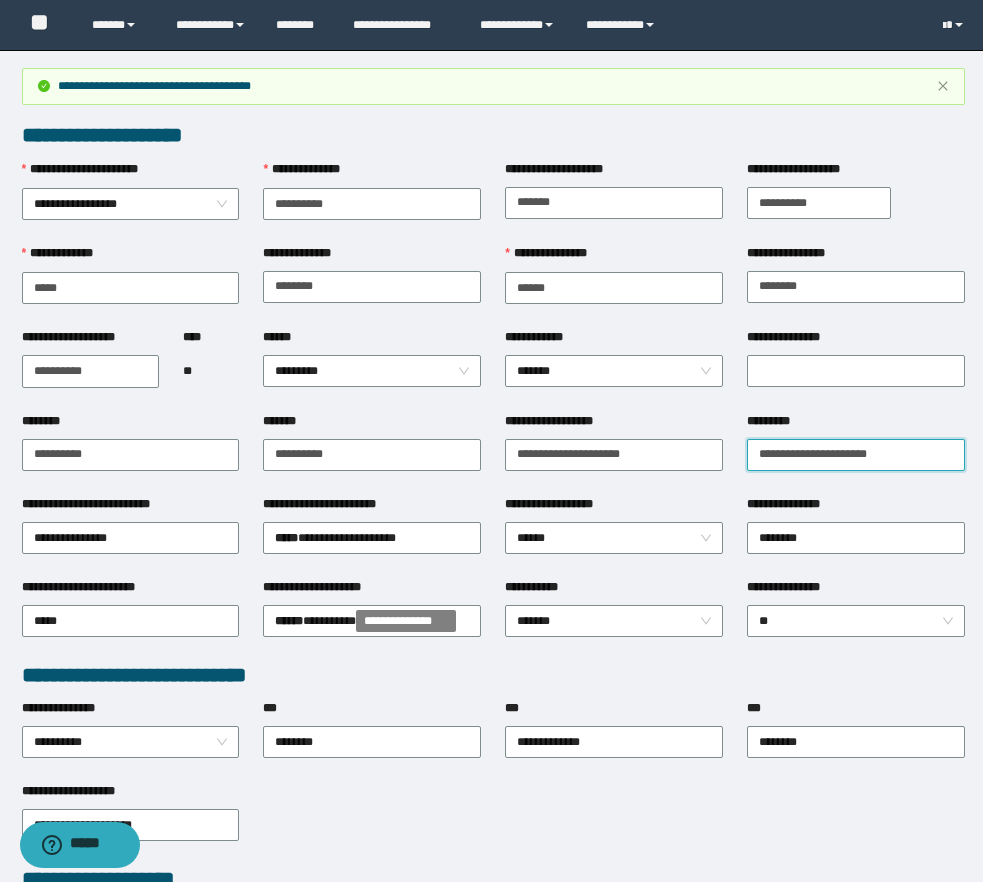 click on "**********" at bounding box center [856, 455] 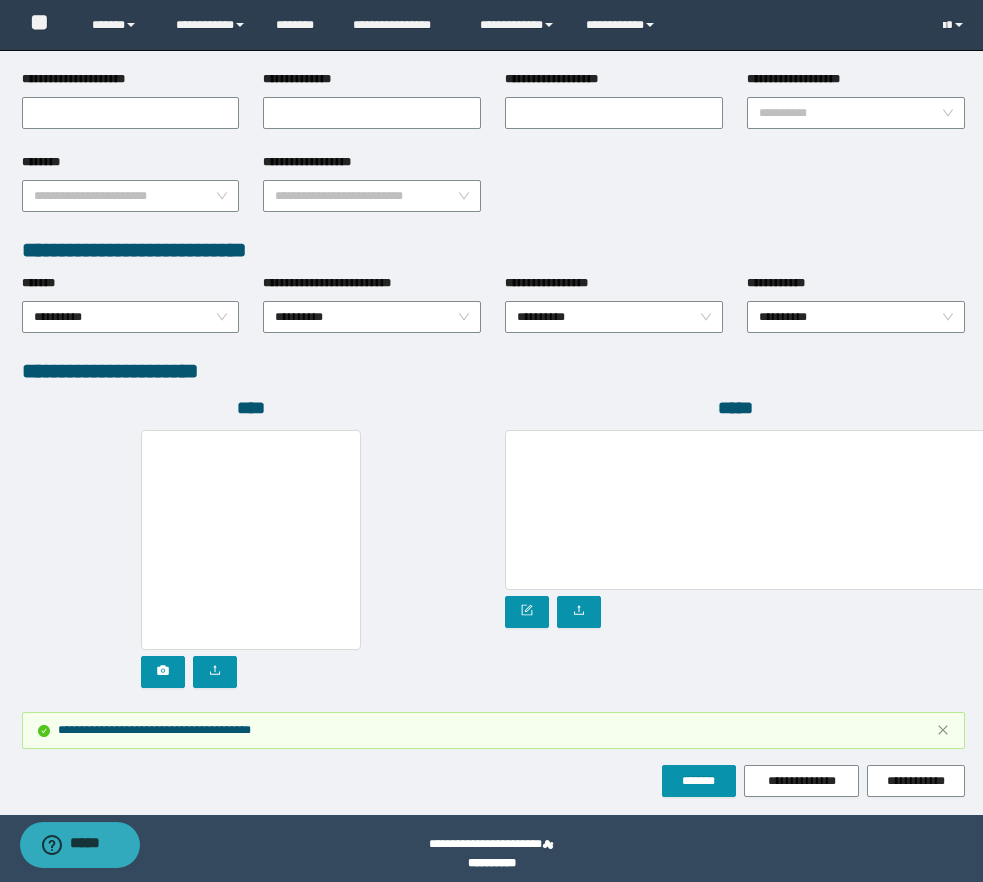 scroll, scrollTop: 918, scrollLeft: 0, axis: vertical 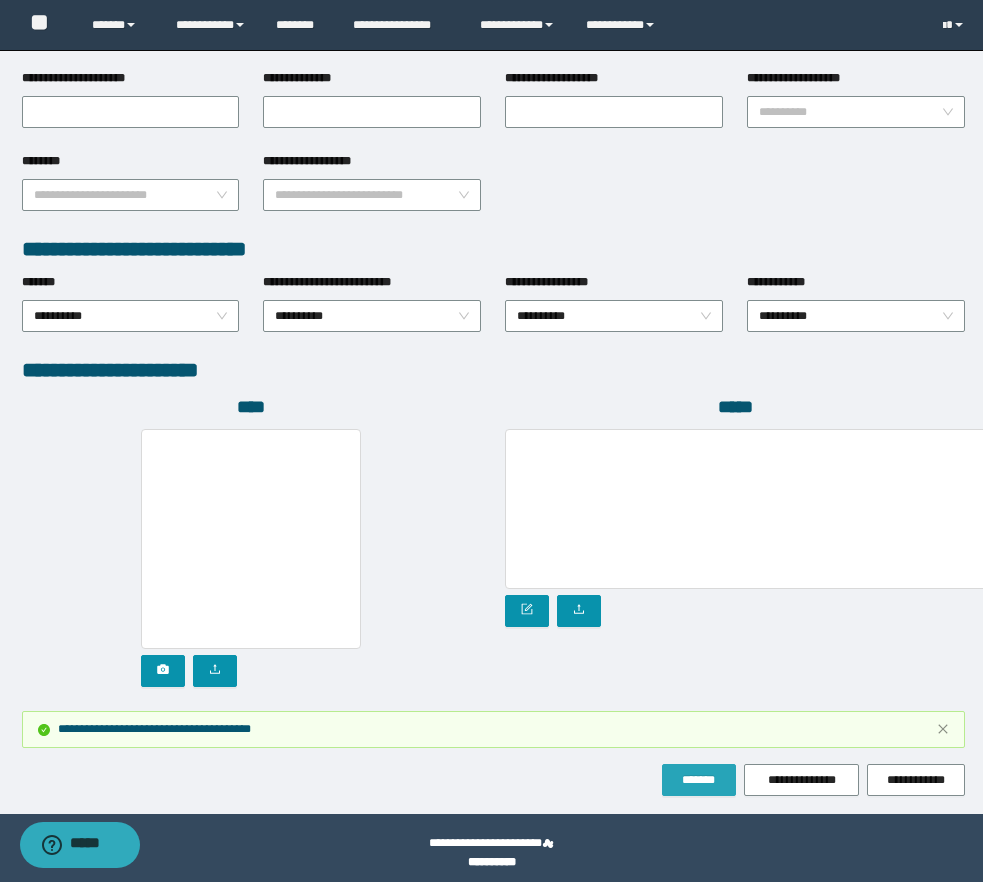 click on "*******" at bounding box center (699, 780) 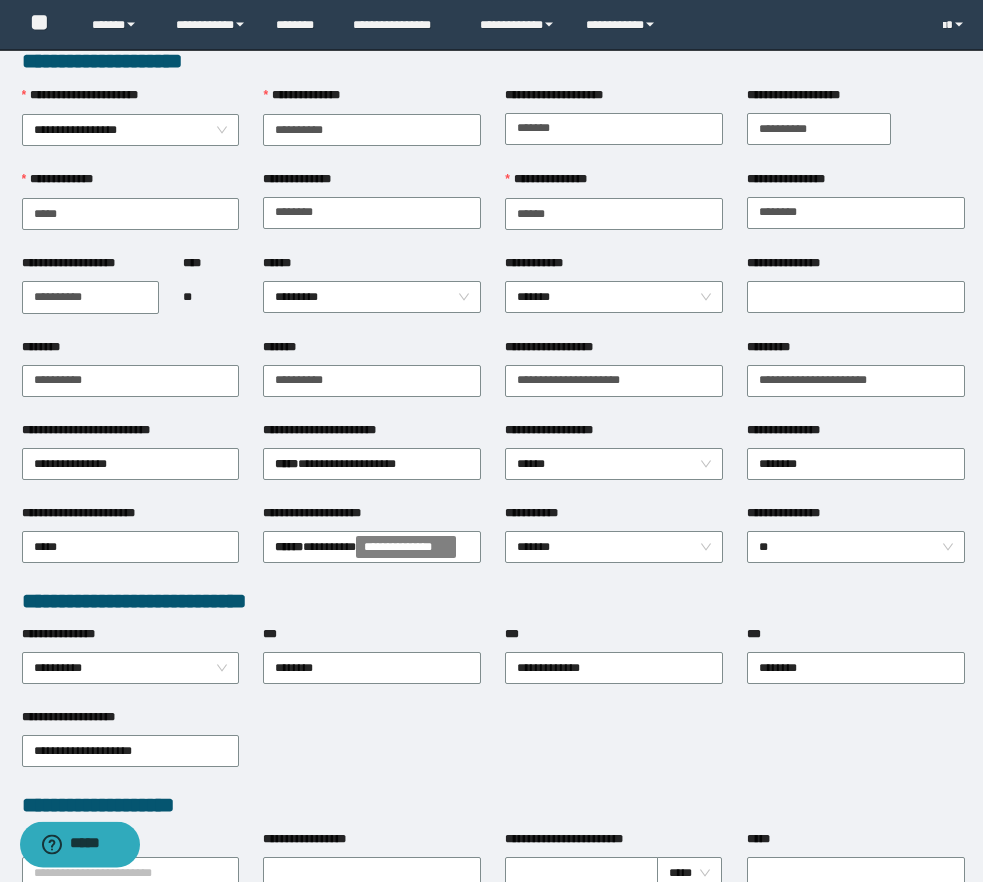 scroll, scrollTop: 0, scrollLeft: 0, axis: both 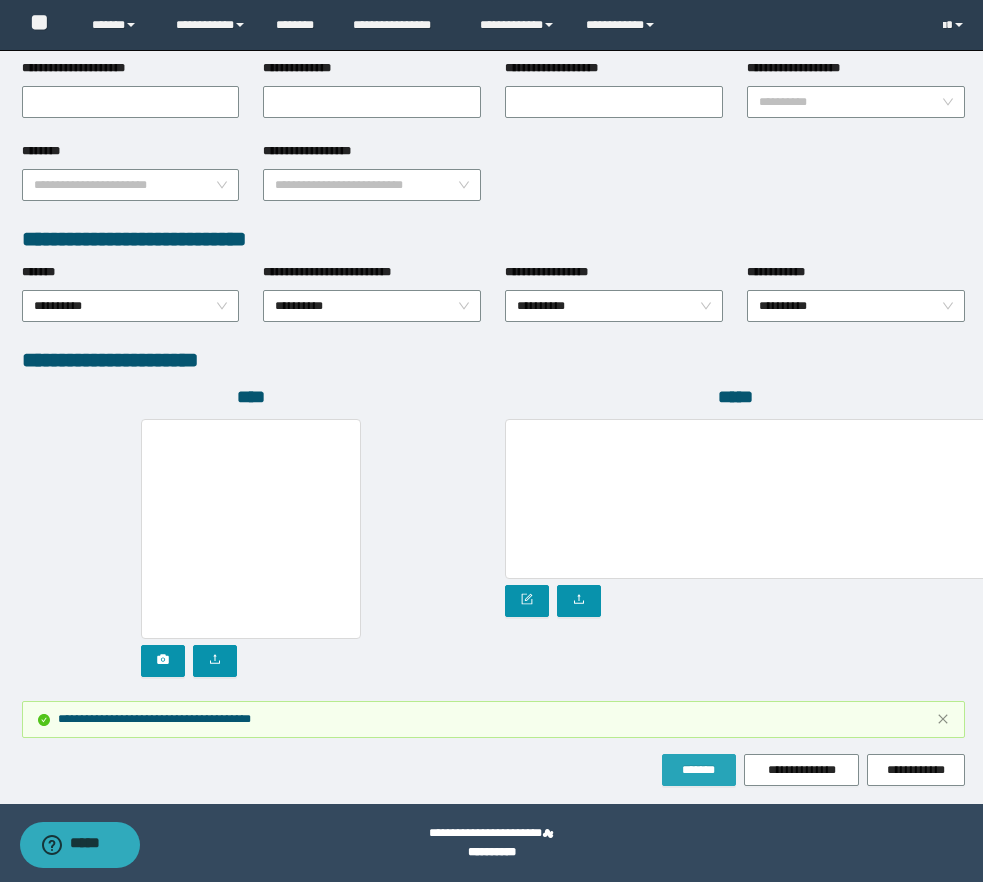 click on "*******" at bounding box center [699, 770] 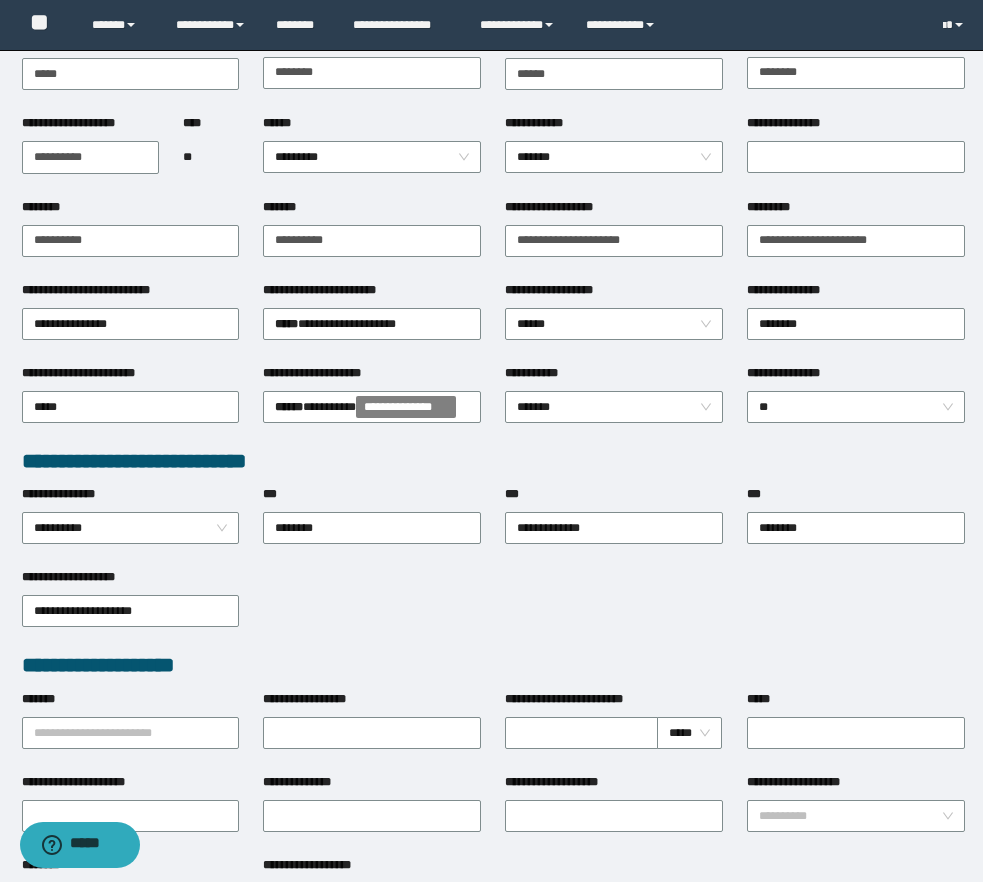scroll, scrollTop: 0, scrollLeft: 0, axis: both 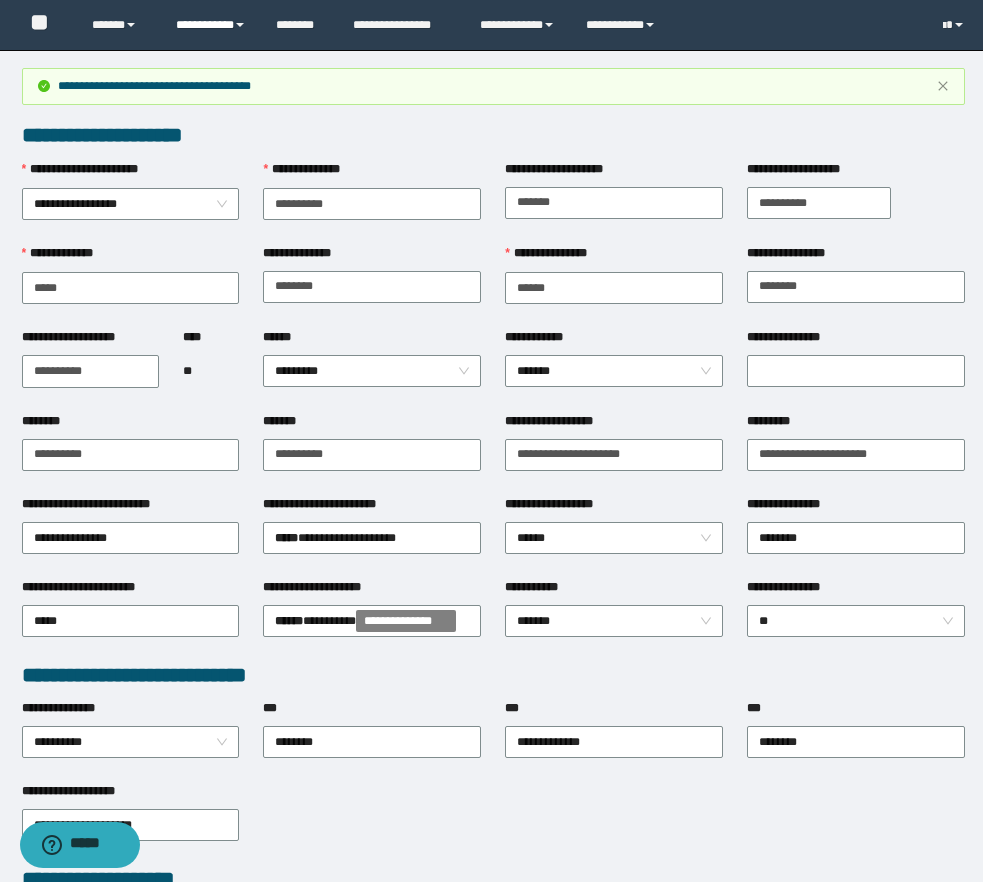 click on "**********" at bounding box center [211, 25] 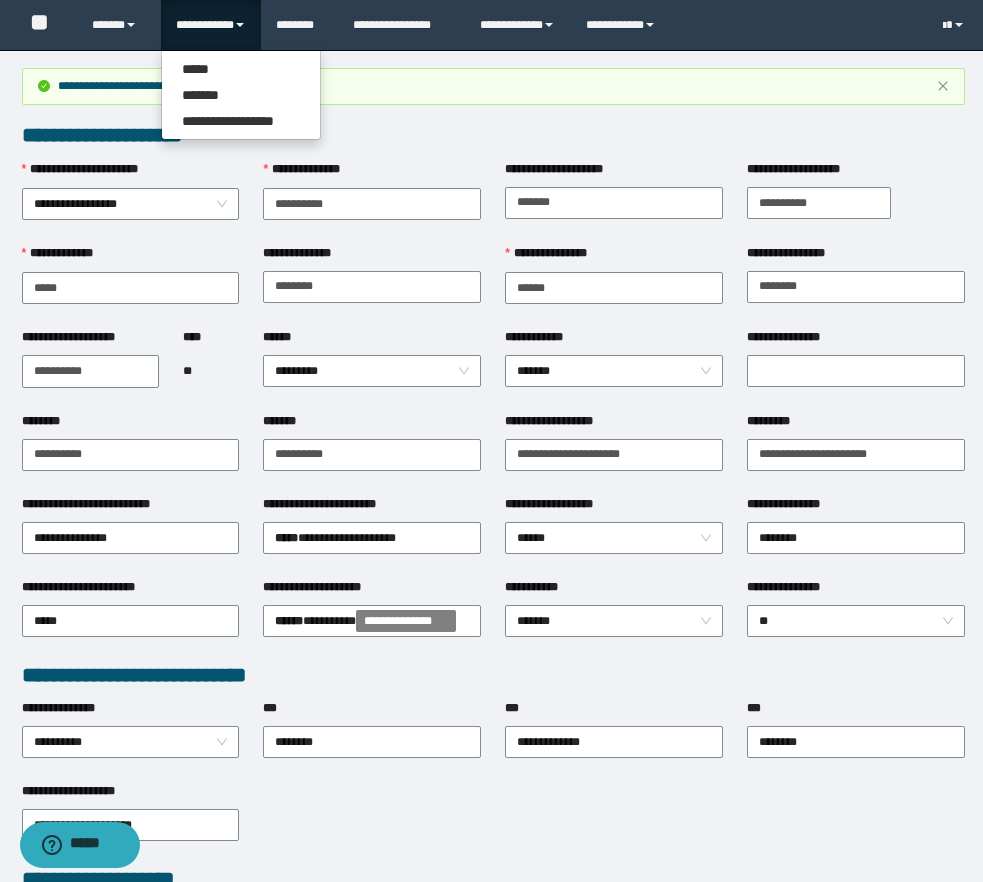 click on "**********" at bounding box center [493, 135] 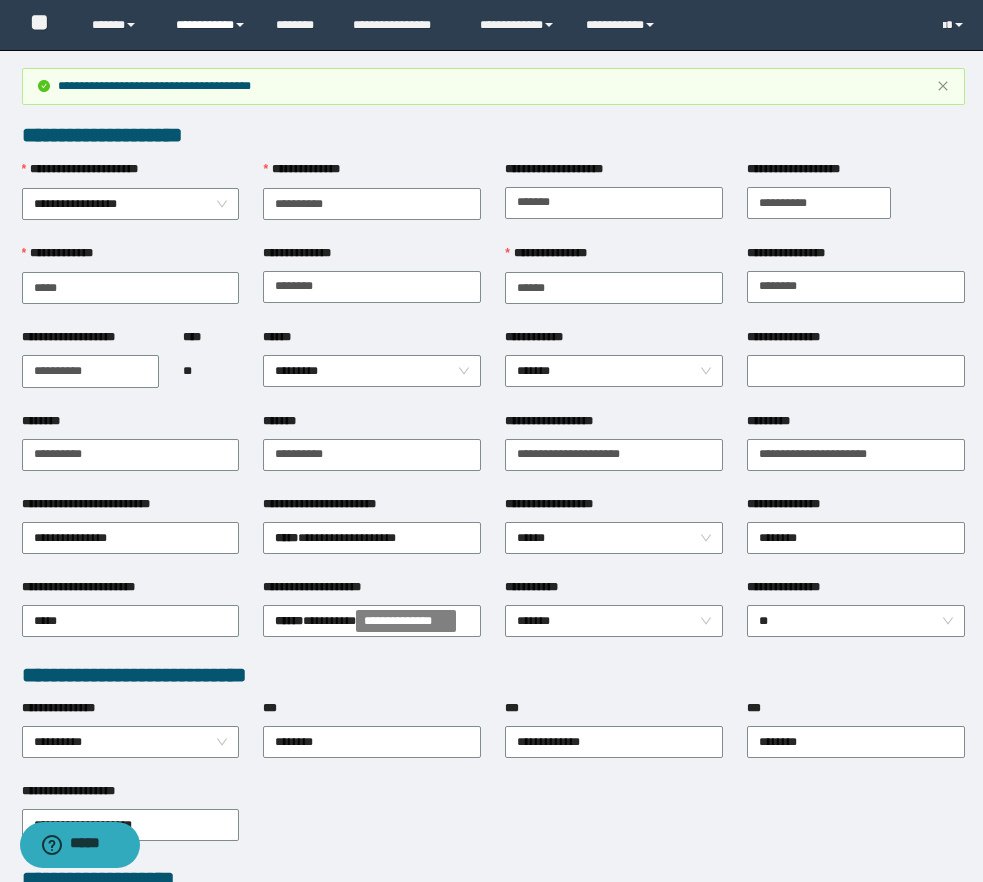 click on "**********" at bounding box center [211, 25] 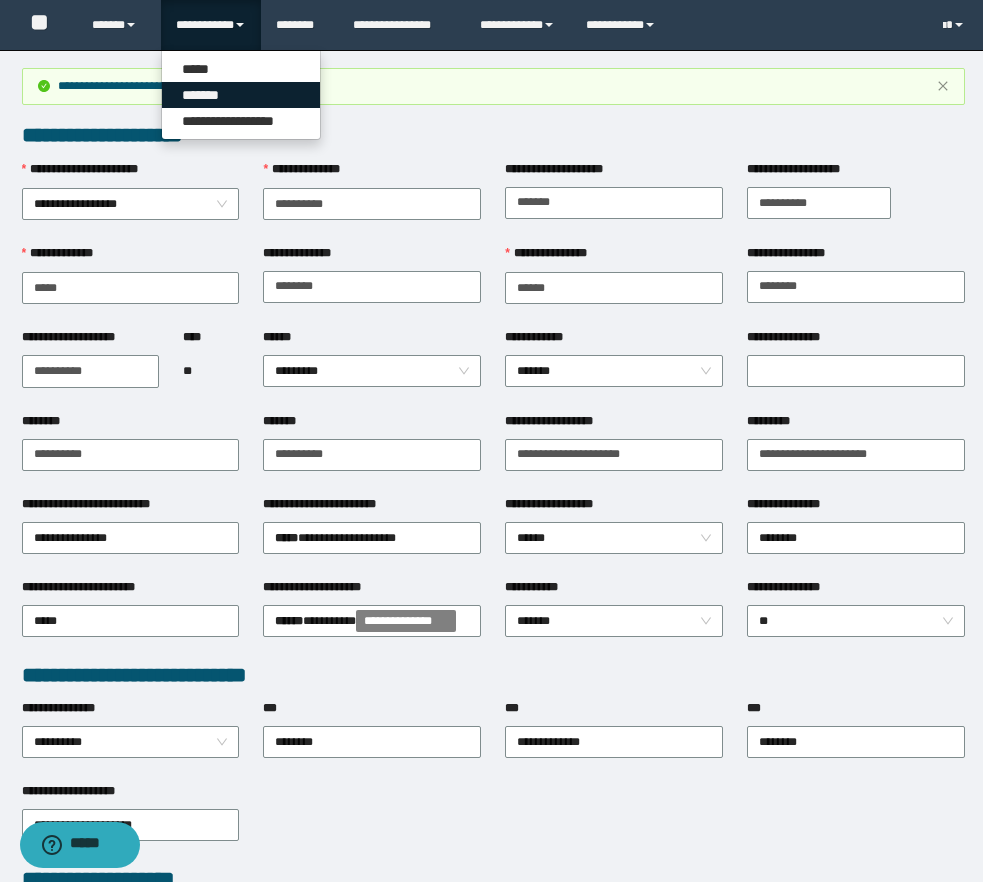 click on "*******" at bounding box center (241, 95) 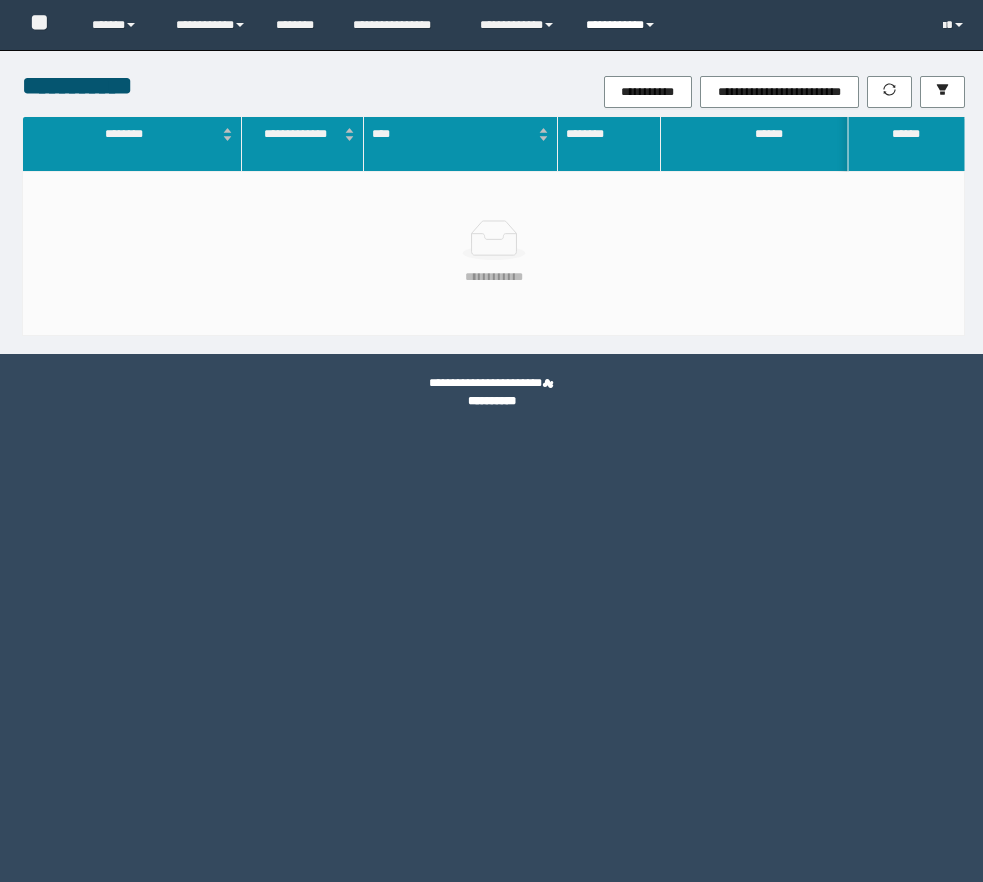 scroll, scrollTop: 0, scrollLeft: 0, axis: both 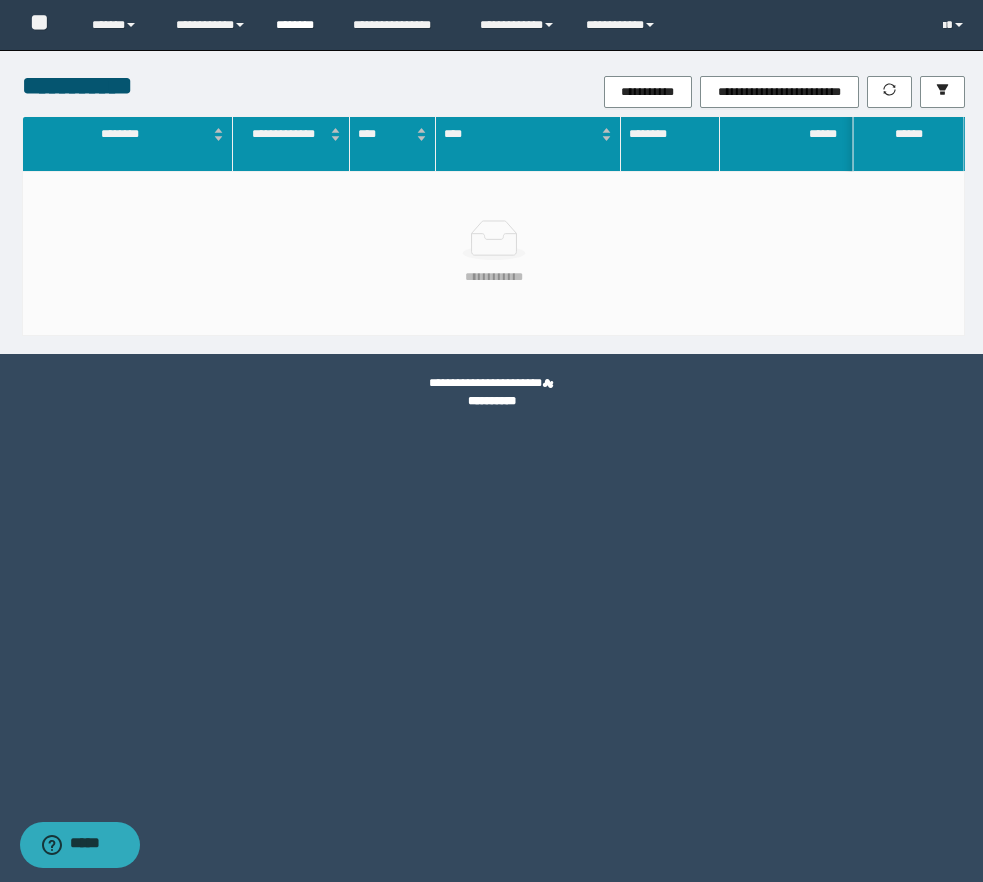 click on "********" at bounding box center [299, 25] 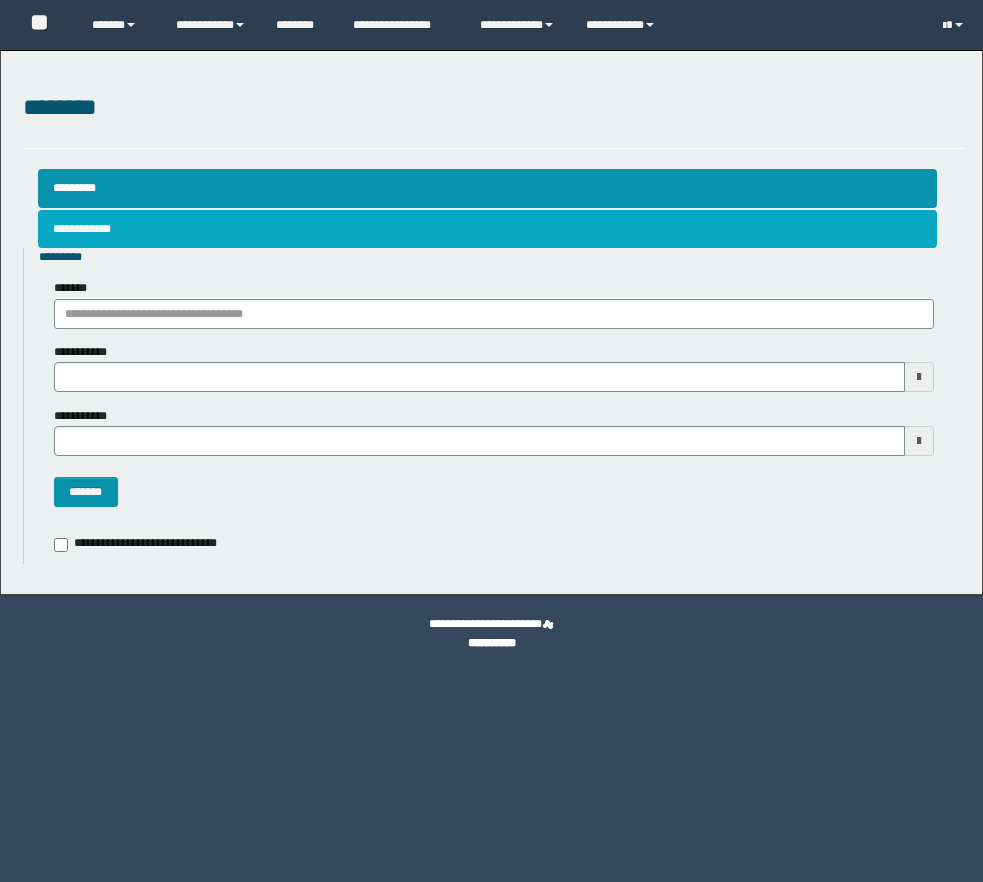scroll, scrollTop: 0, scrollLeft: 0, axis: both 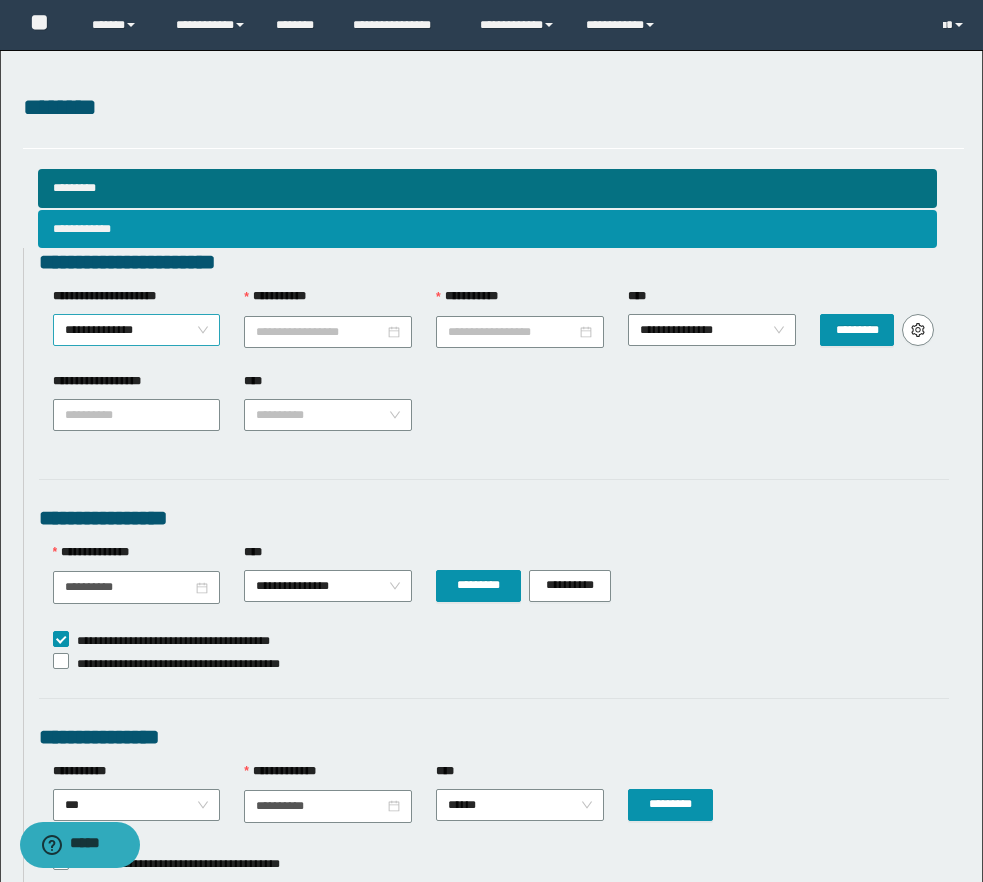 click on "**********" at bounding box center [137, 330] 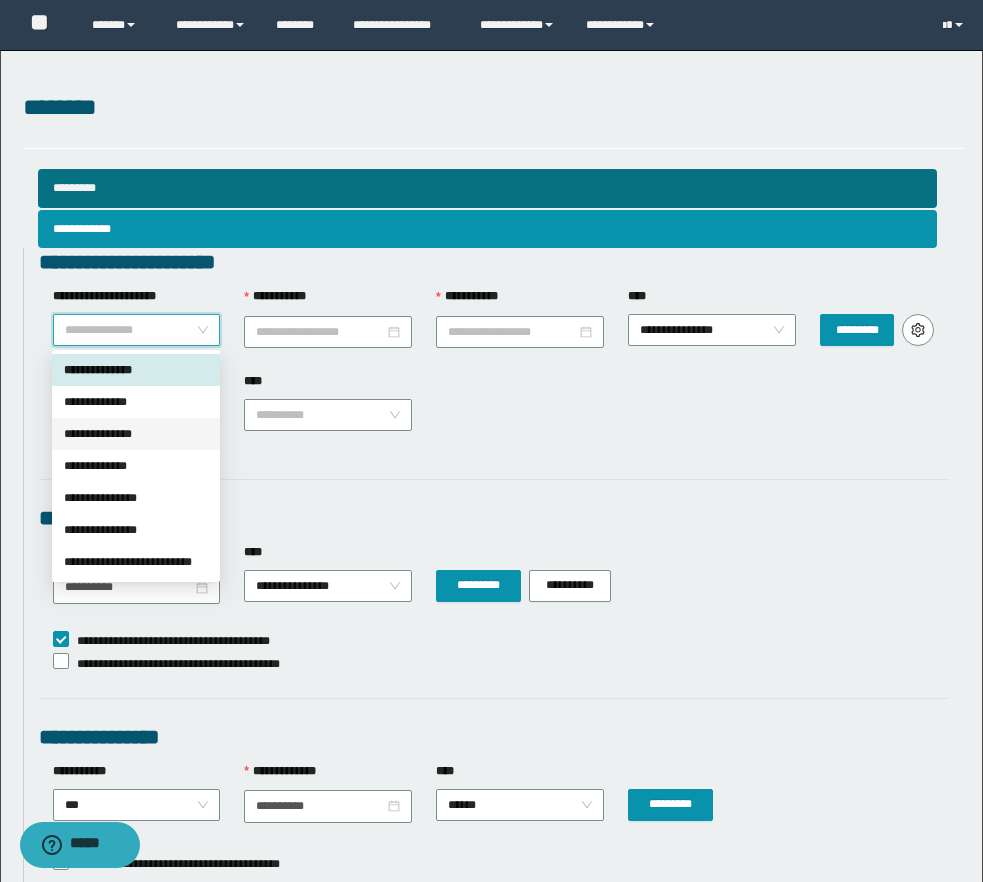 click on "**********" at bounding box center (136, 434) 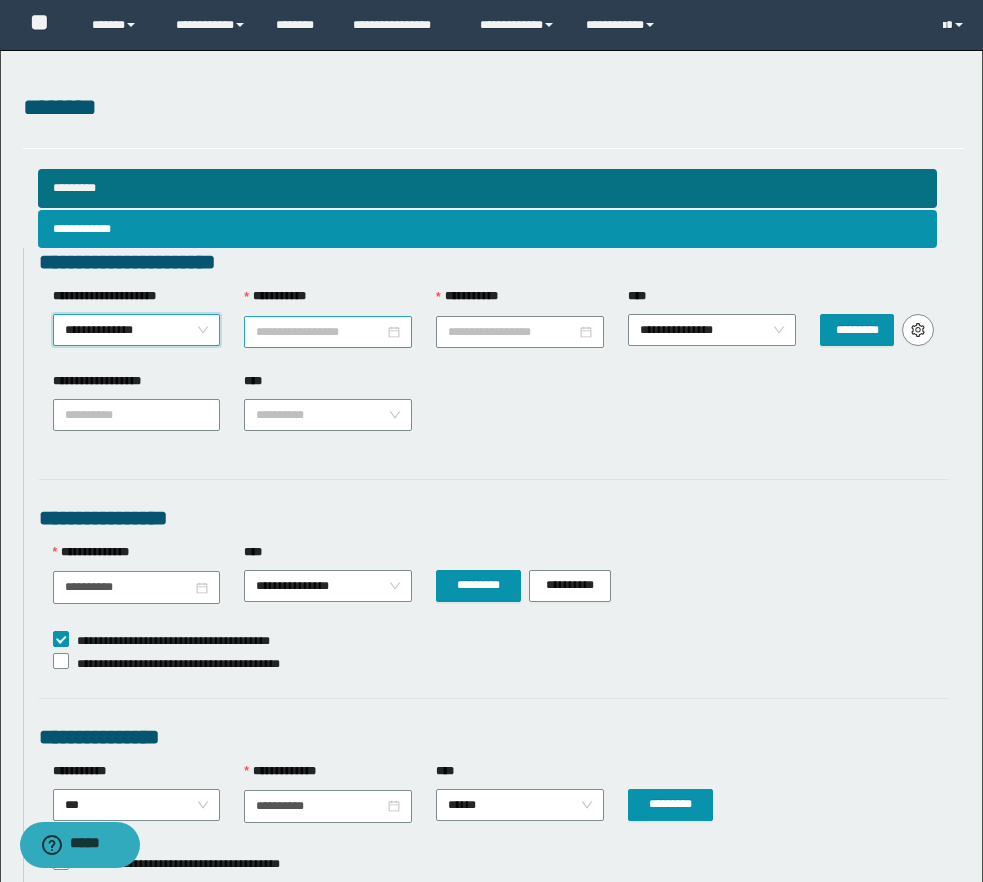click on "**********" at bounding box center [320, 332] 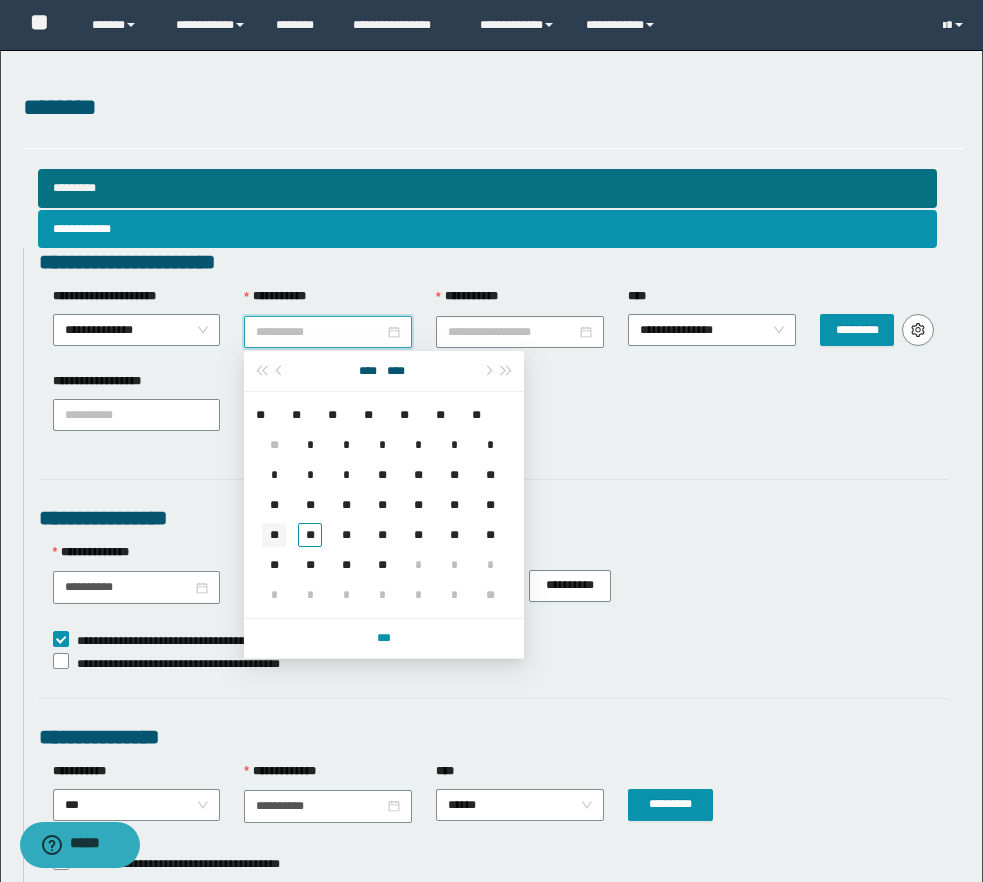 click on "**" at bounding box center [274, 535] 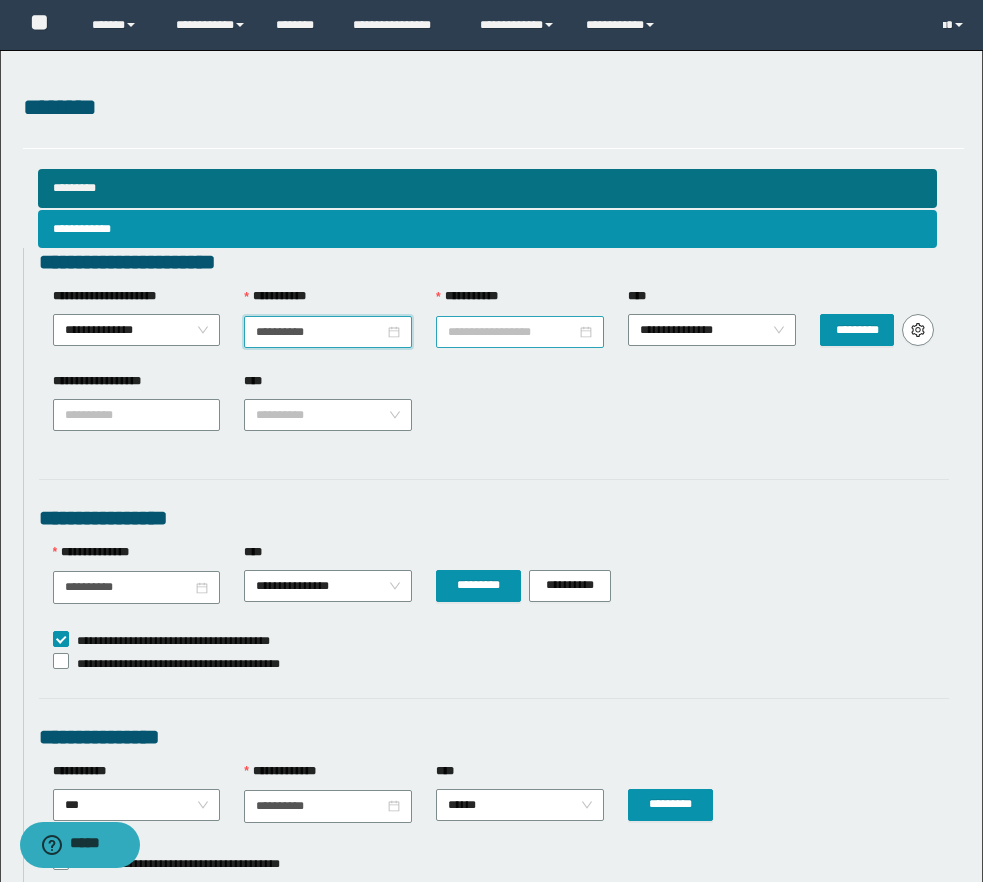 click on "**********" at bounding box center (512, 332) 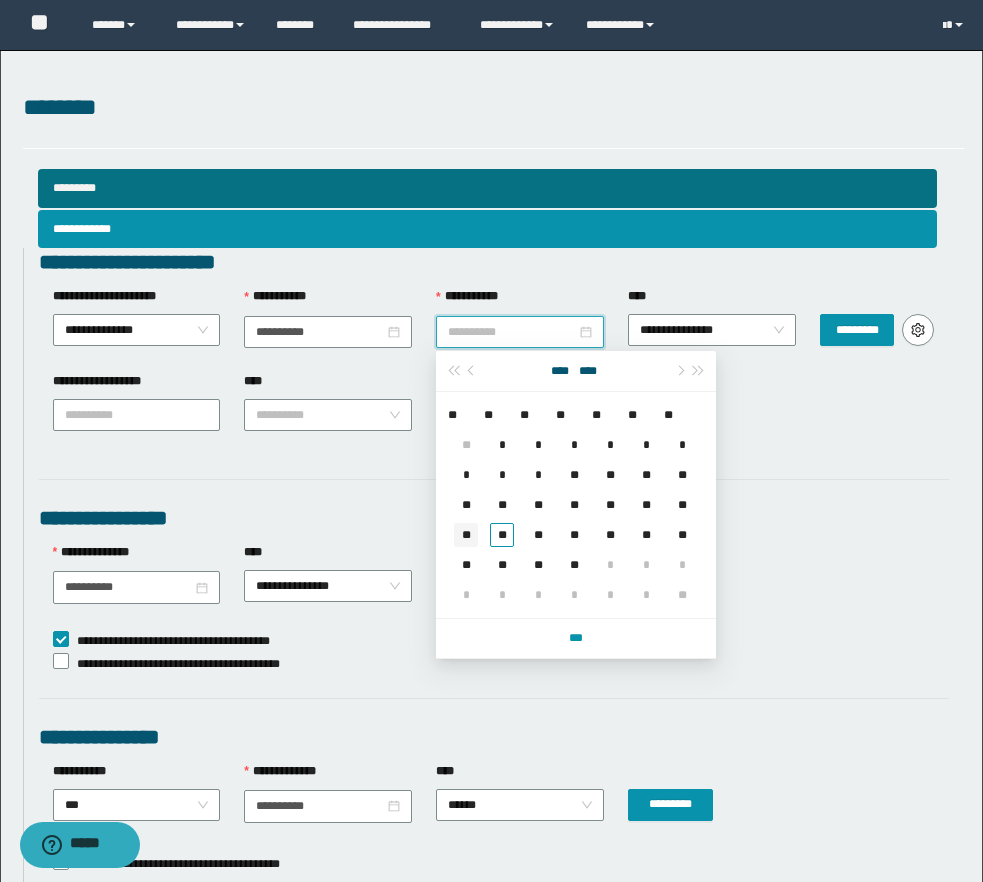 click on "**" at bounding box center (466, 535) 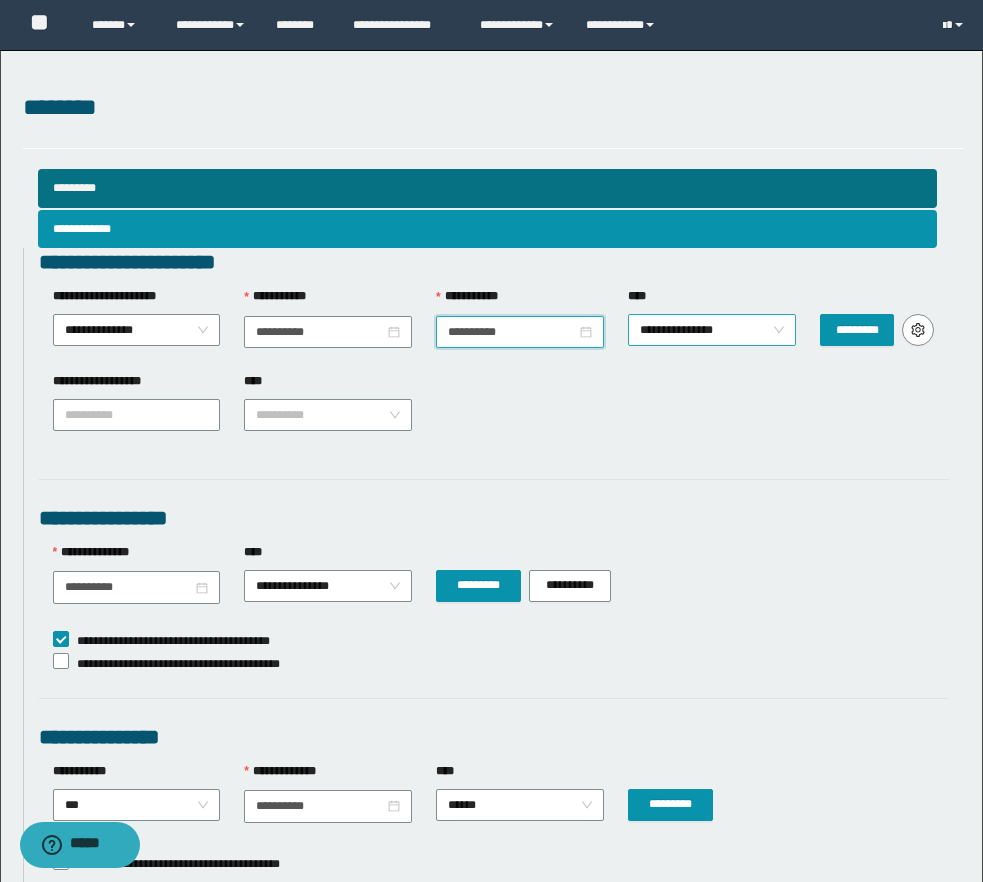 click on "**********" at bounding box center [712, 330] 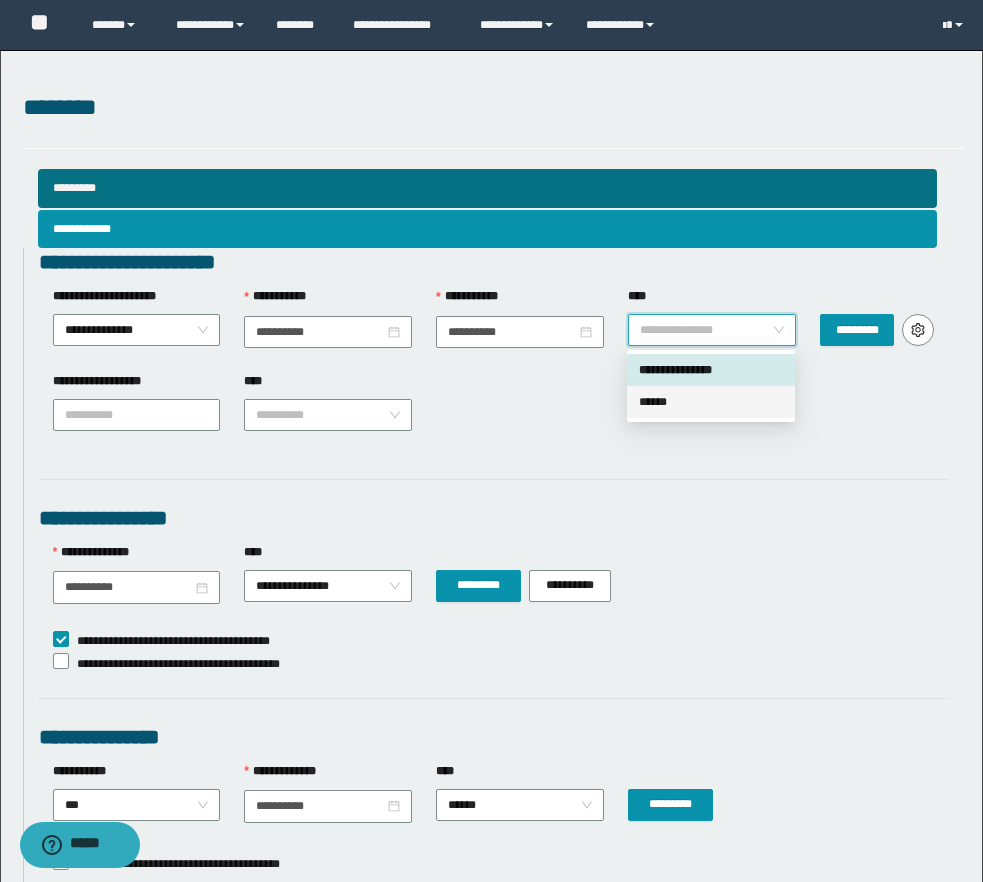 click on "******" at bounding box center [711, 402] 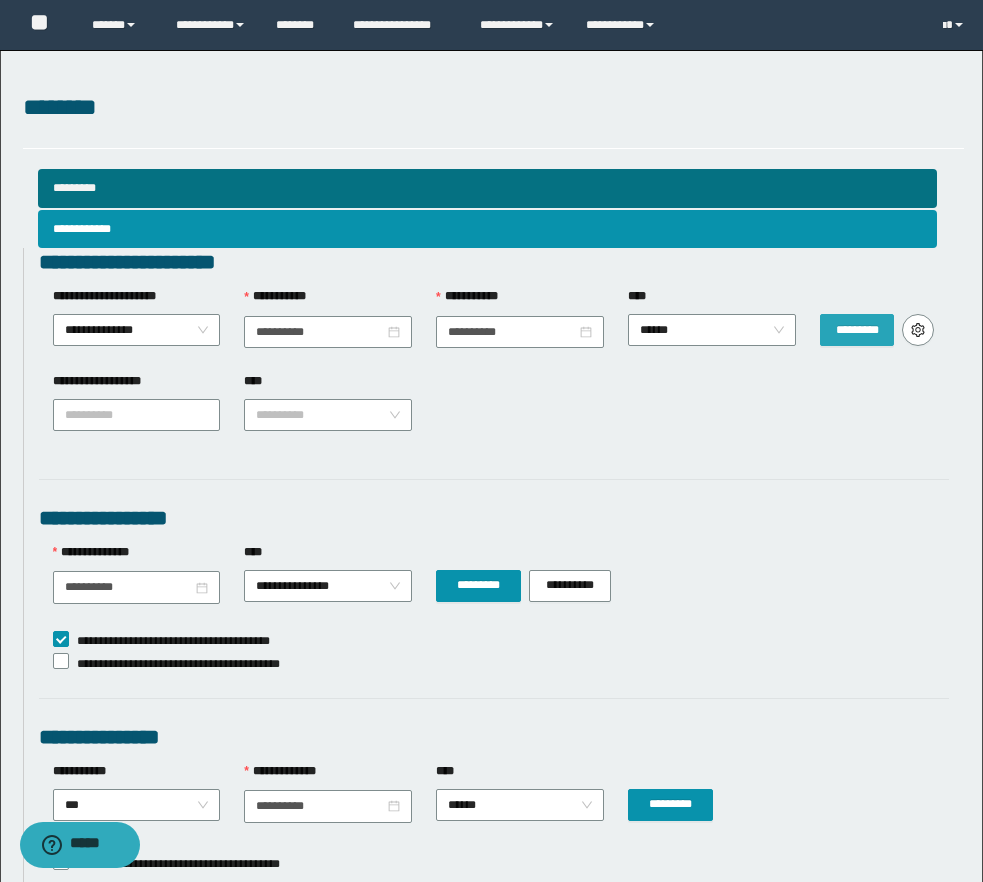click on "*********" at bounding box center [857, 330] 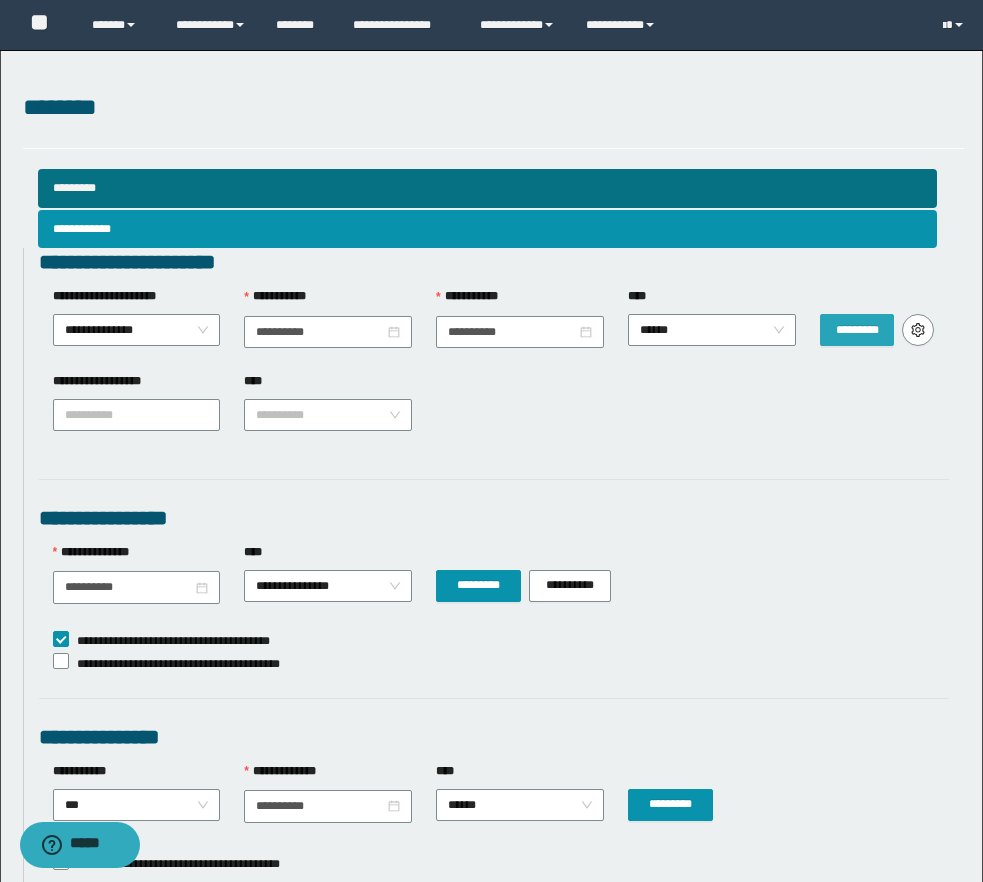 click on "*********" at bounding box center [857, 330] 